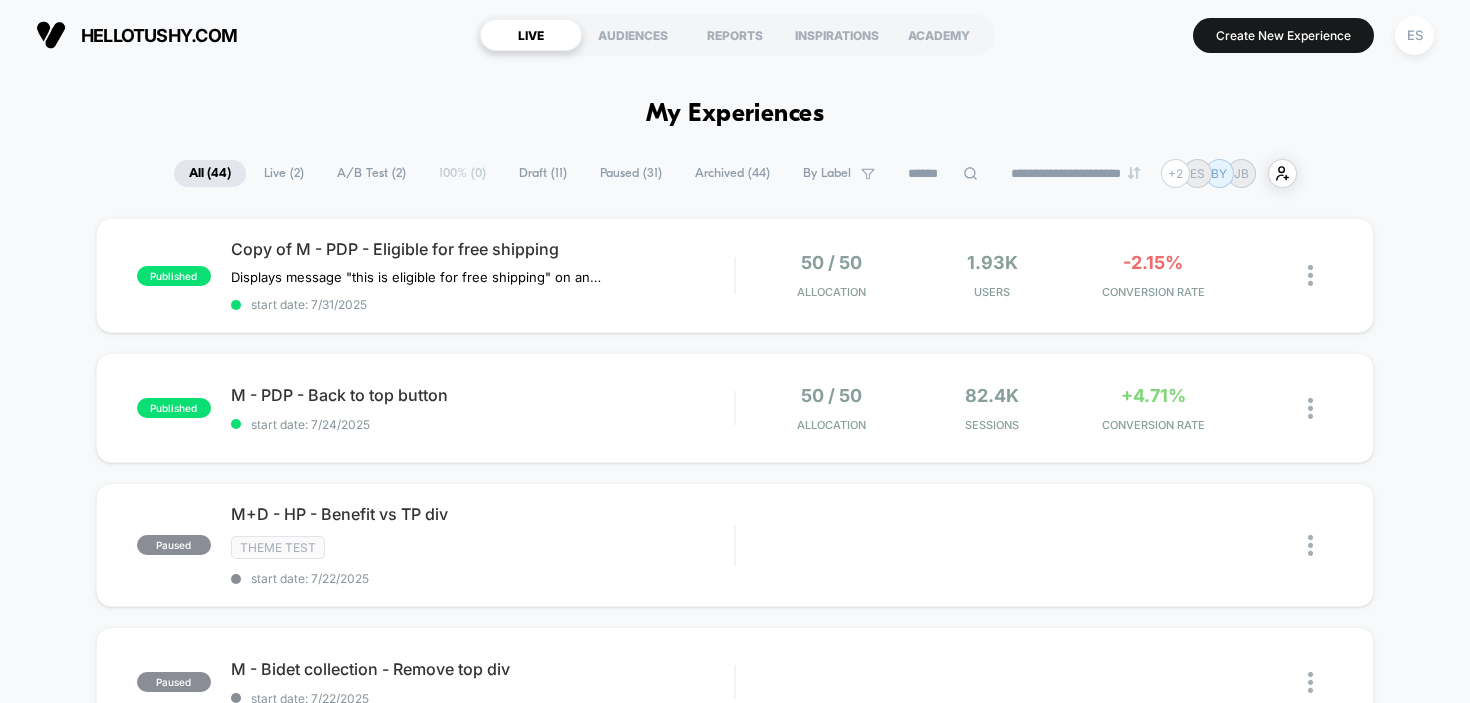scroll, scrollTop: 0, scrollLeft: 0, axis: both 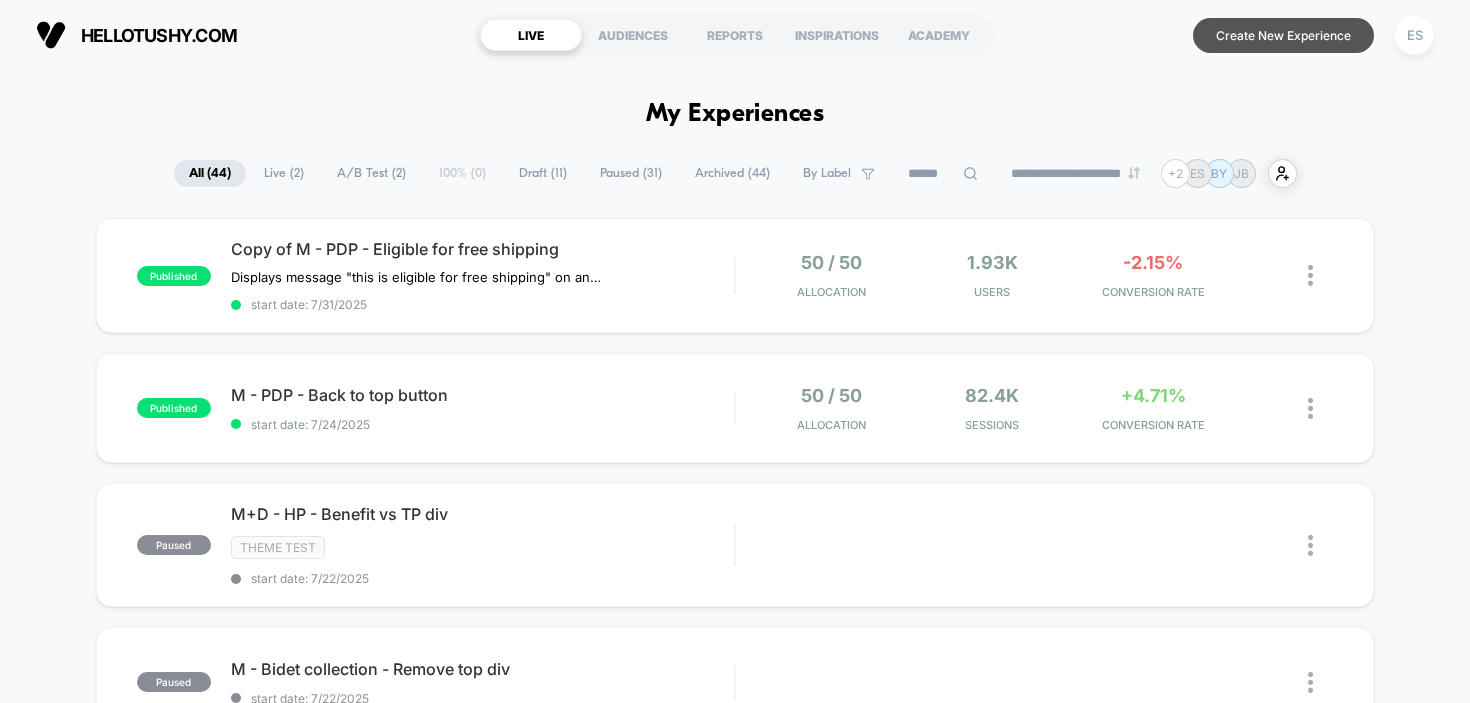 click on "Create New Experience" at bounding box center [1283, 35] 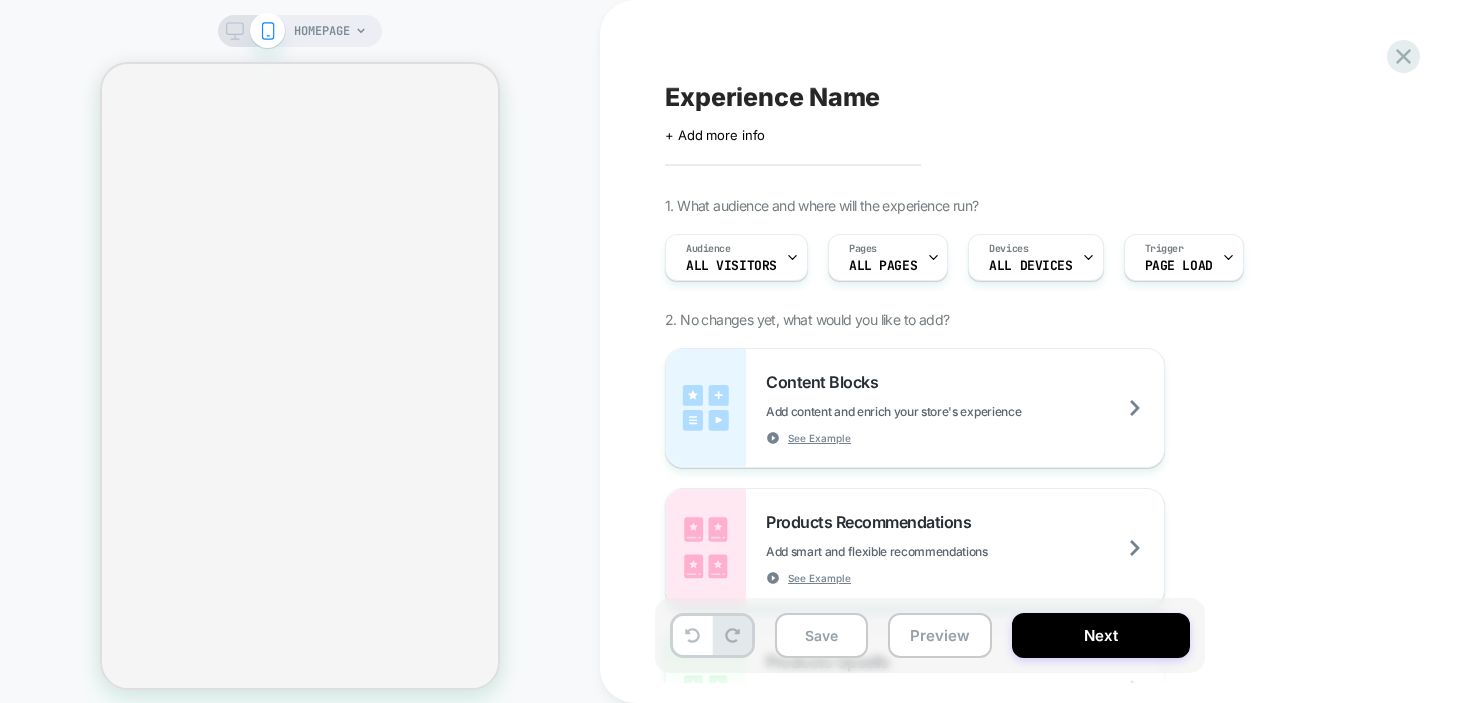 click on "Experience Name" at bounding box center [772, 97] 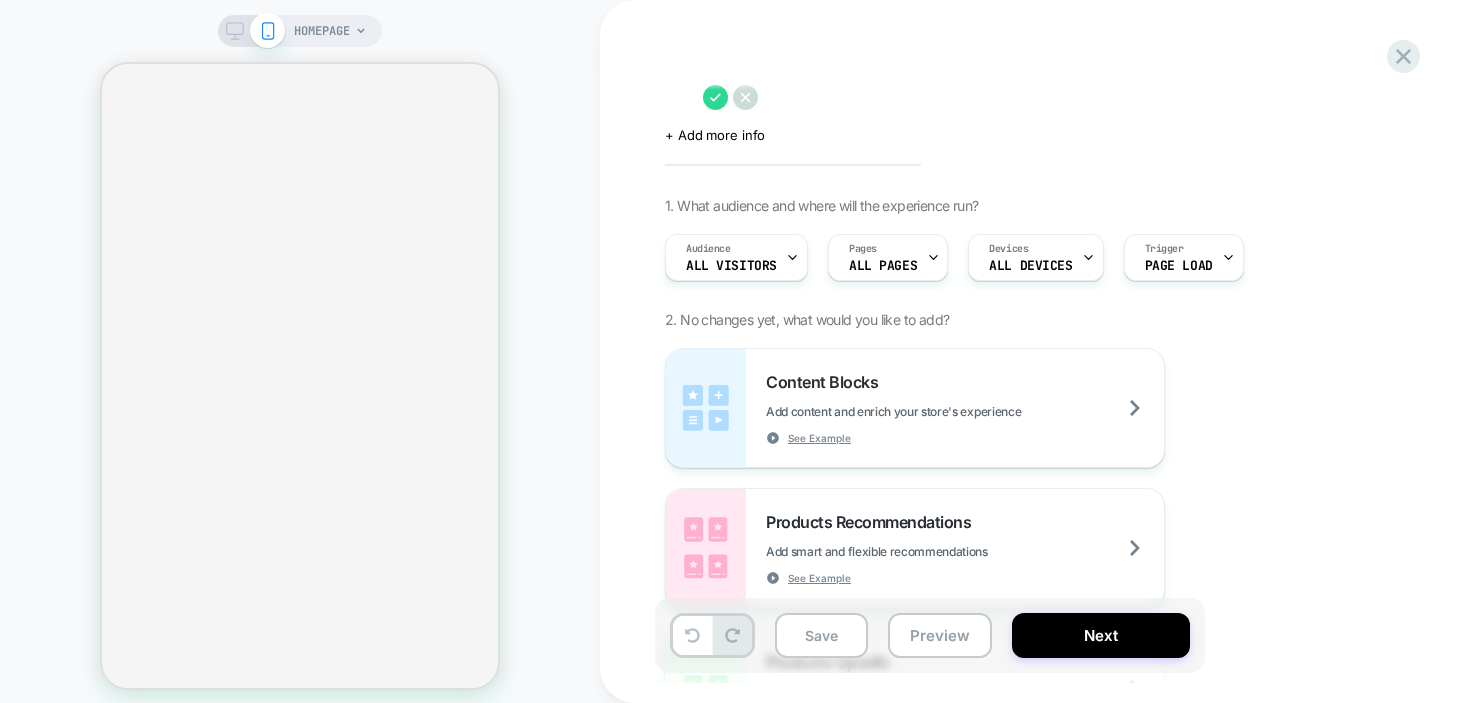 select on "**********" 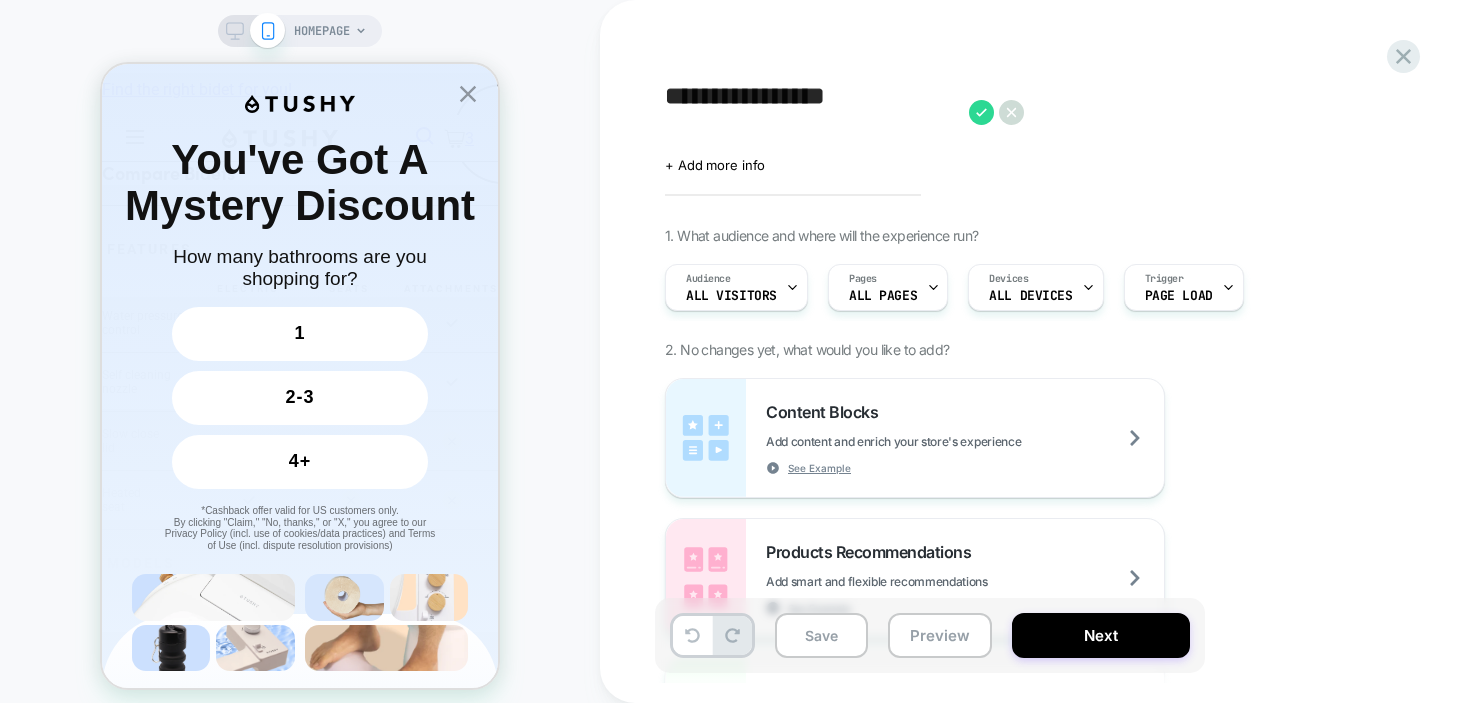 scroll, scrollTop: 0, scrollLeft: 0, axis: both 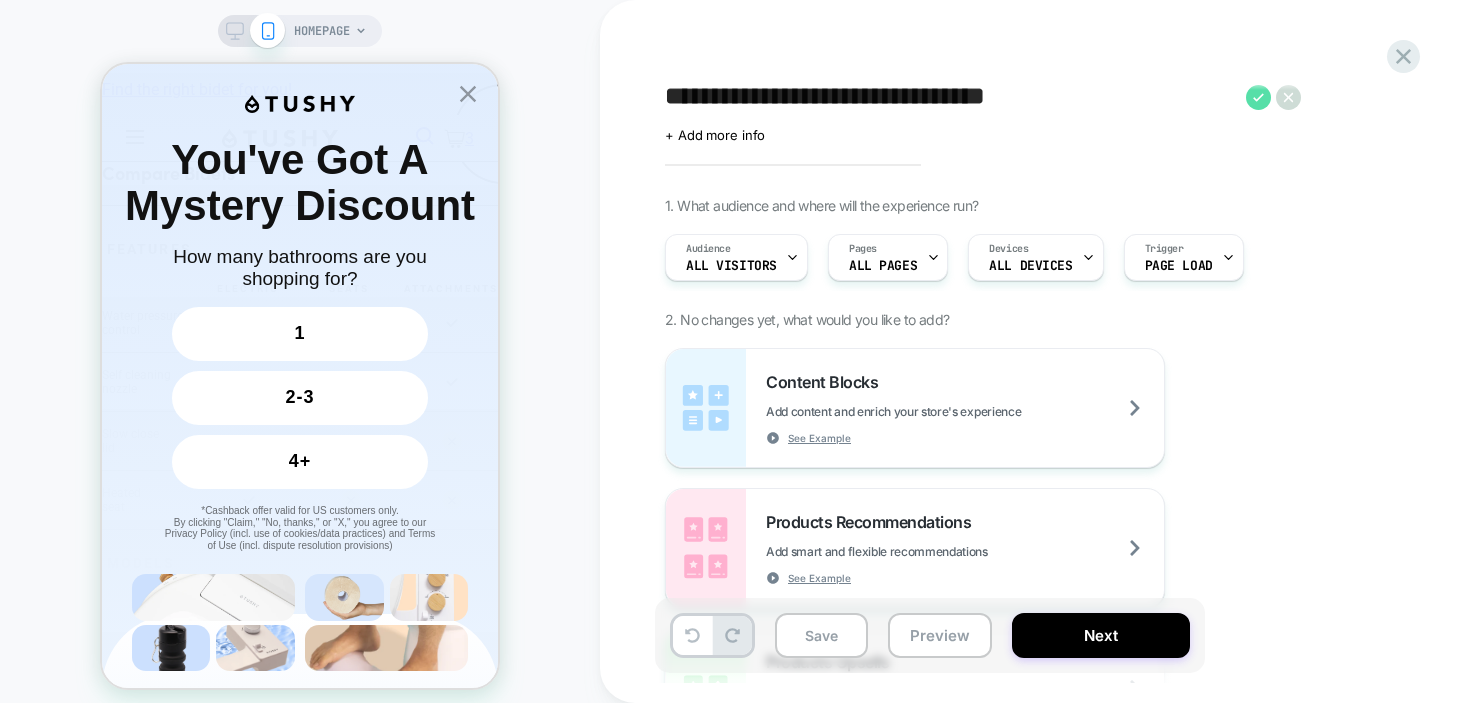 type on "**********" 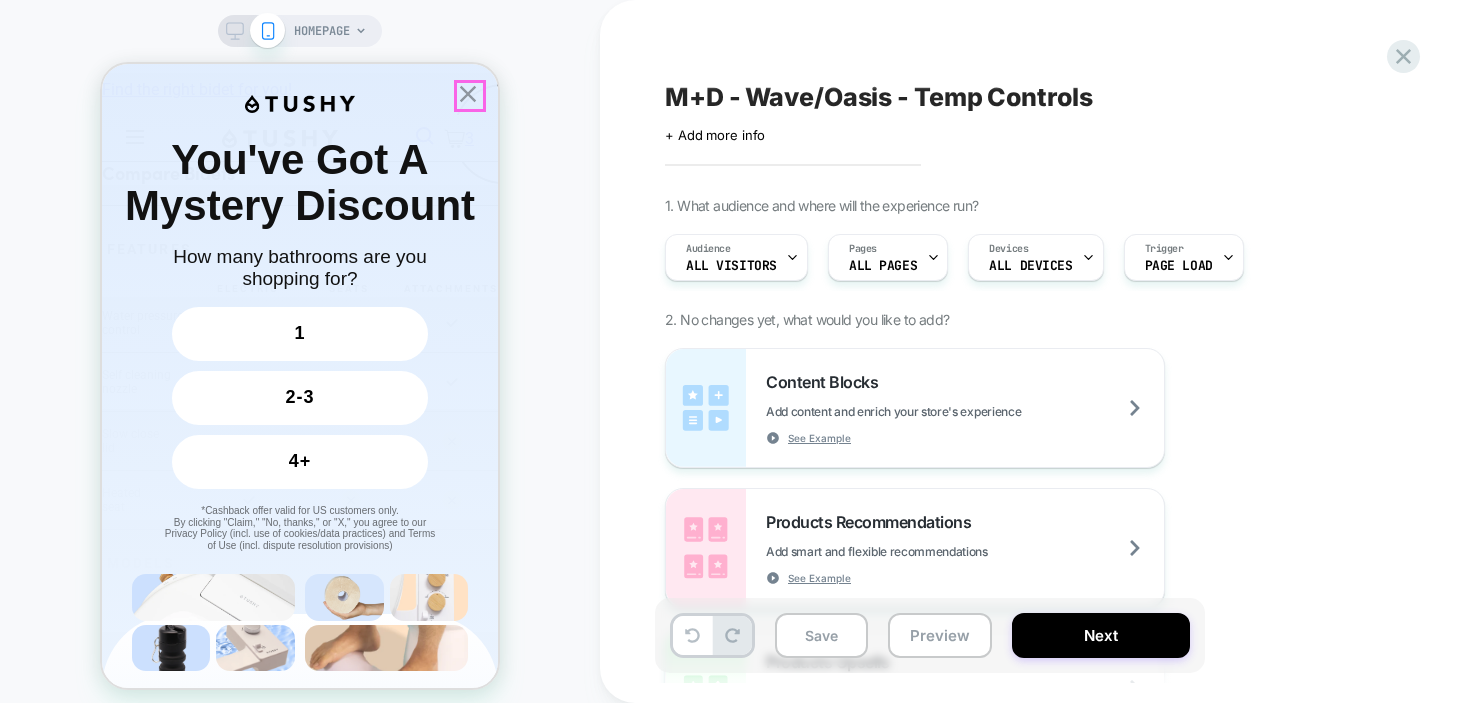 click 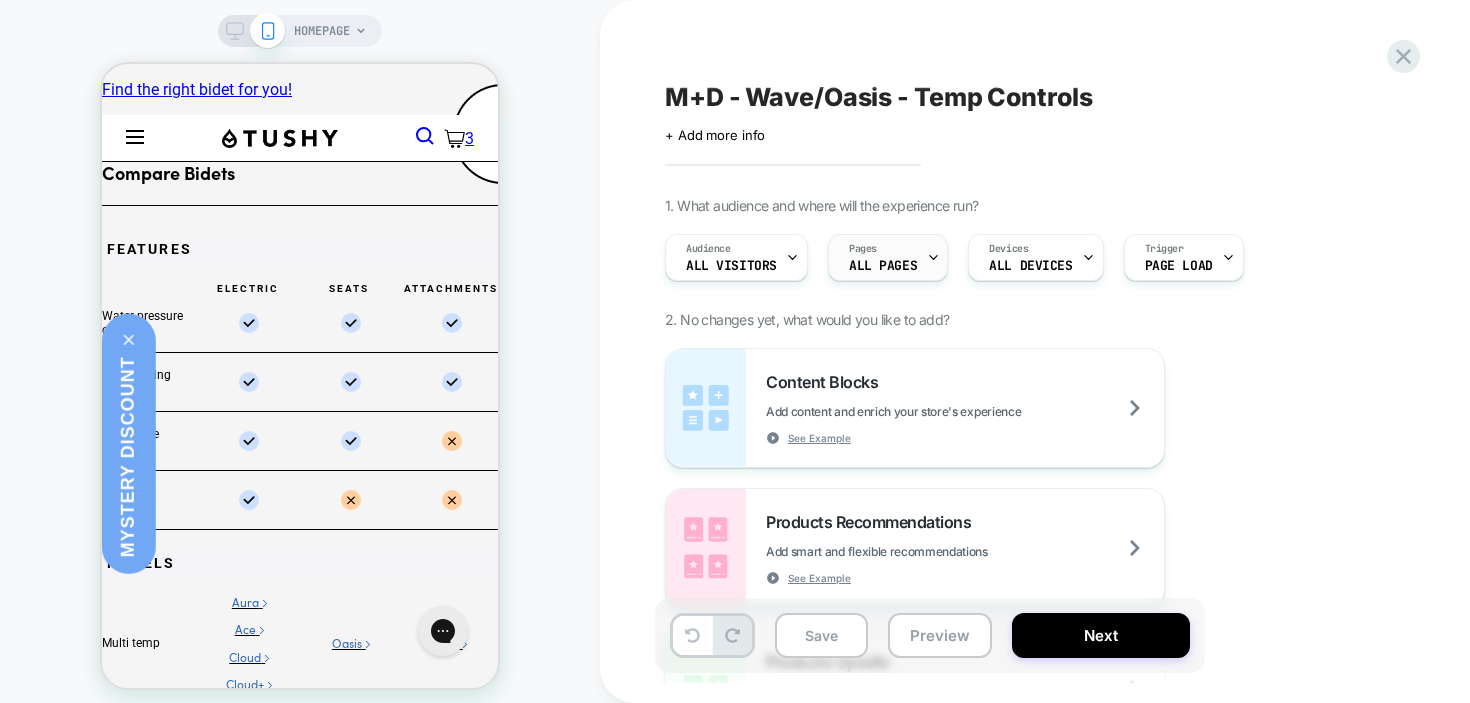 click on "Pages ALL PAGES" at bounding box center [883, 257] 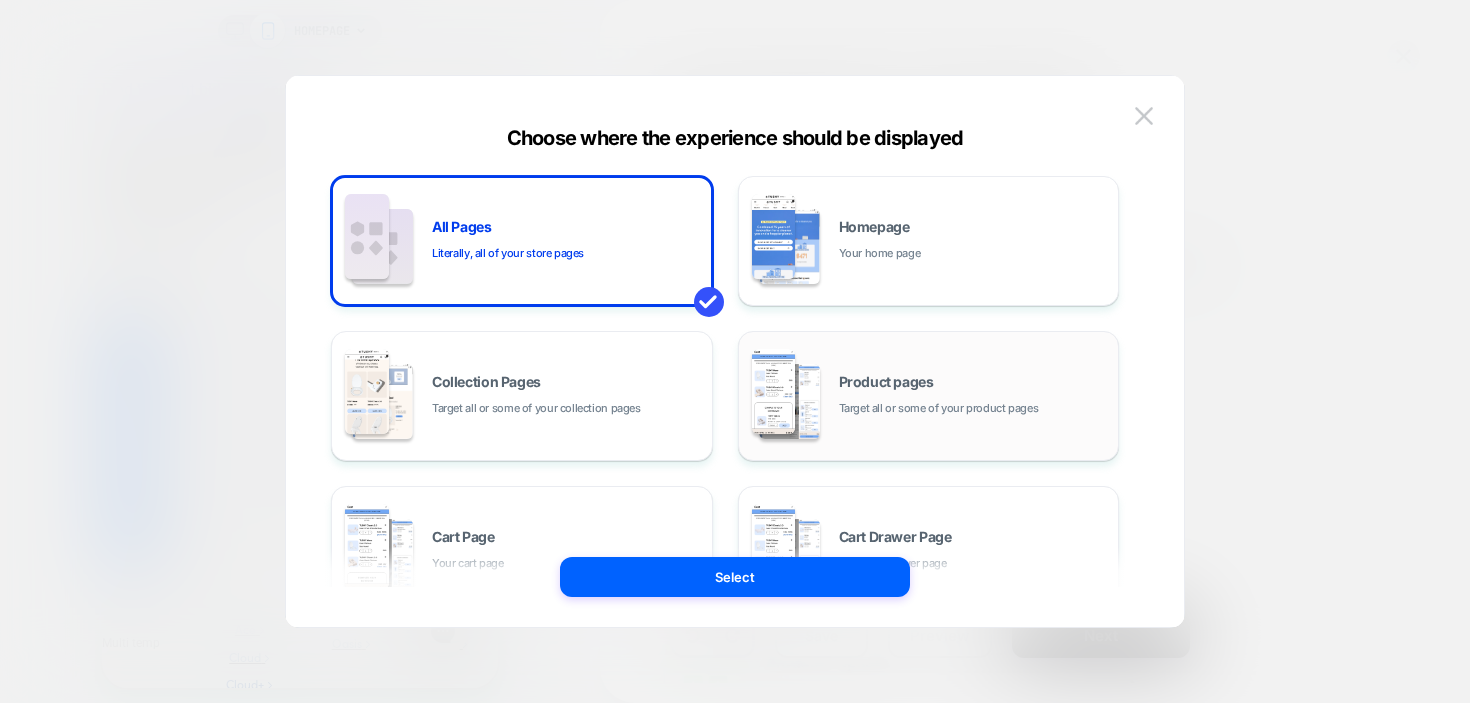click on "Product pages Target all or some of your product pages" at bounding box center [974, 396] 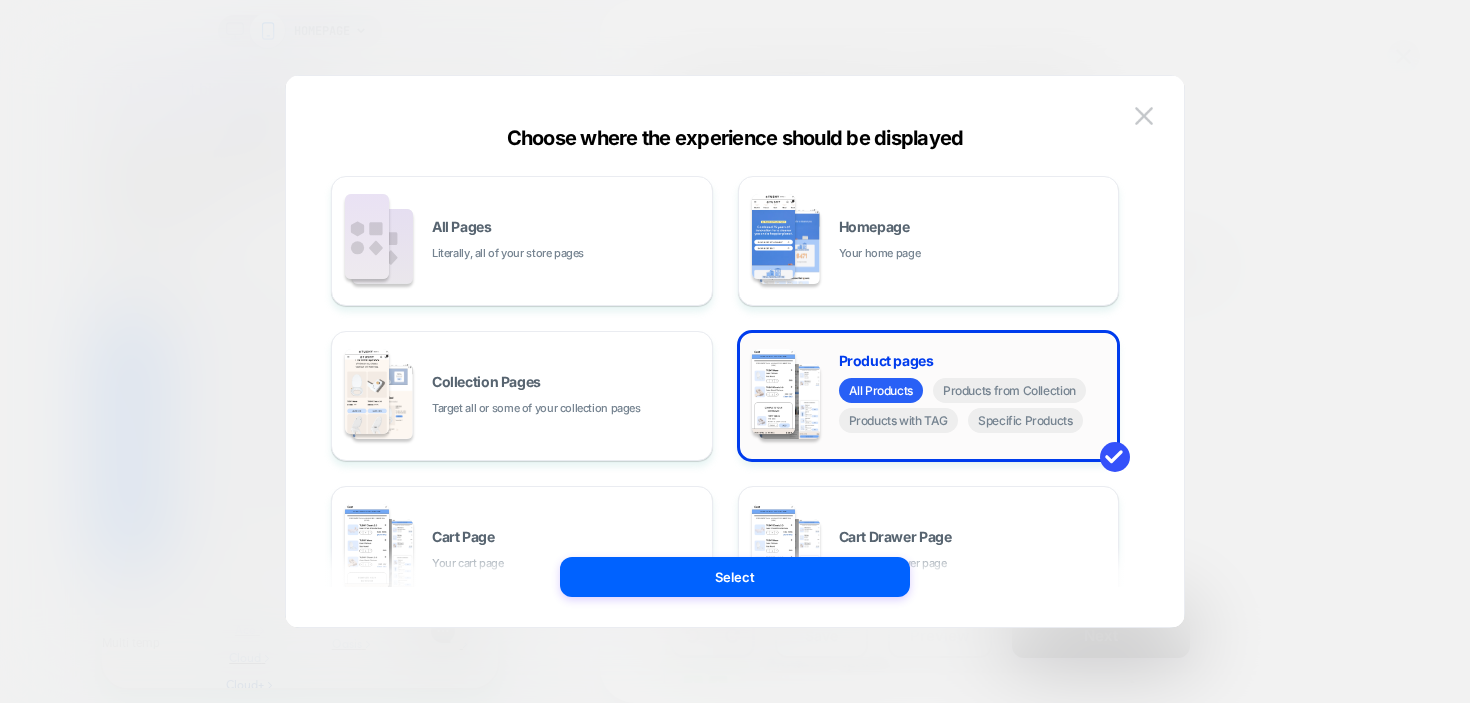 click on "All Products Products from Collection Products with TAG Specific Products" at bounding box center [974, 408] 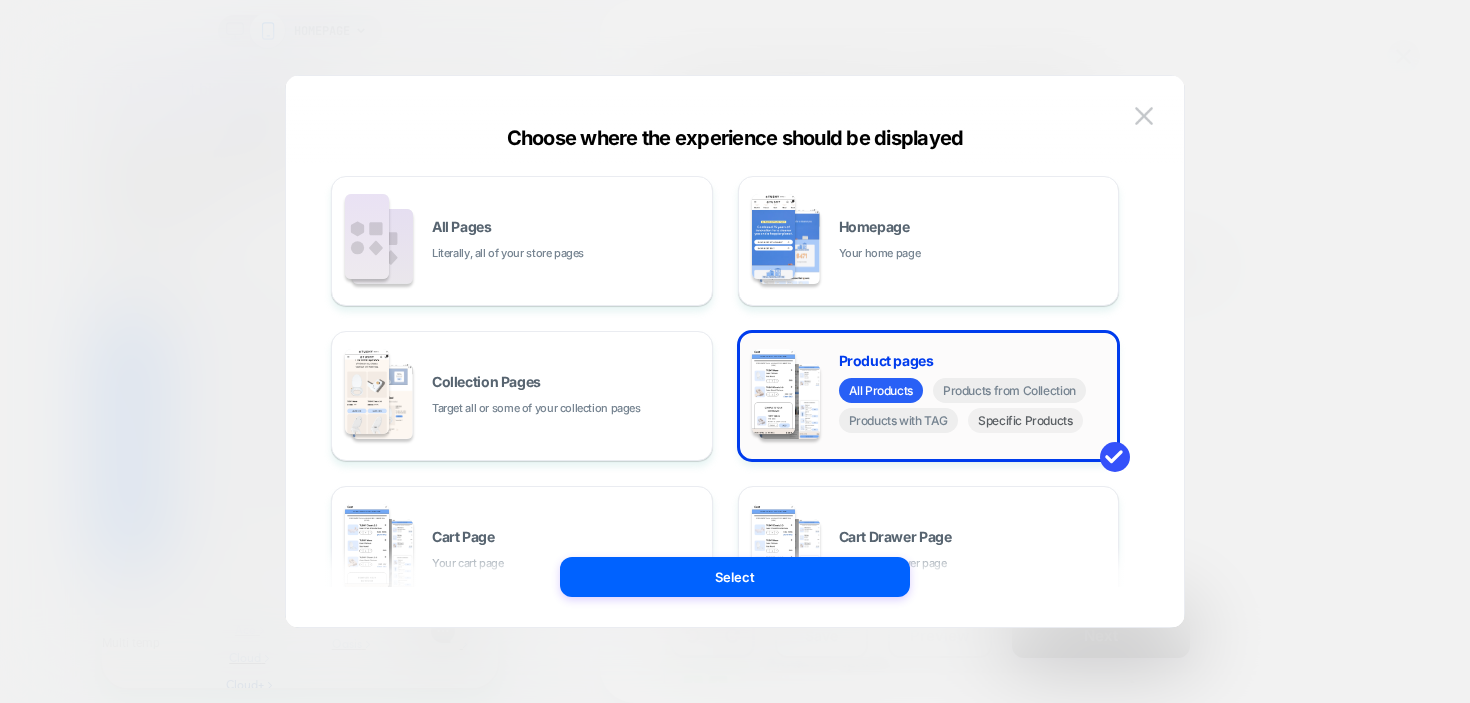 click on "Specific Products" at bounding box center (1025, 420) 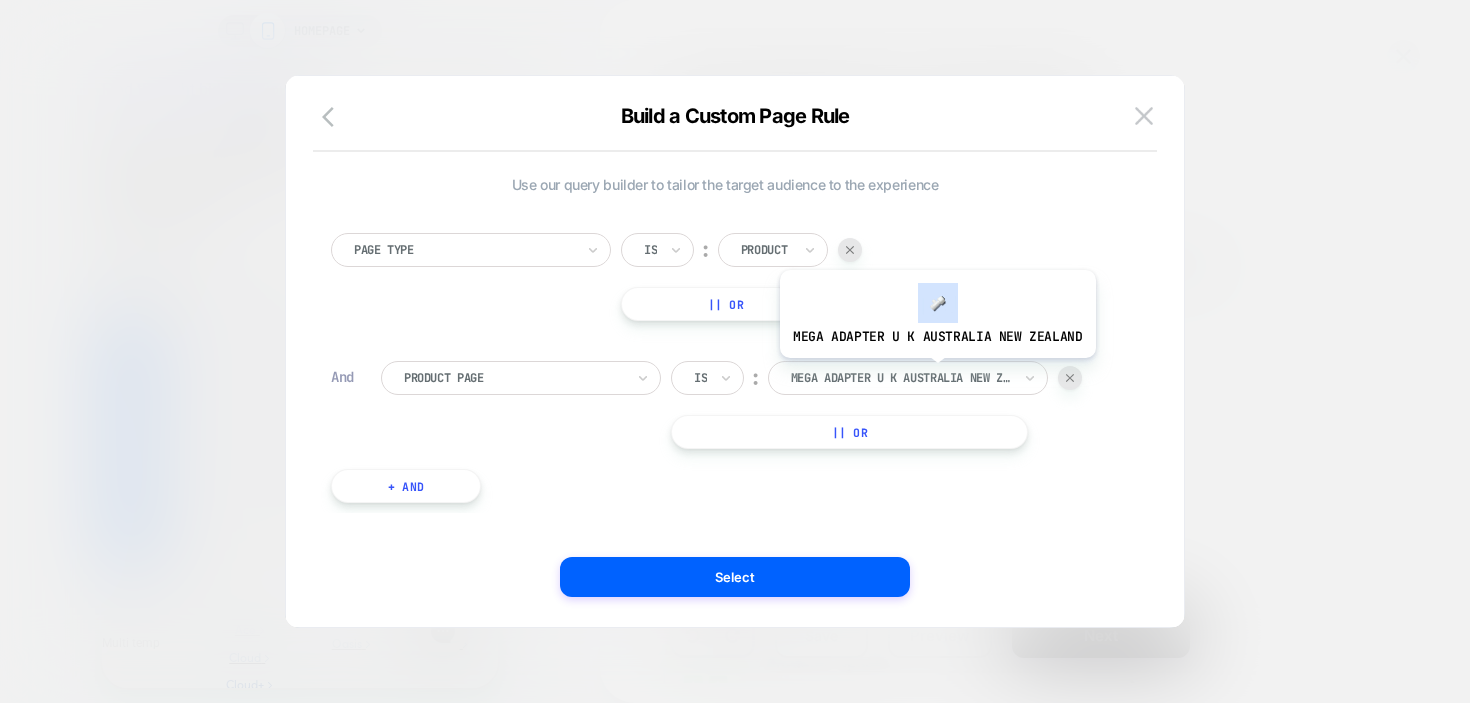 click at bounding box center (901, 378) 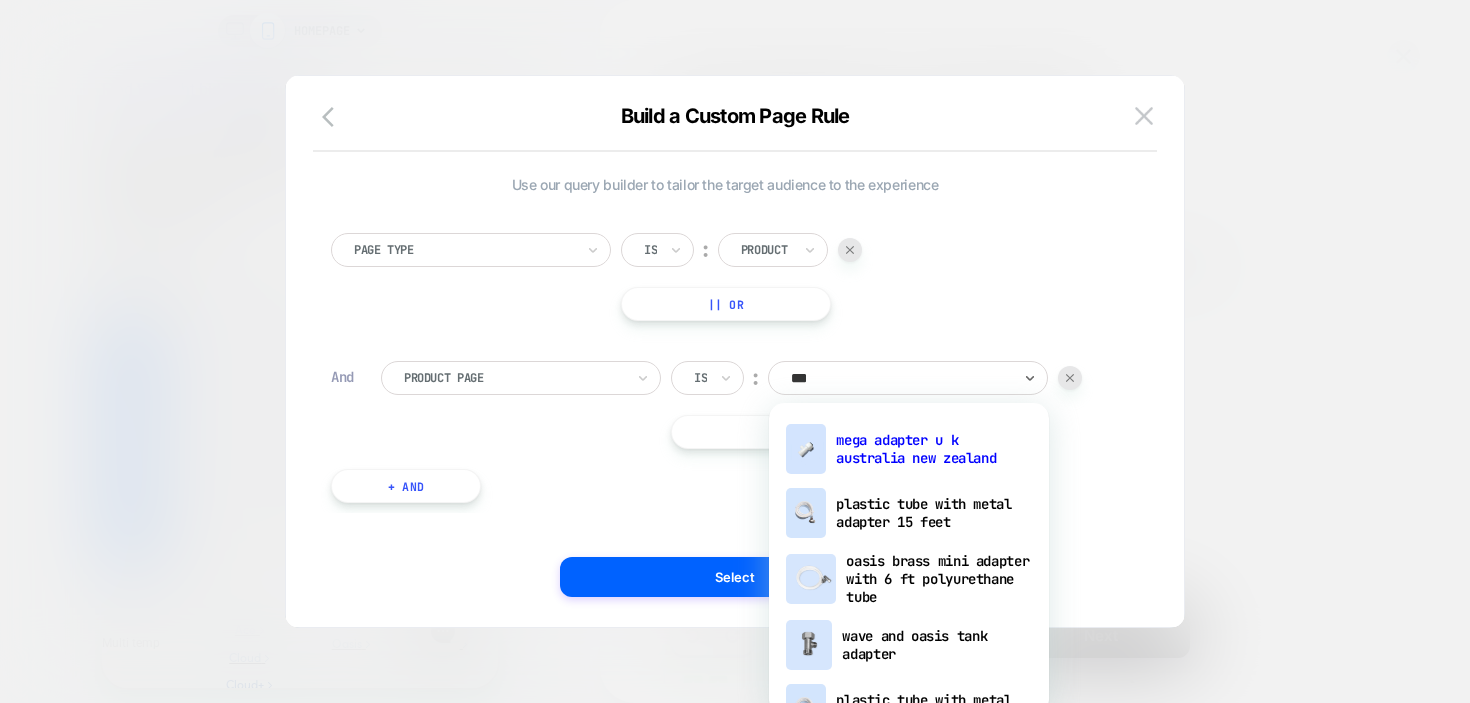 type on "****" 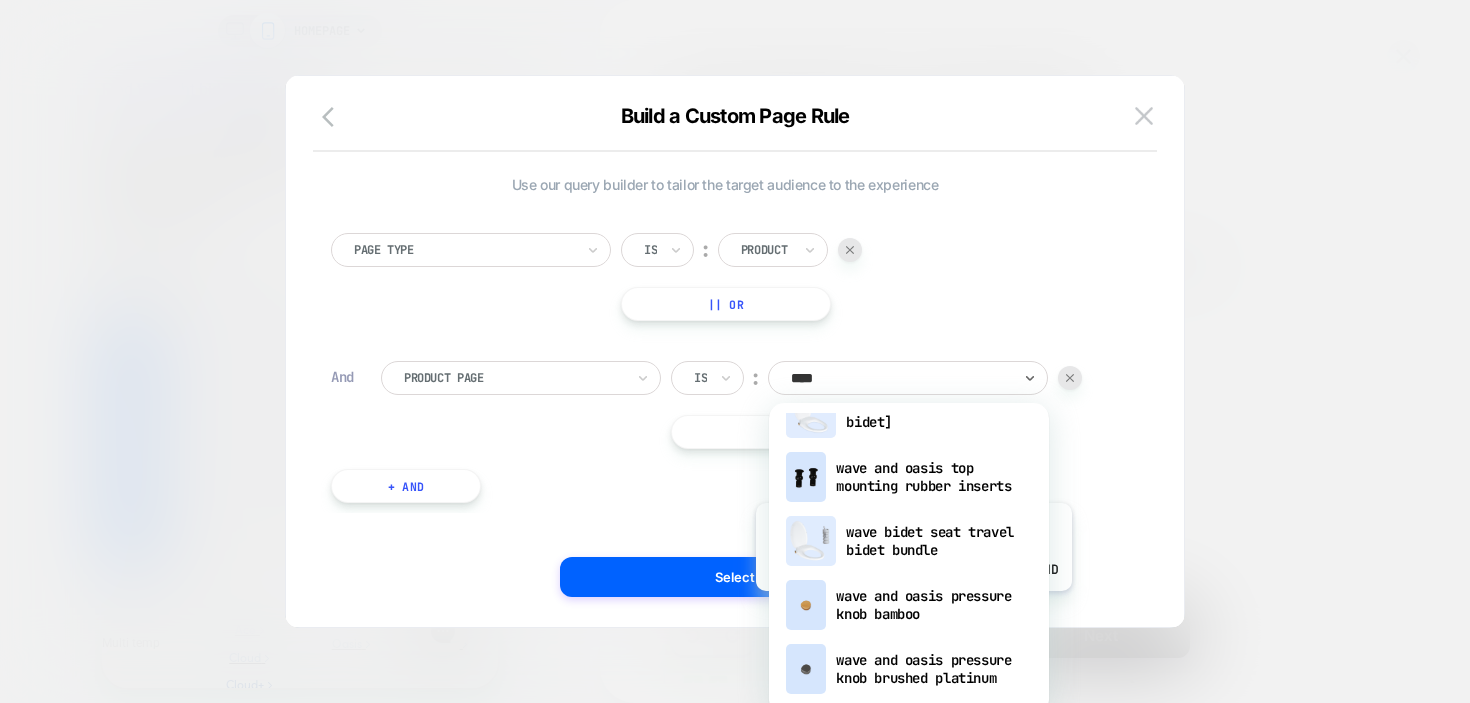 scroll, scrollTop: 924, scrollLeft: 0, axis: vertical 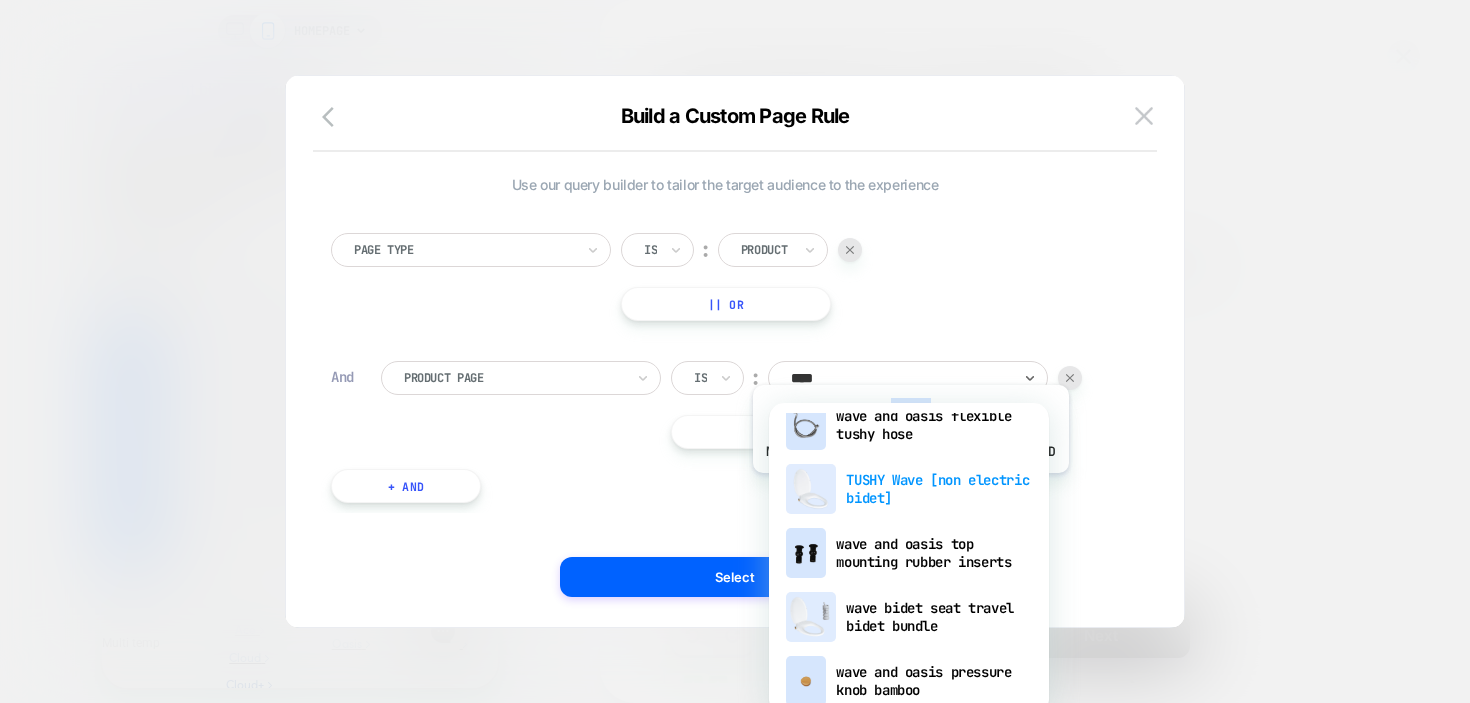 click on "TUSHY Wave [non electric bidet]" at bounding box center (909, 489) 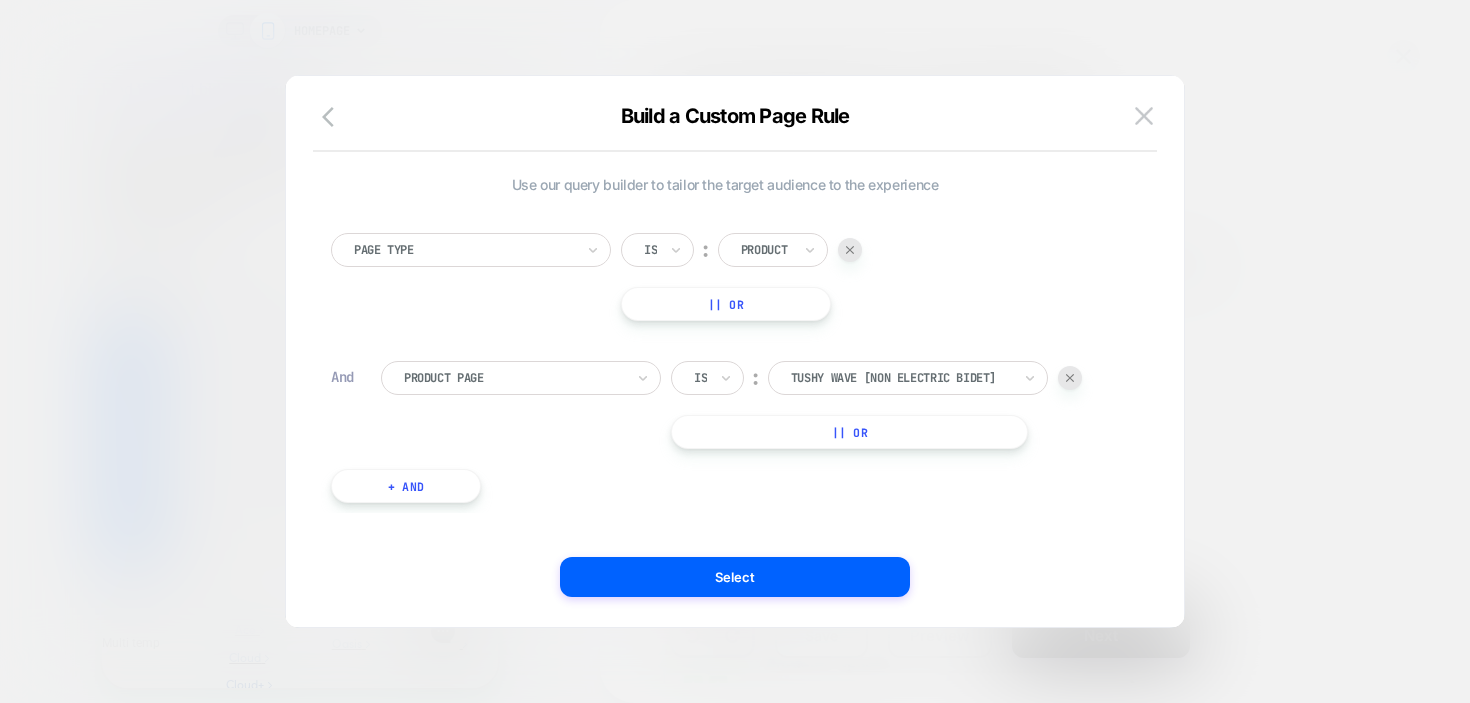click on "|| Or" at bounding box center (849, 432) 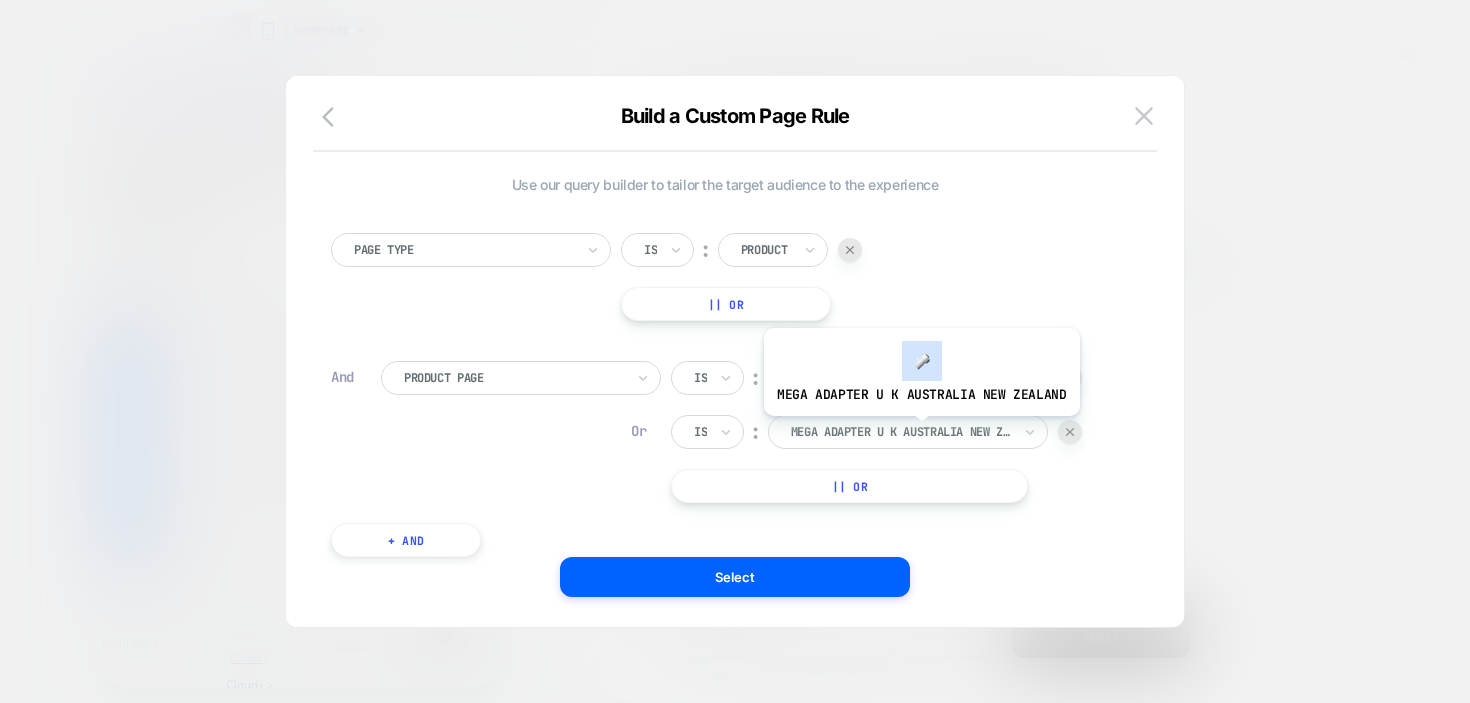 click at bounding box center [901, 432] 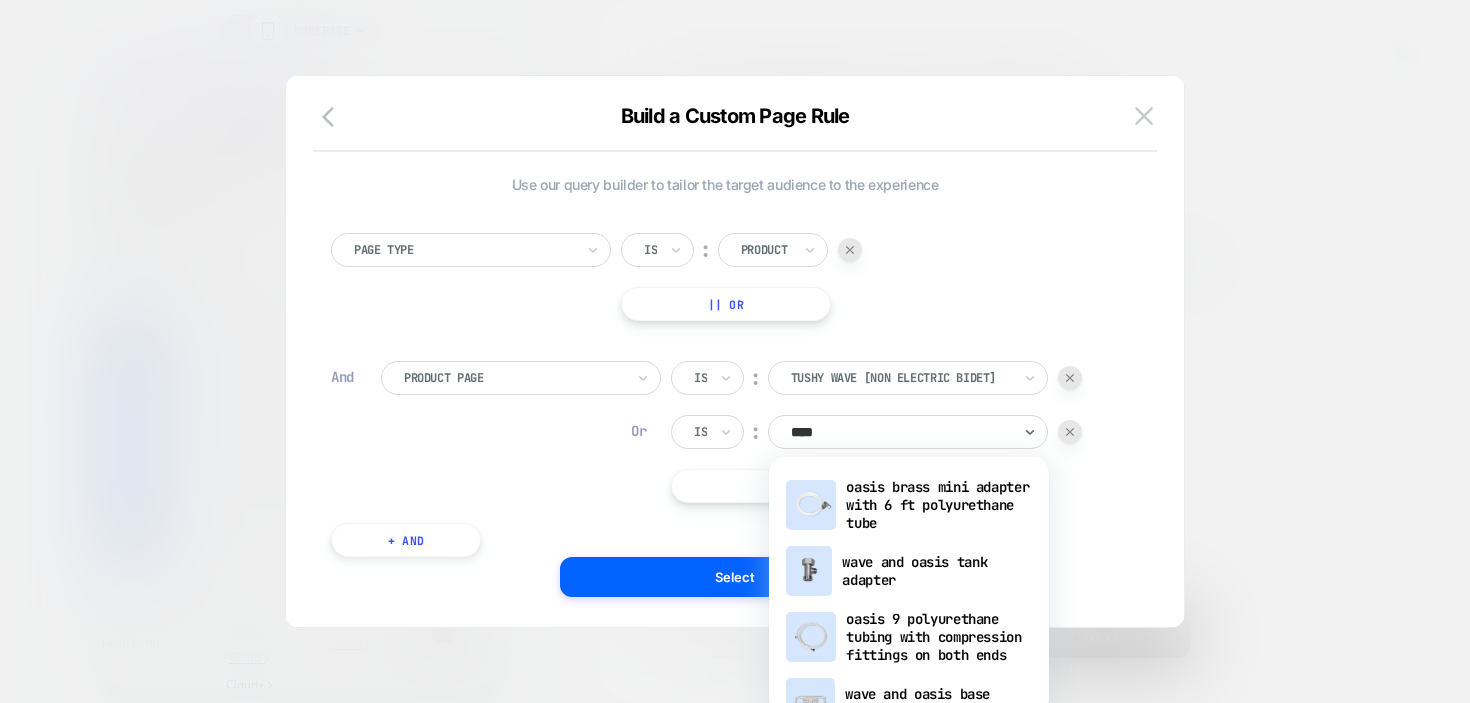 type on "*****" 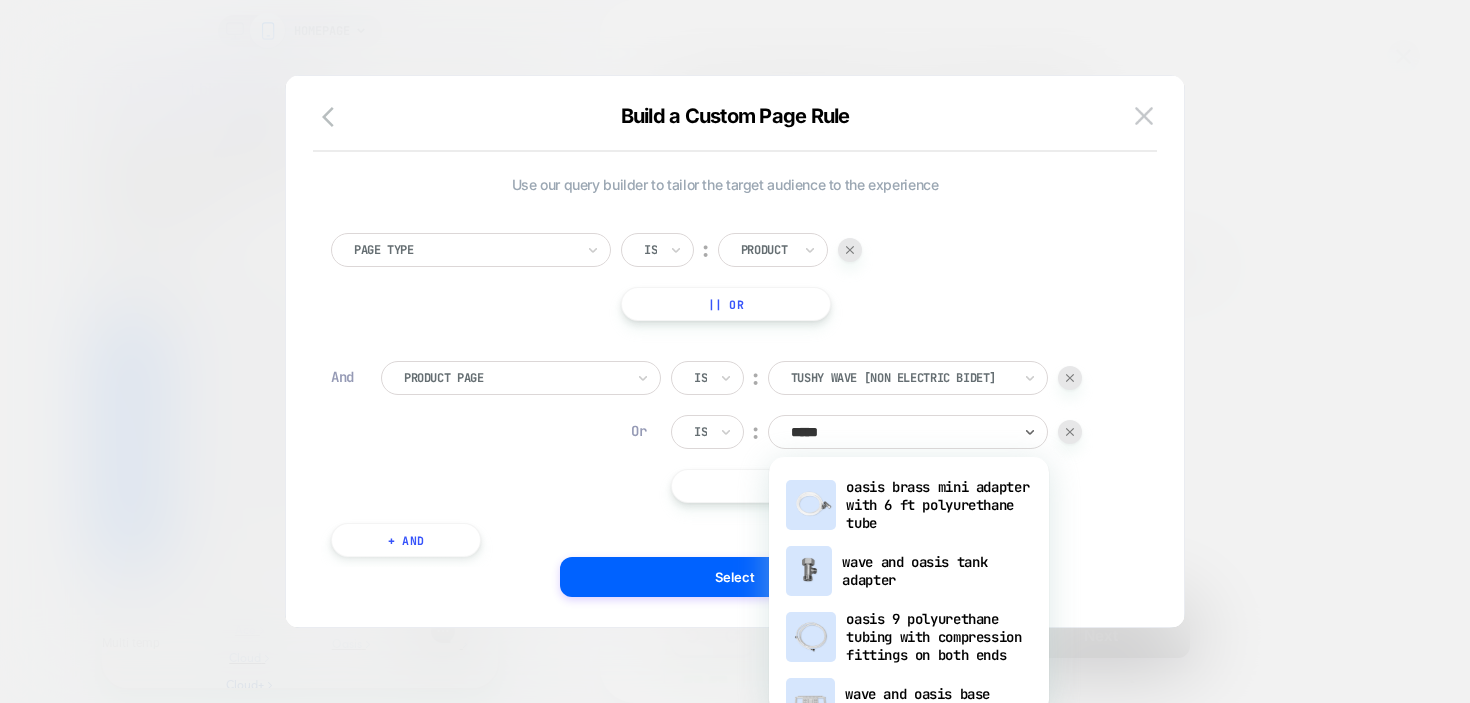 click at bounding box center (1070, 432) 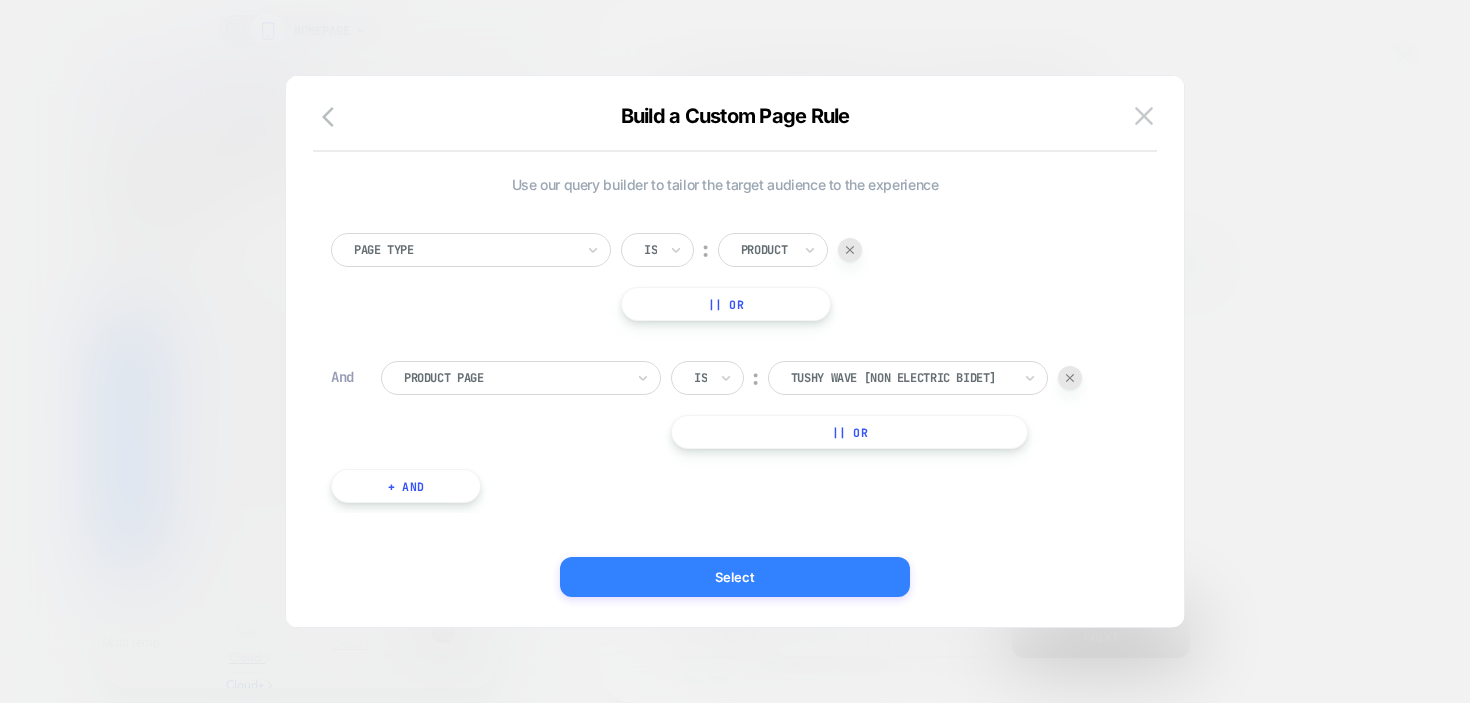 click on "Select" at bounding box center (735, 577) 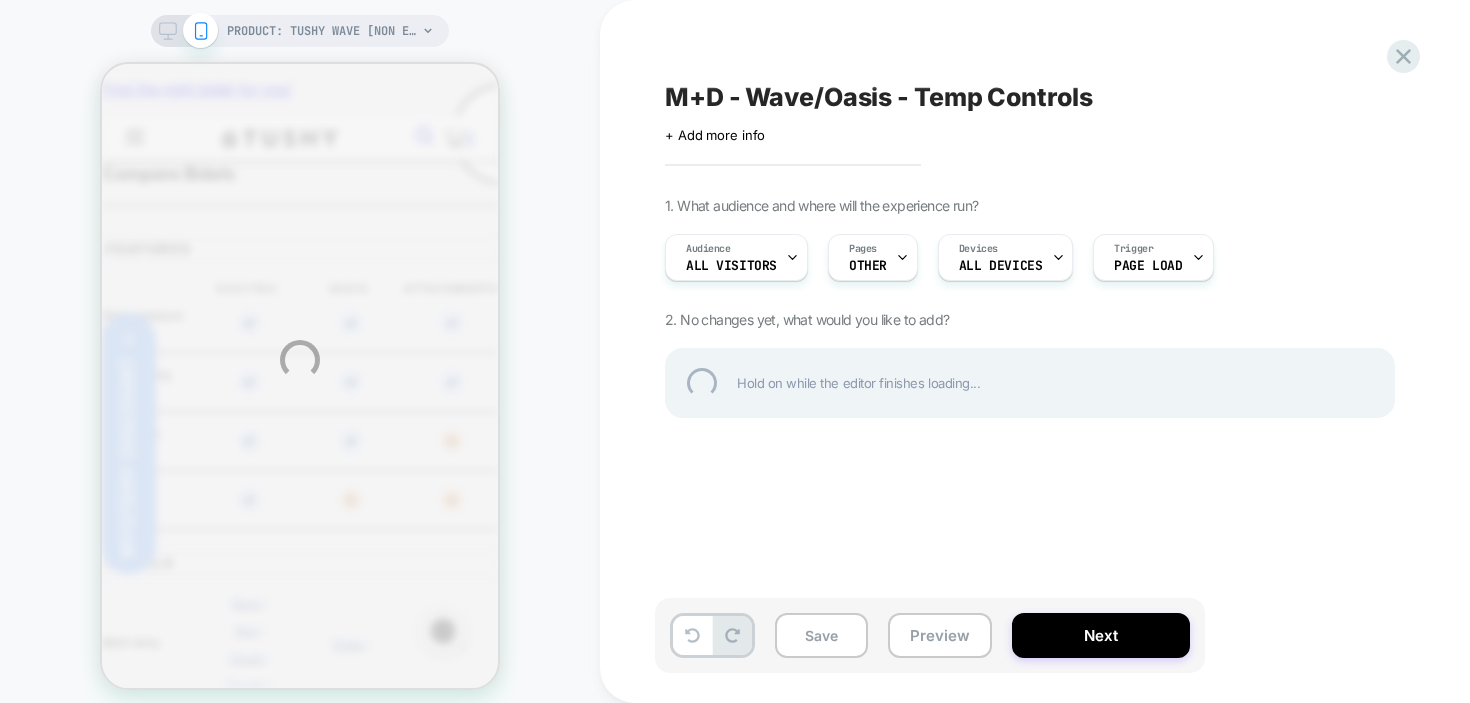 click on "M+D - Wave/Oasis - Temp Controls" at bounding box center (1030, 97) 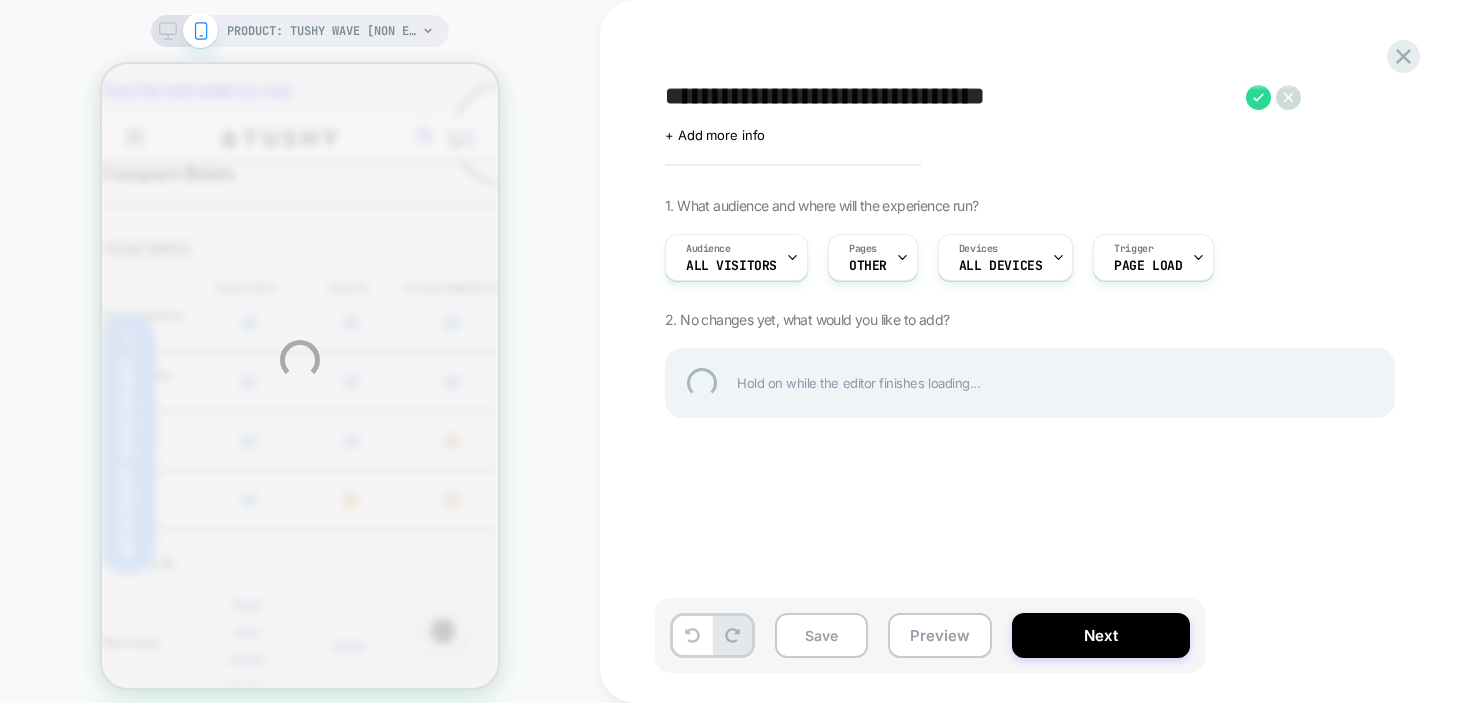 click on "**********" at bounding box center (950, 97) 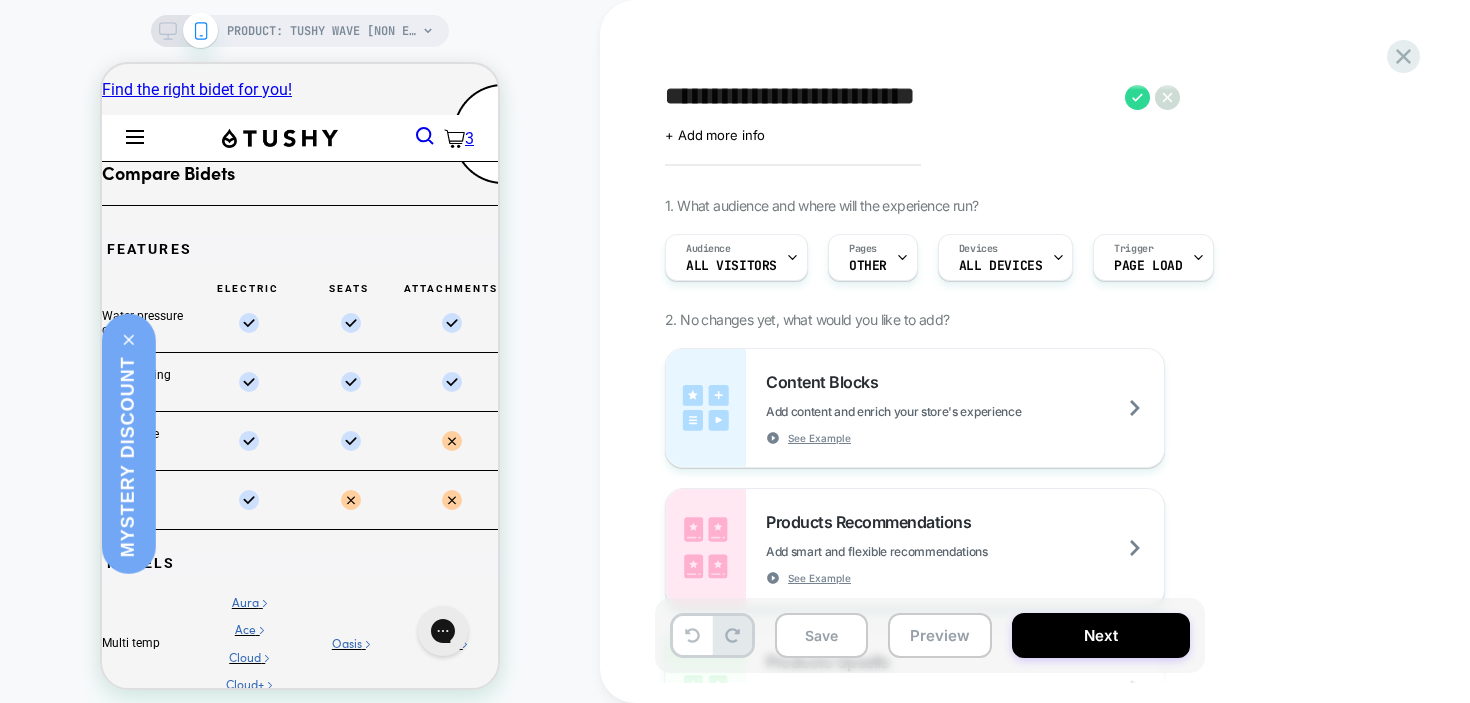 type on "**********" 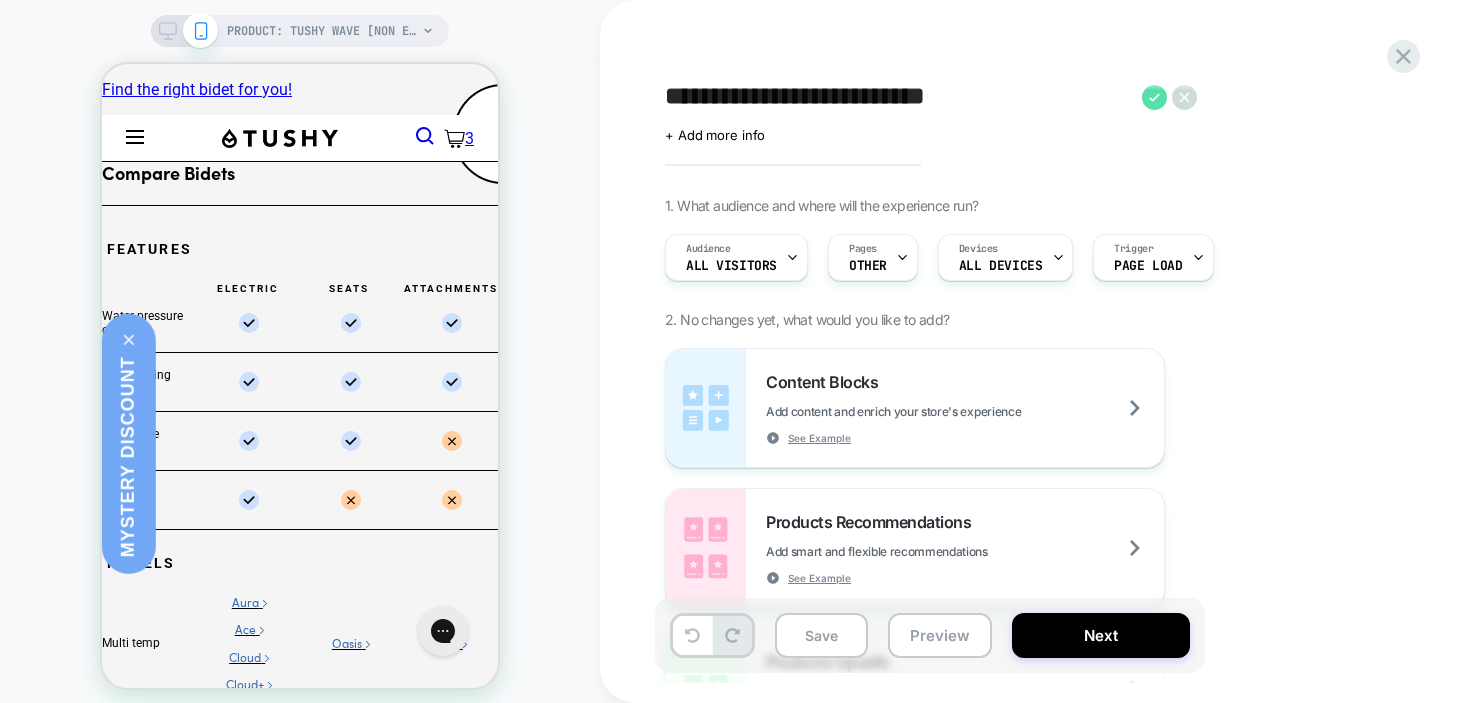 click 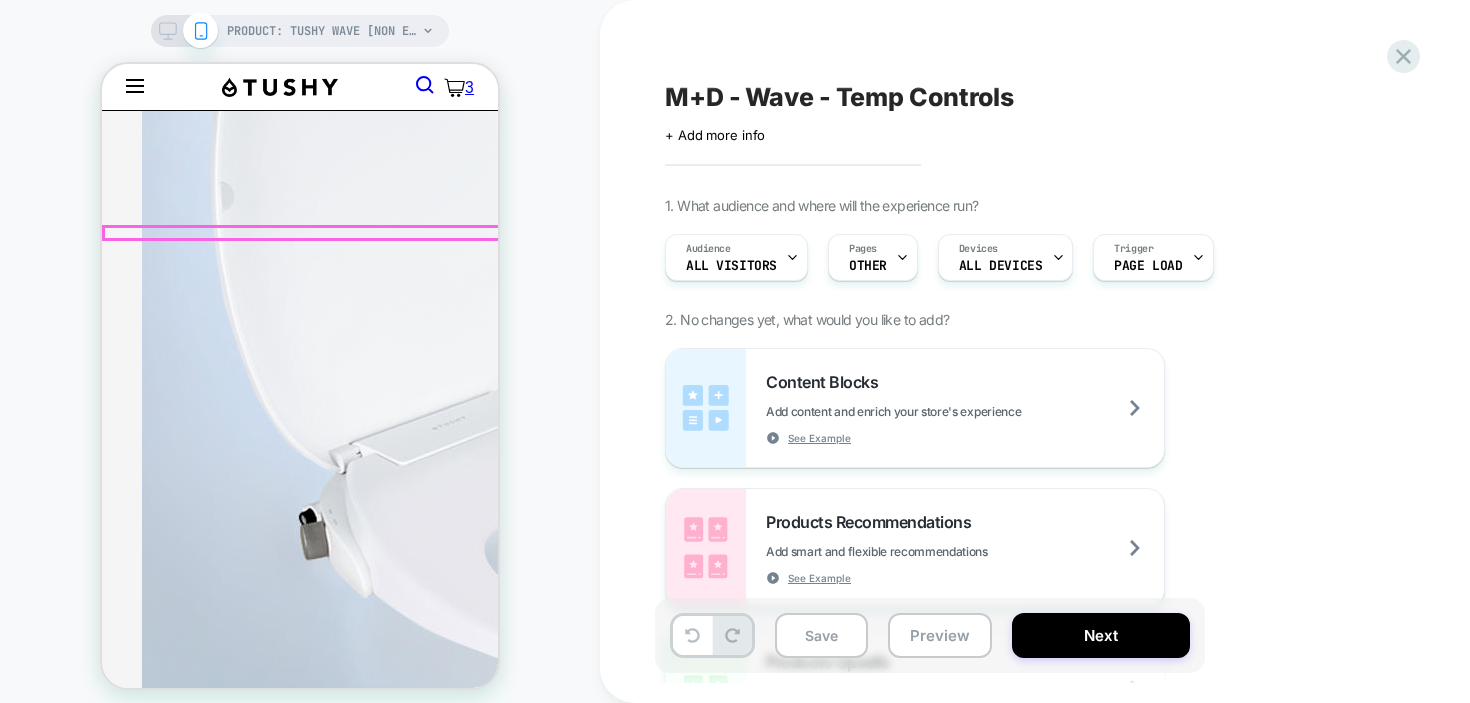 scroll, scrollTop: 410, scrollLeft: 0, axis: vertical 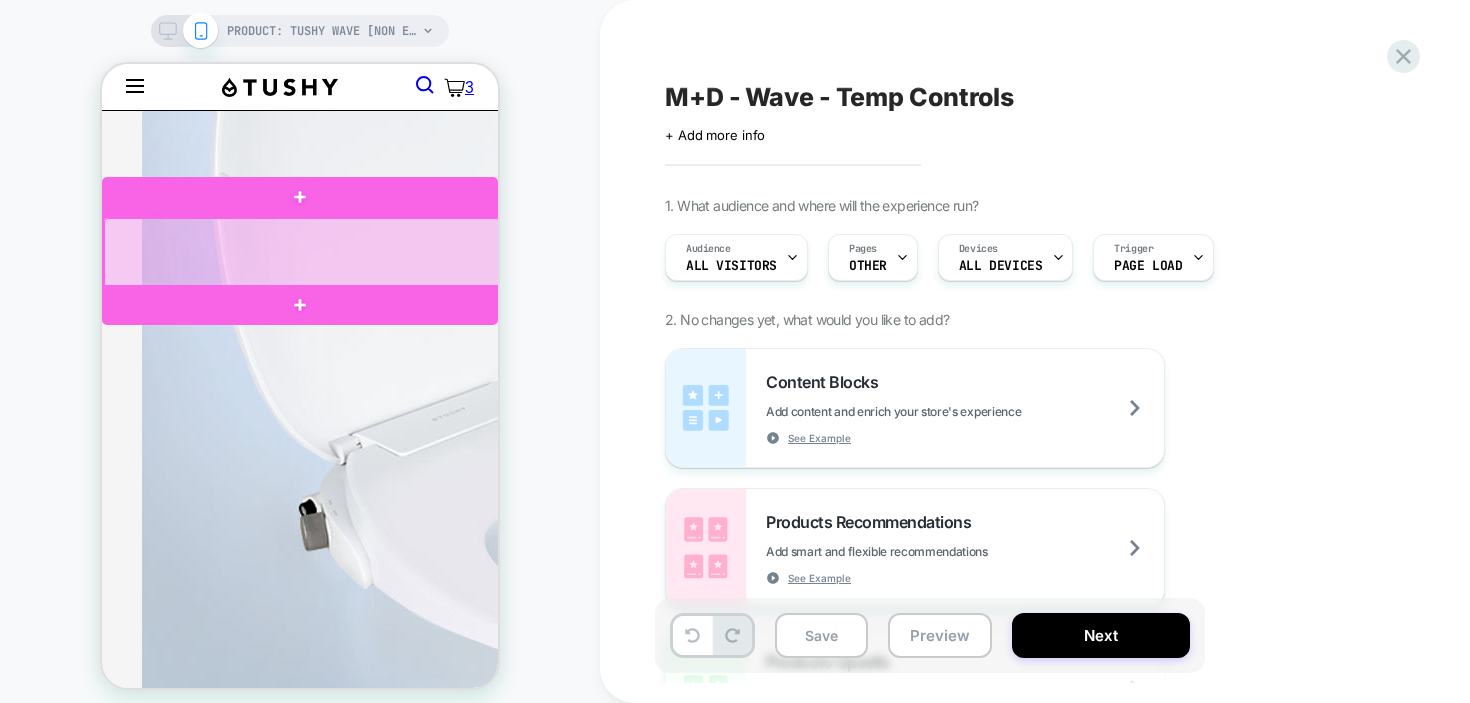 click at bounding box center (302, 253) 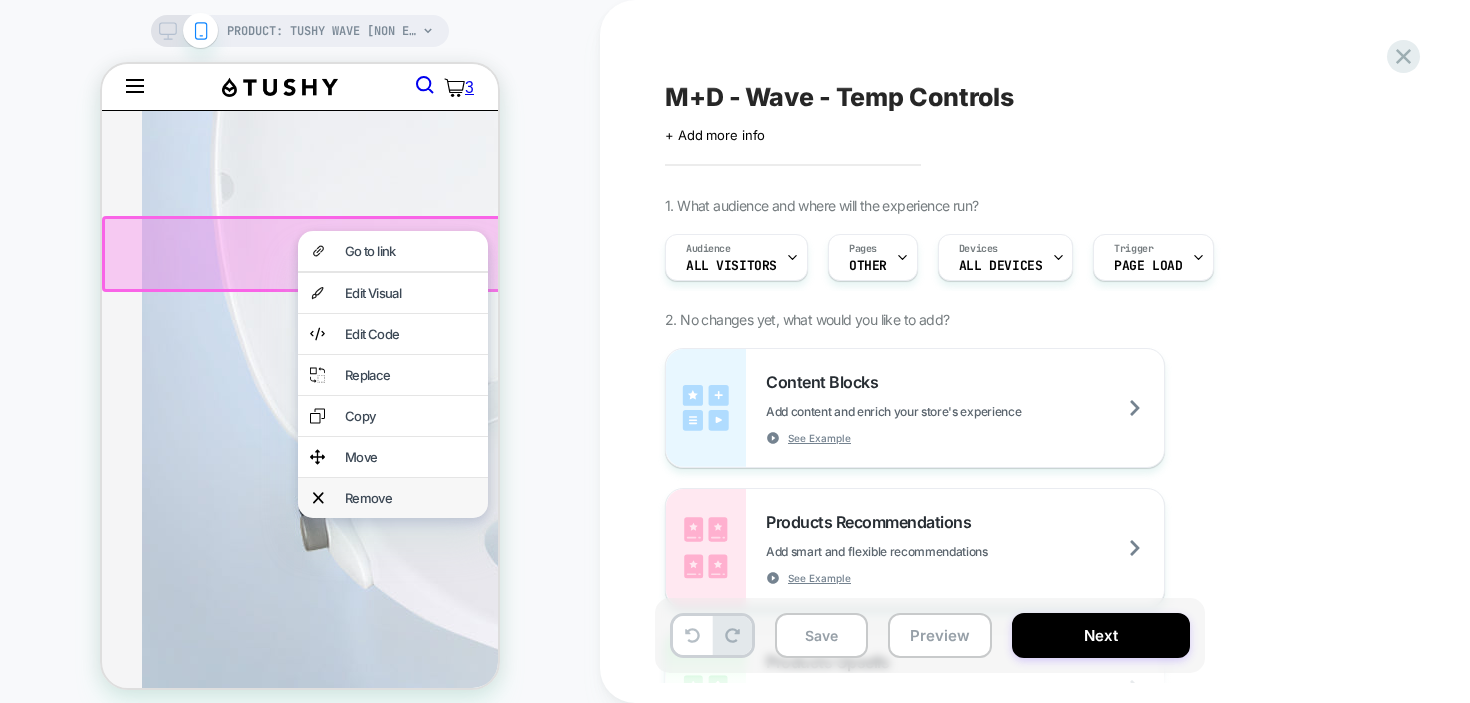 click on "Remove" at bounding box center (410, 498) 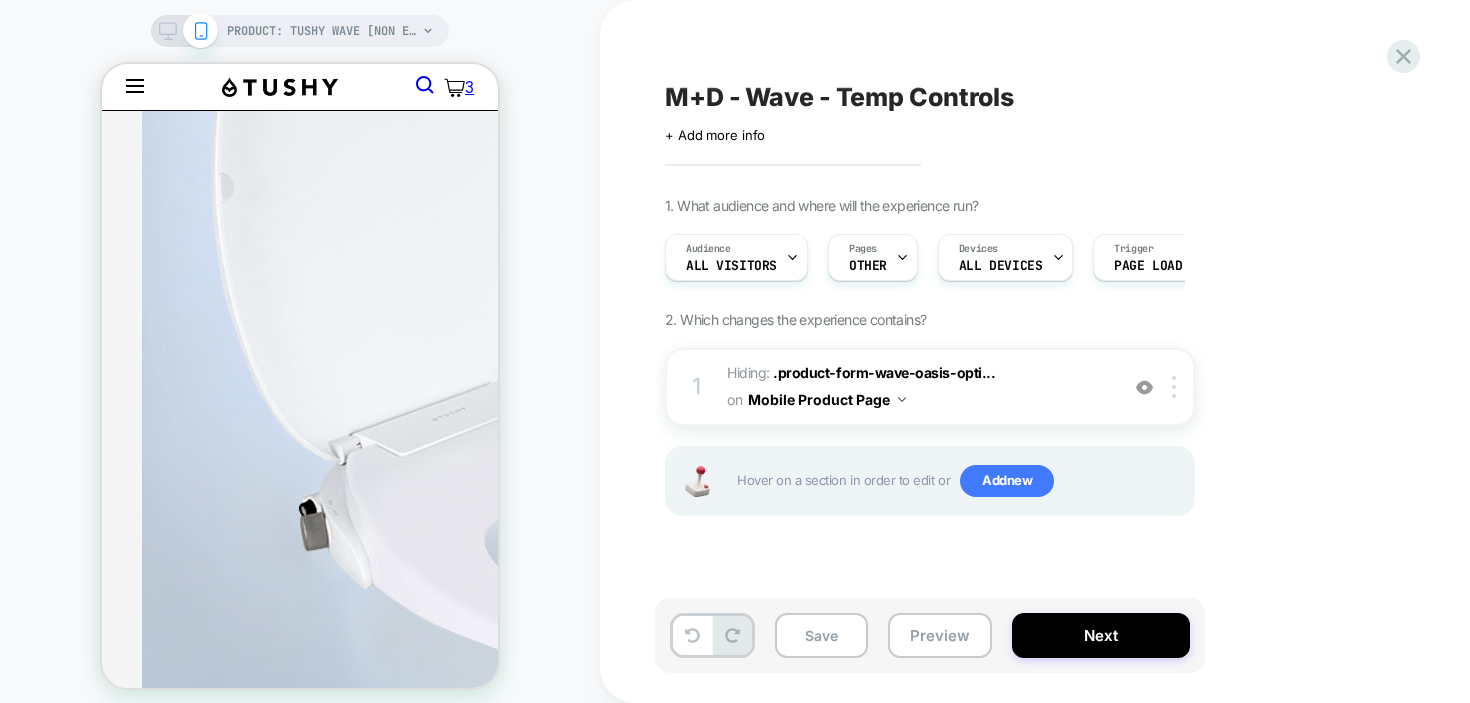 click 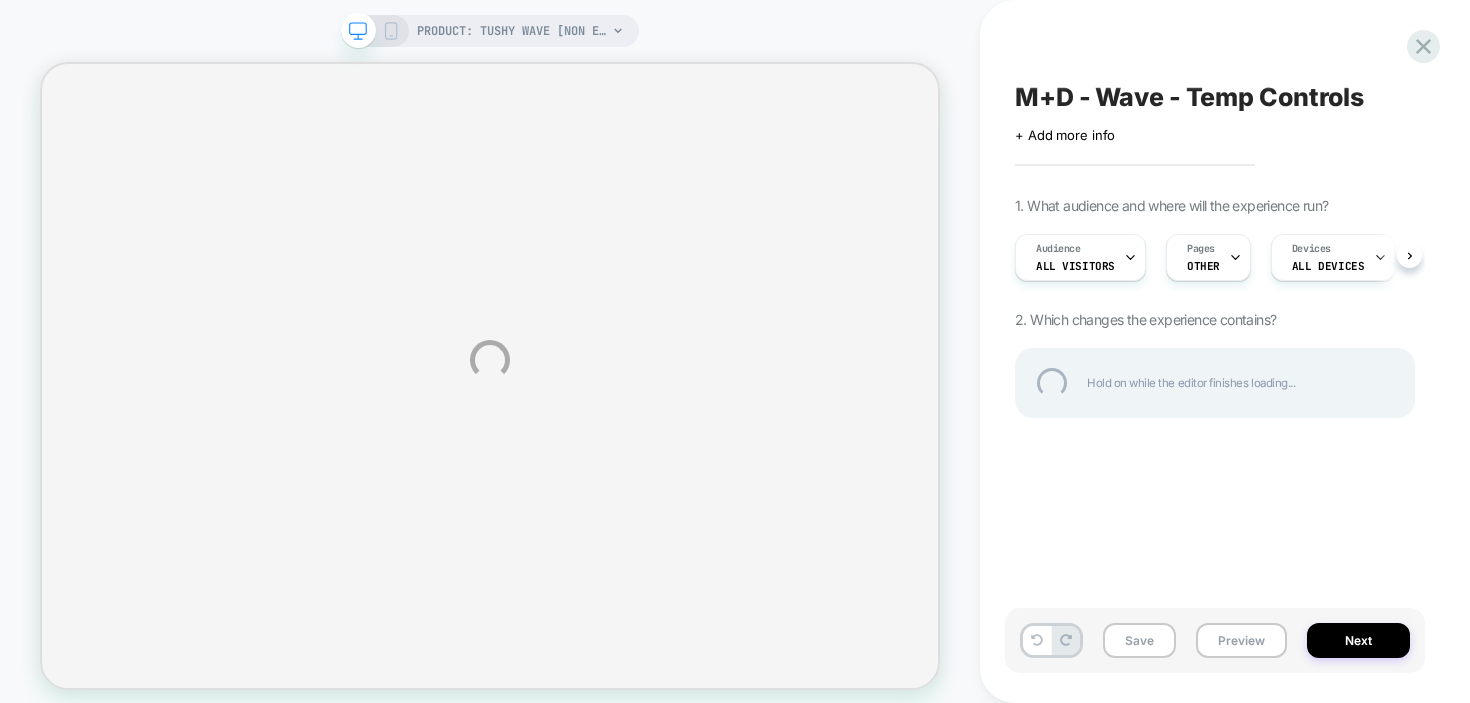 select on "**********" 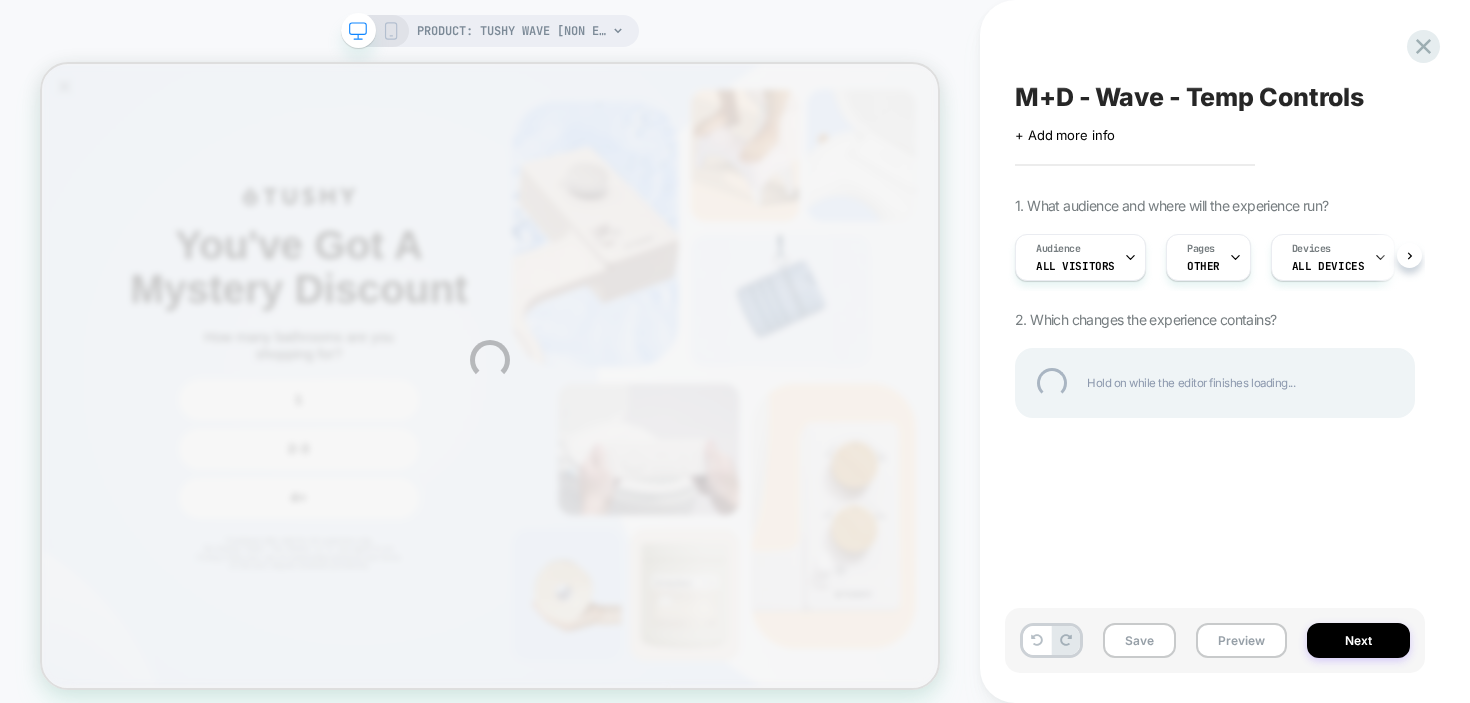scroll, scrollTop: 410, scrollLeft: 0, axis: vertical 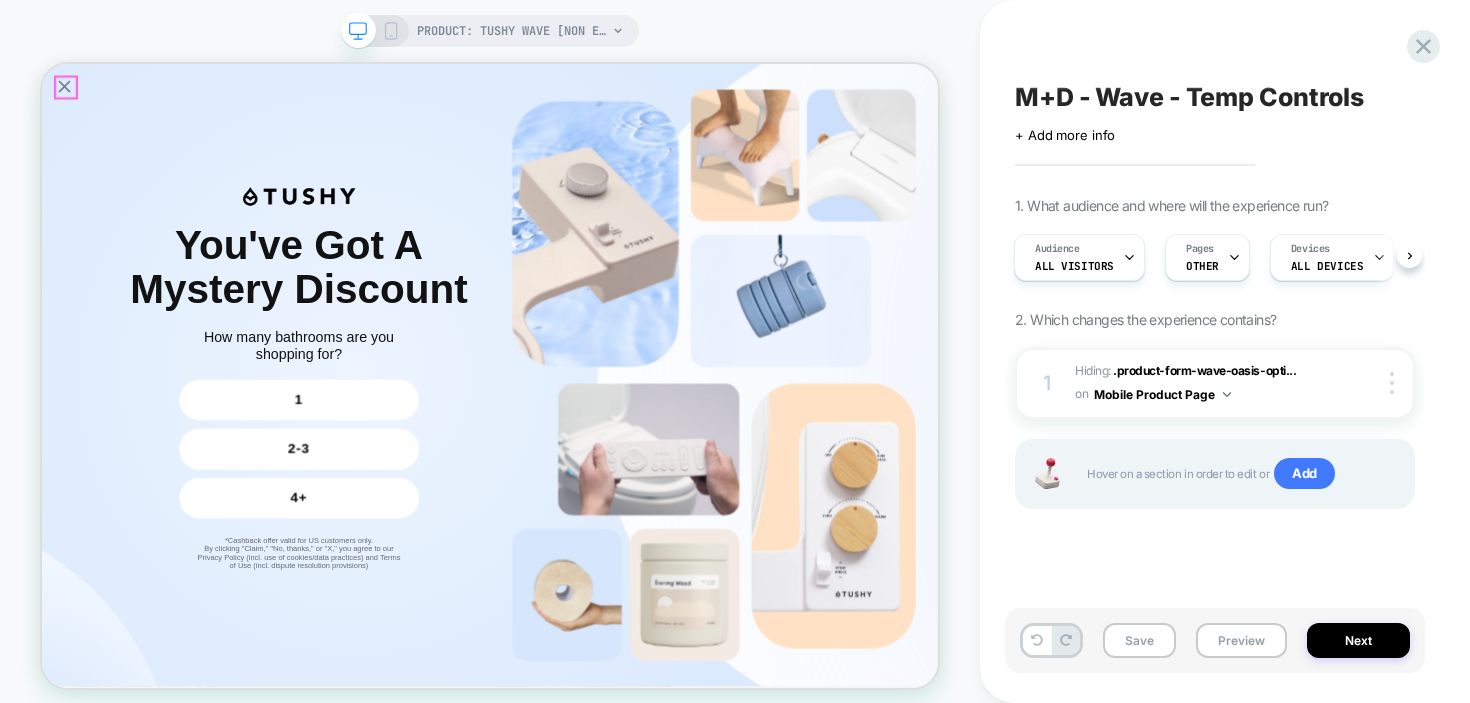 click 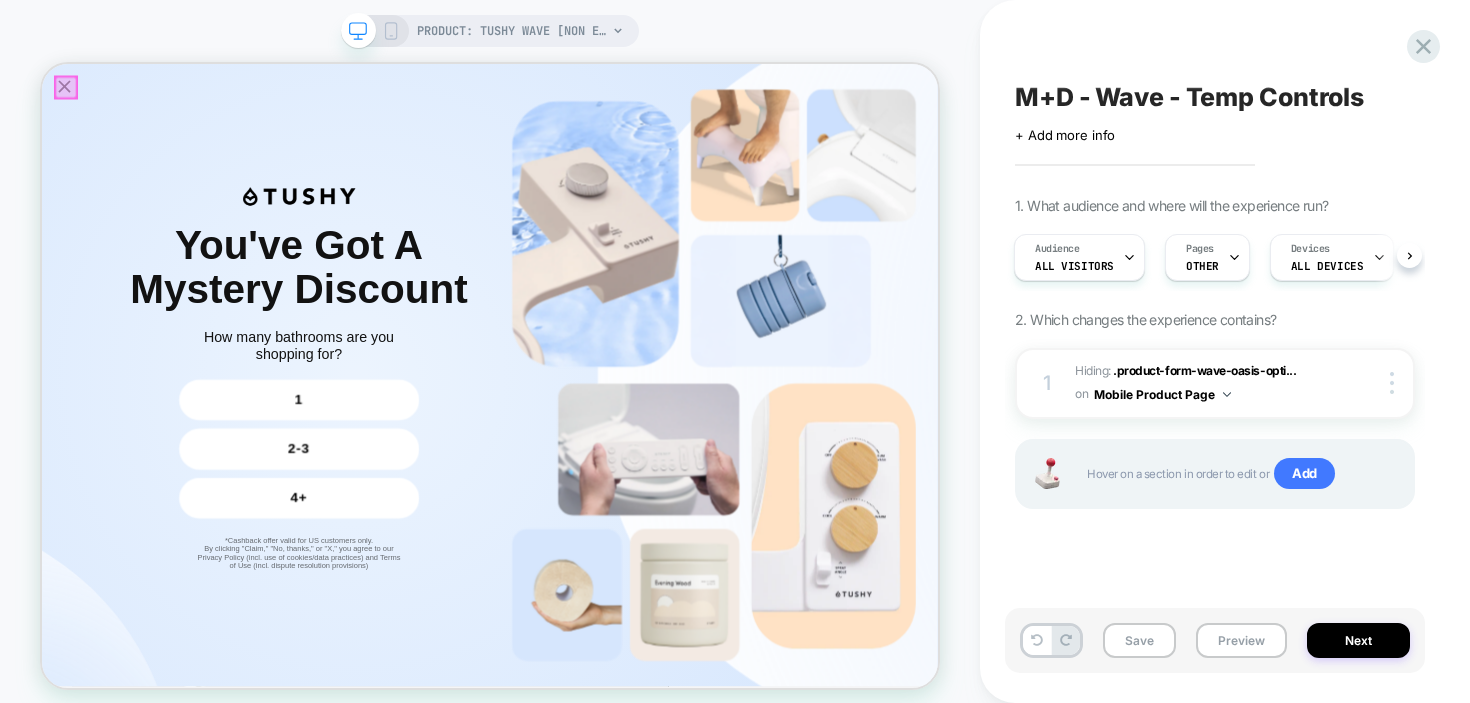 click at bounding box center (74, 96) 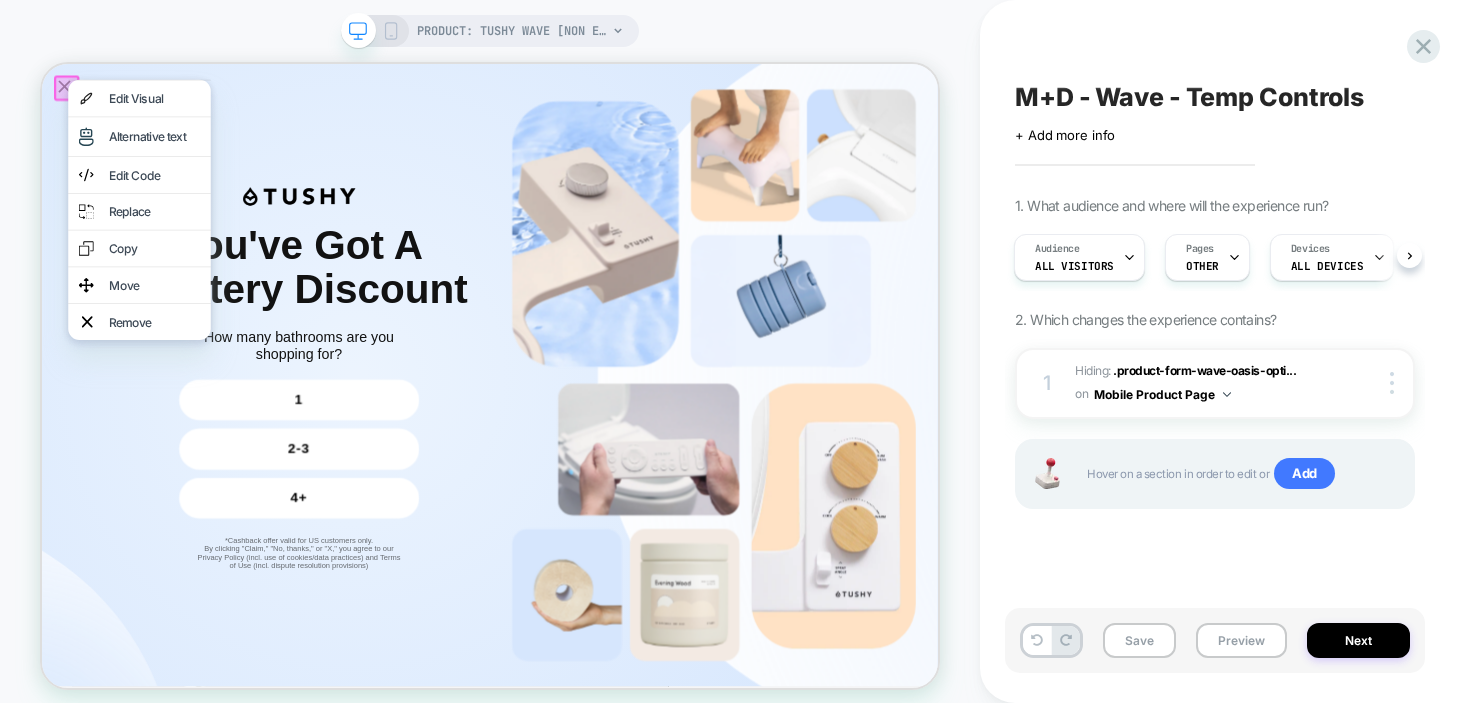 click at bounding box center [75, 97] 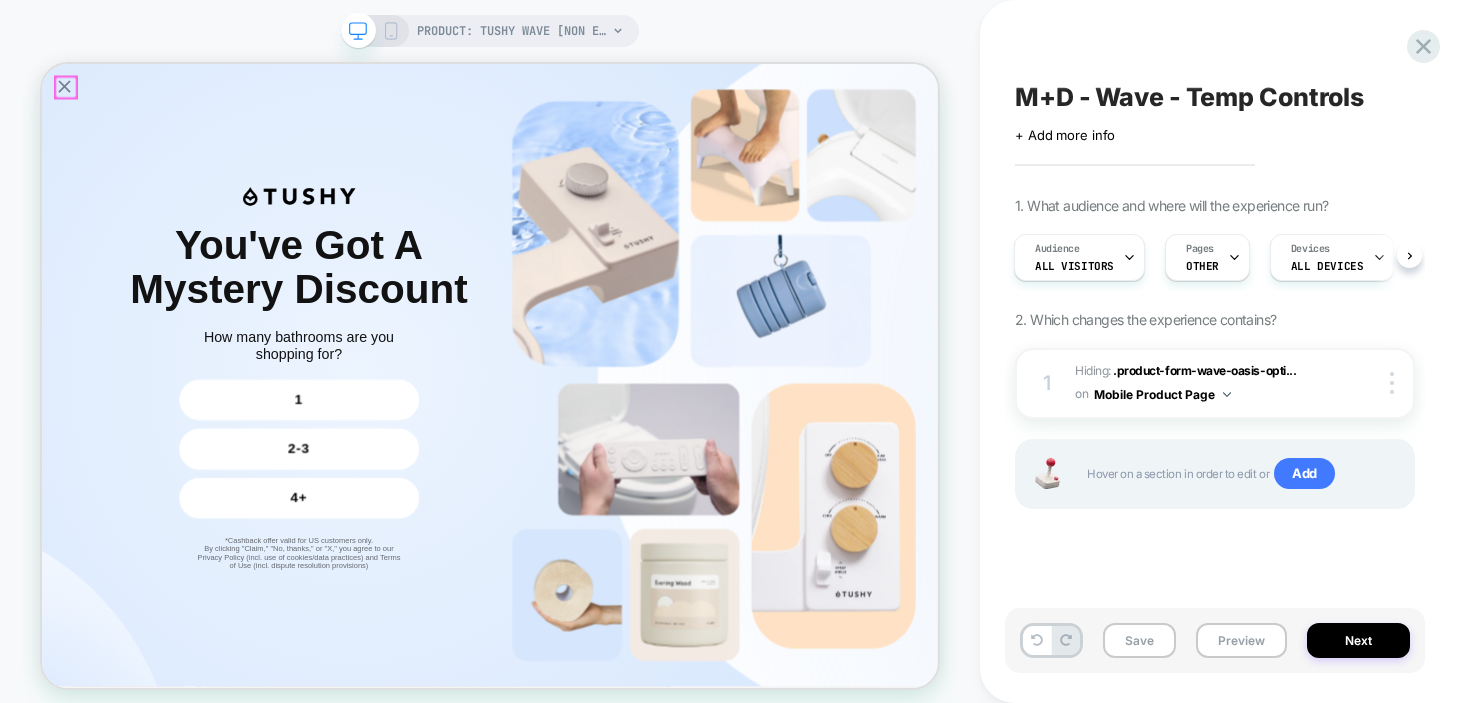 click at bounding box center (74, 96) 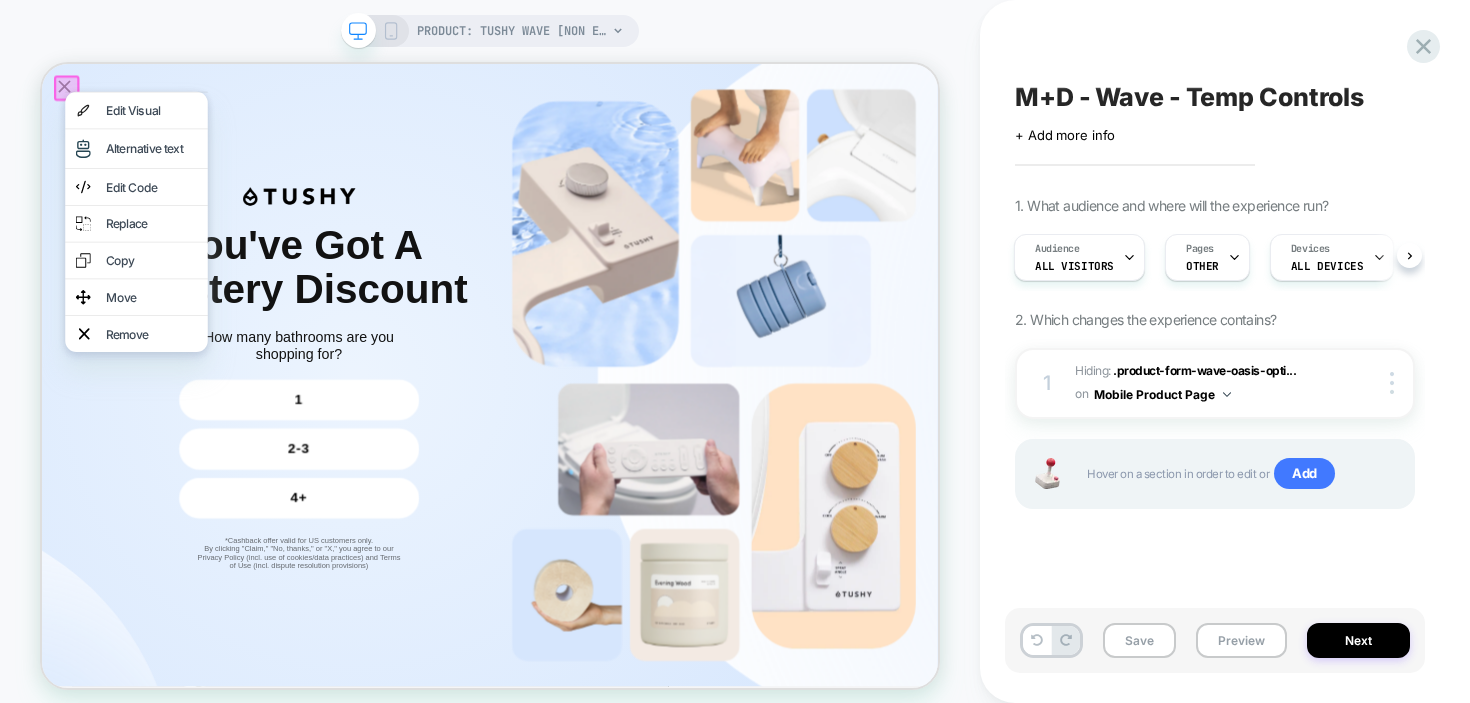 click at bounding box center (75, 97) 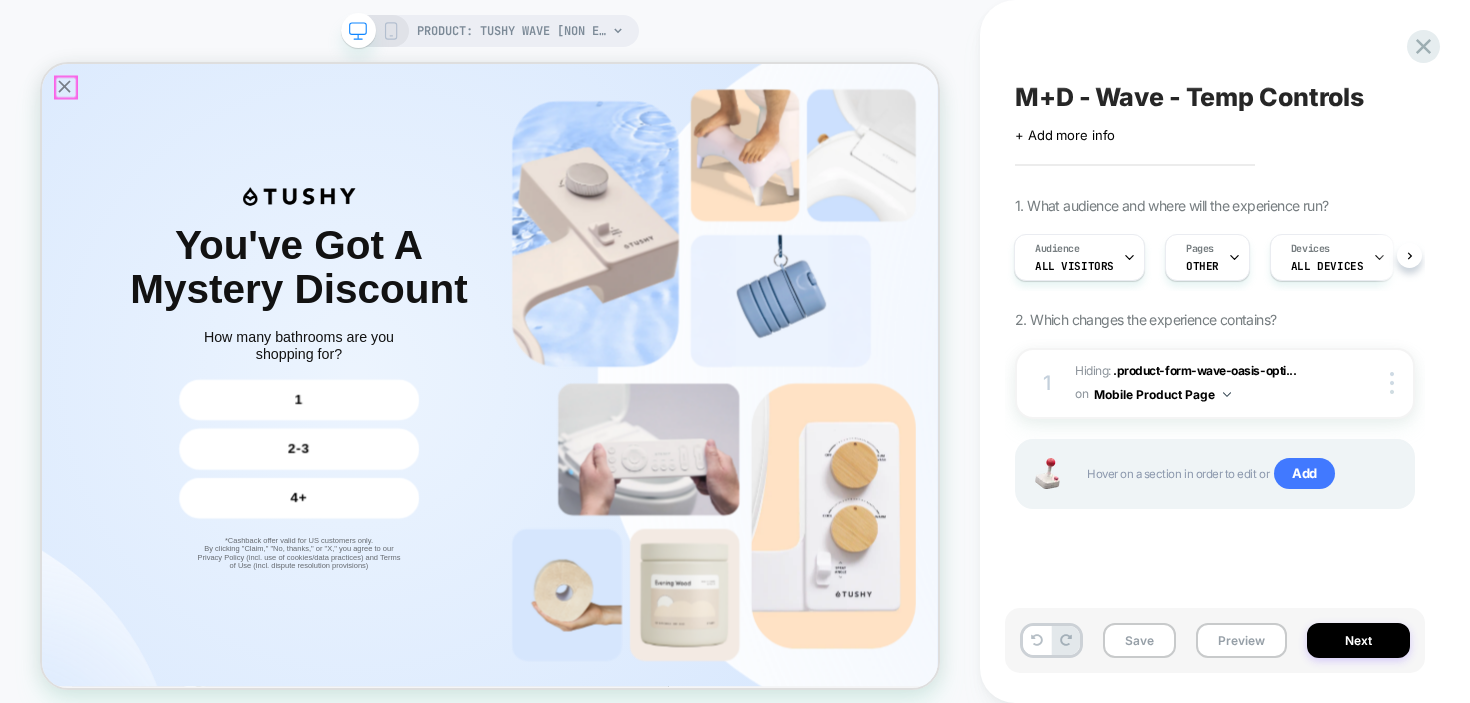 click at bounding box center (74, 96) 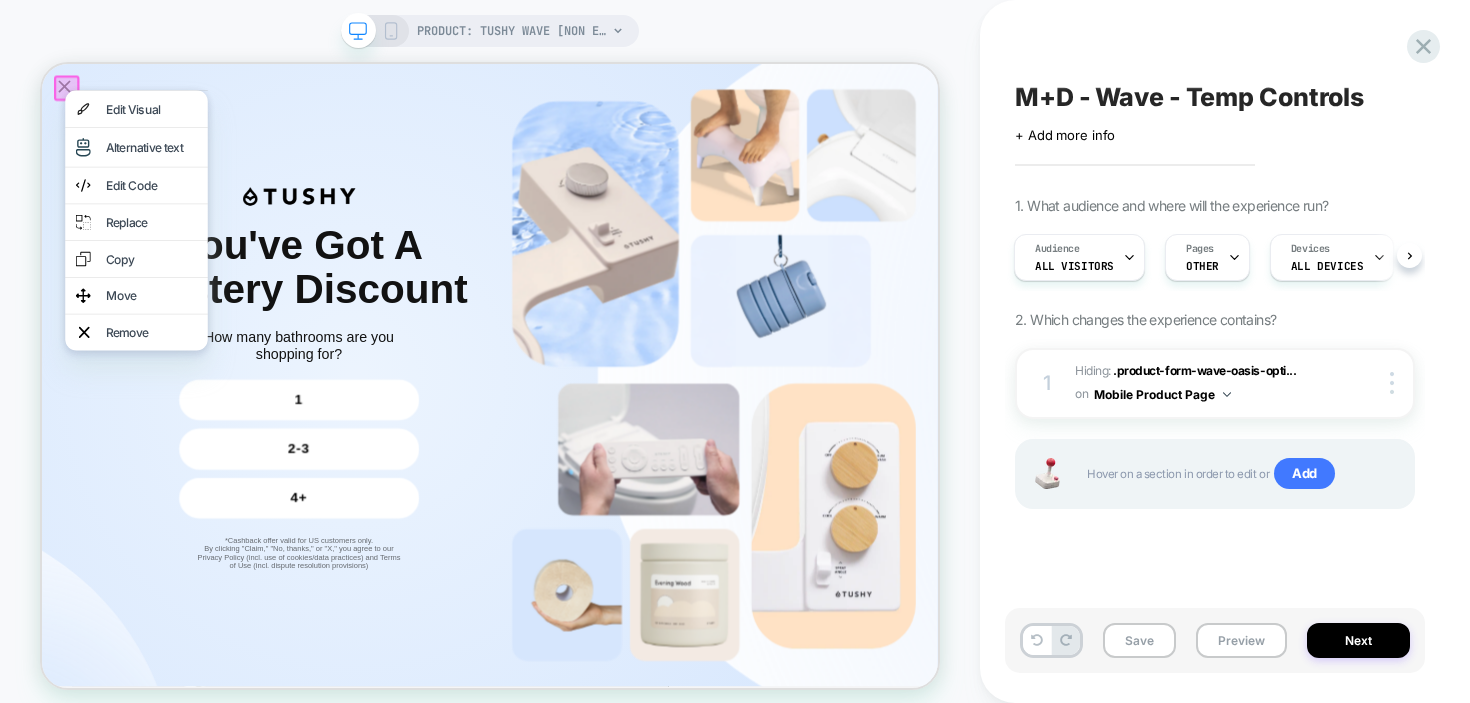 click at bounding box center (168, 99) 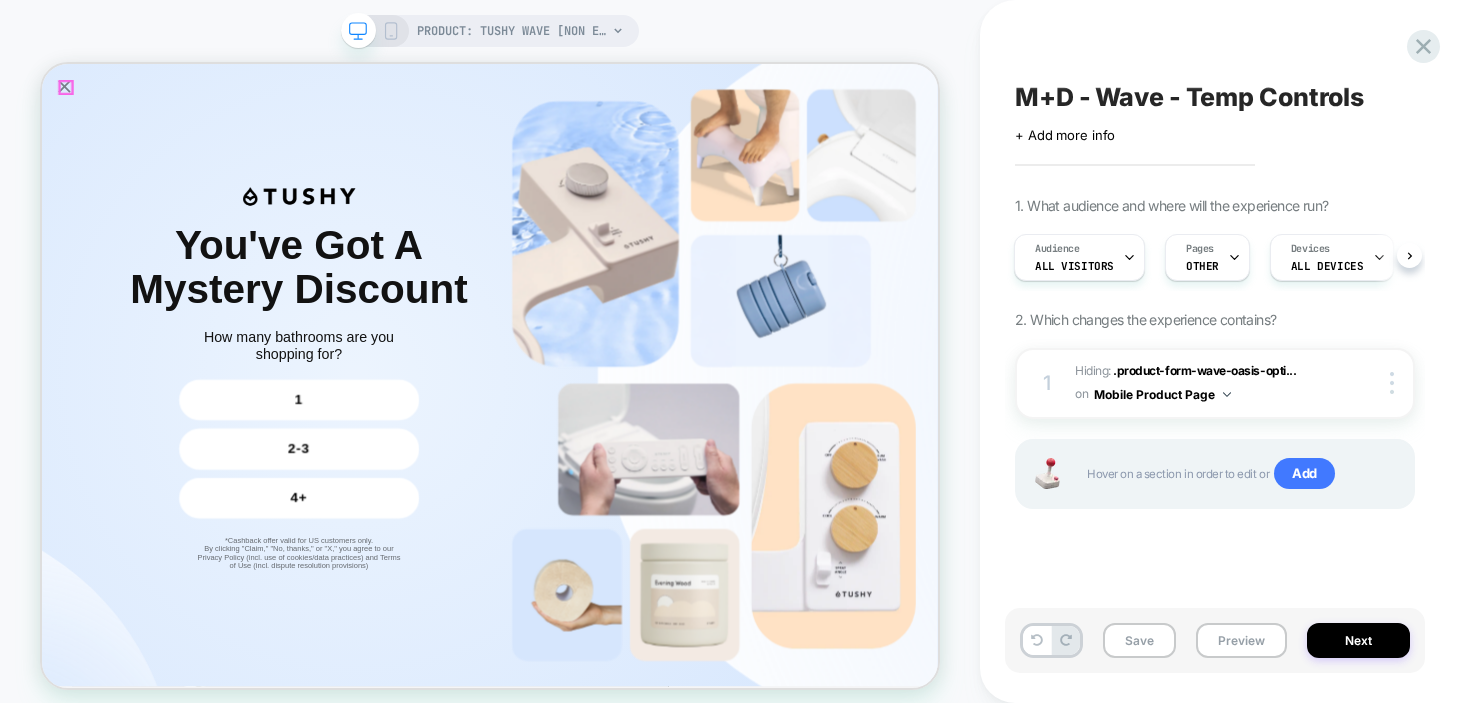 click 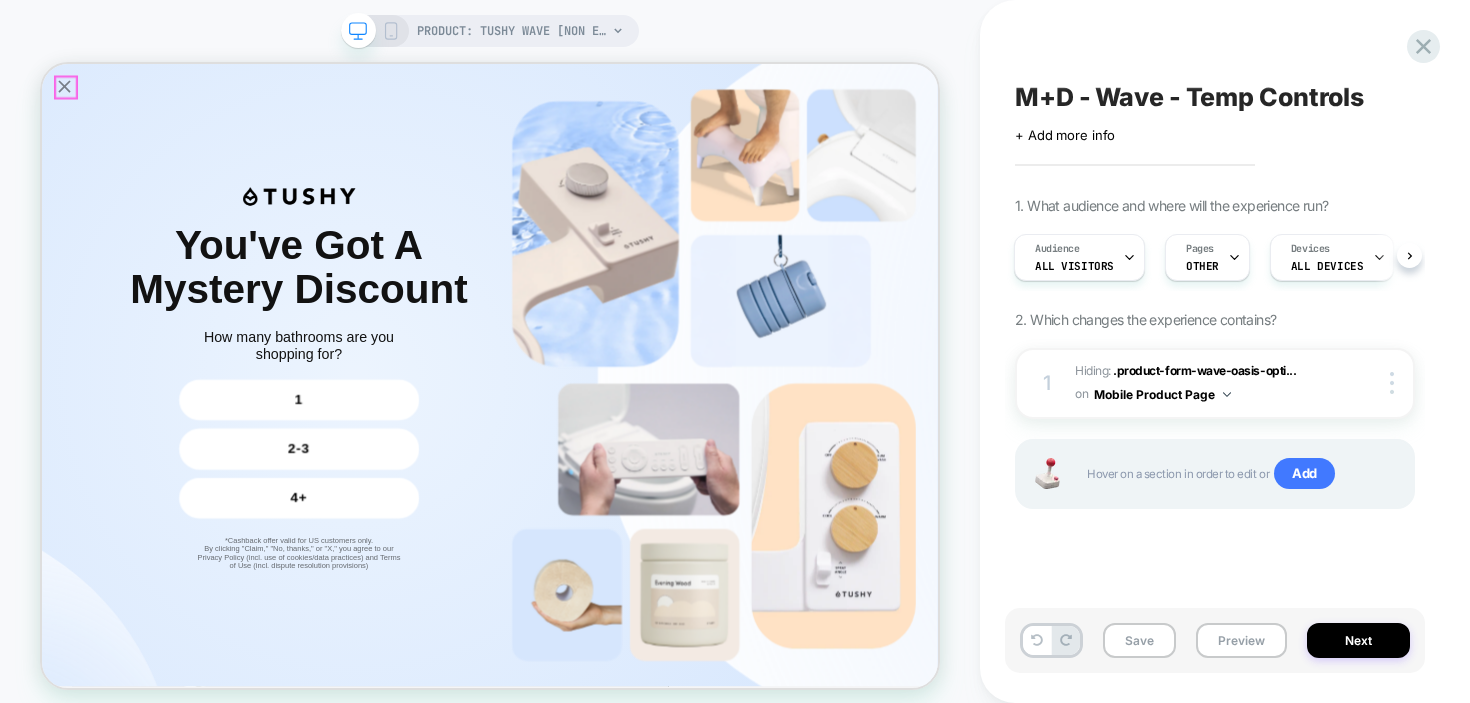 click 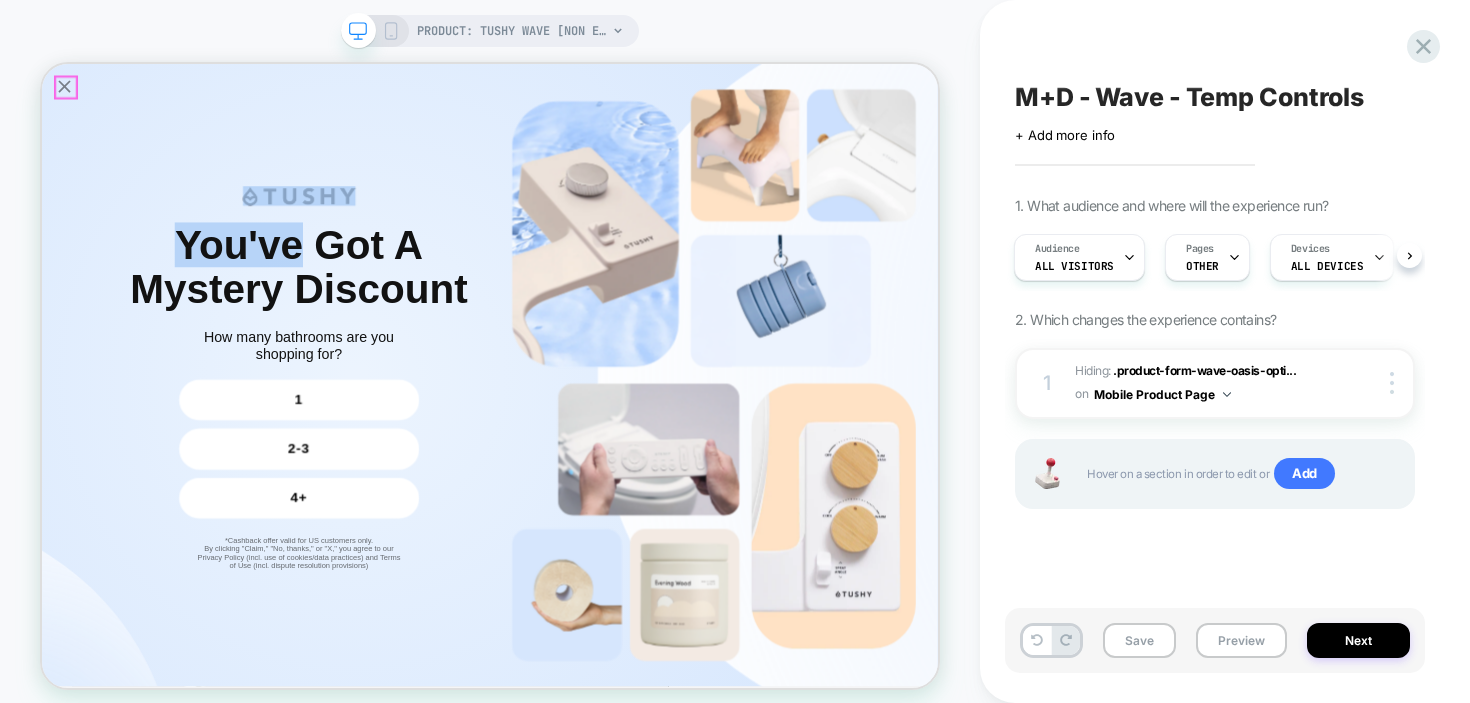 click 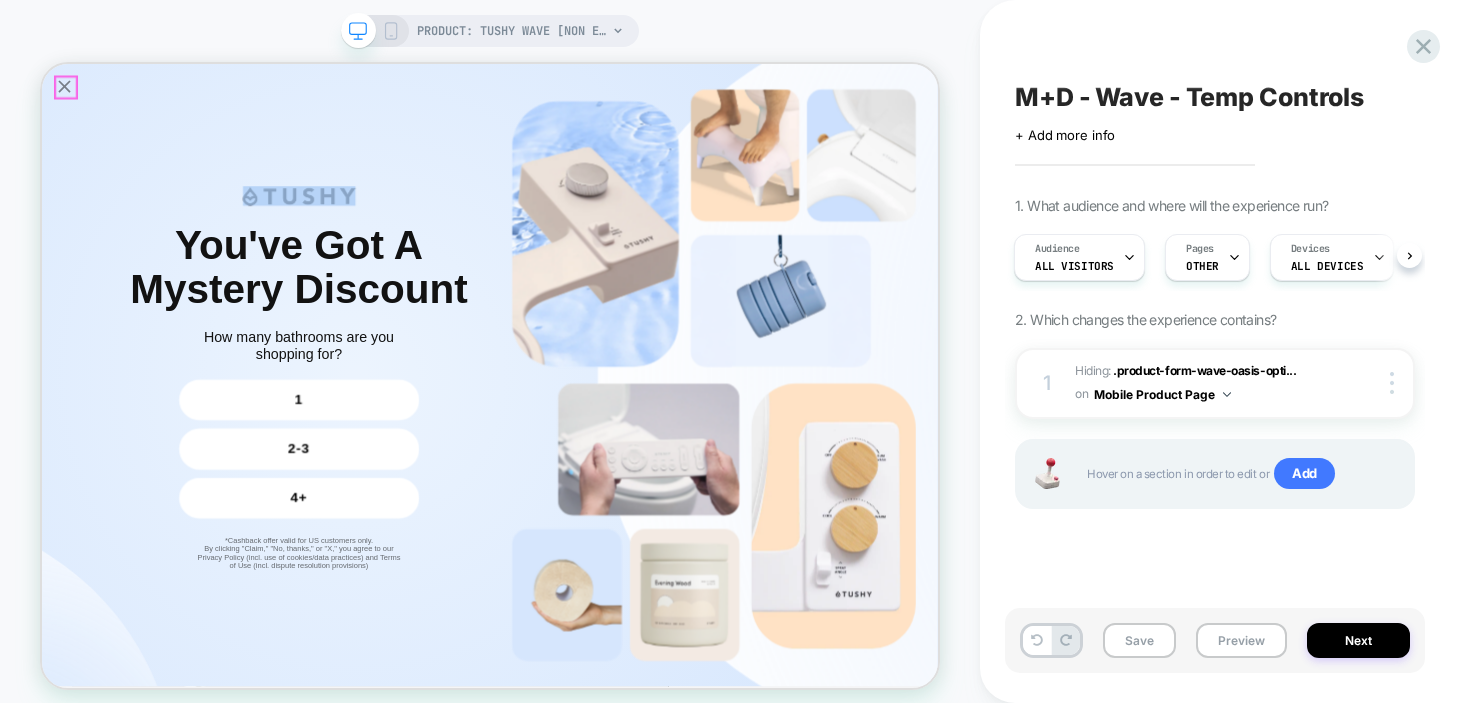 click 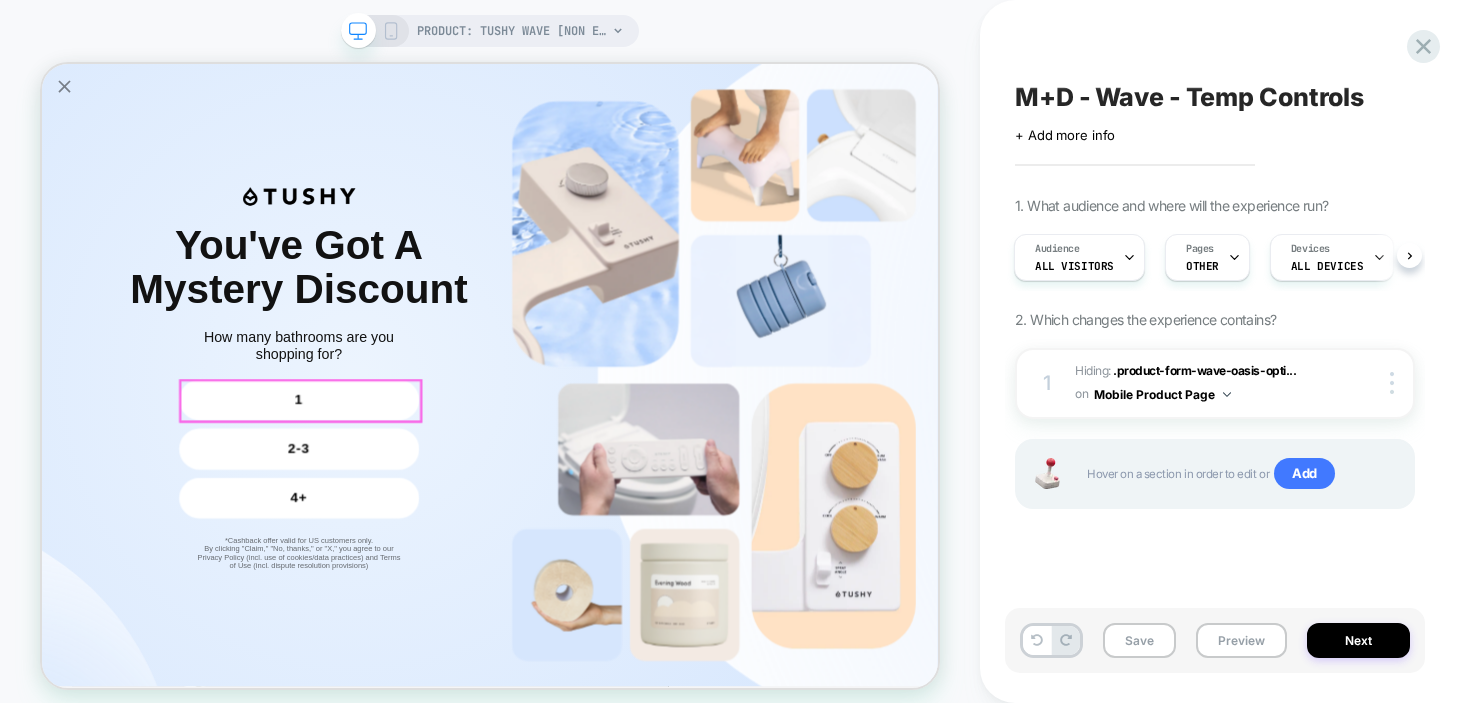 click on "1" at bounding box center [385, 512] 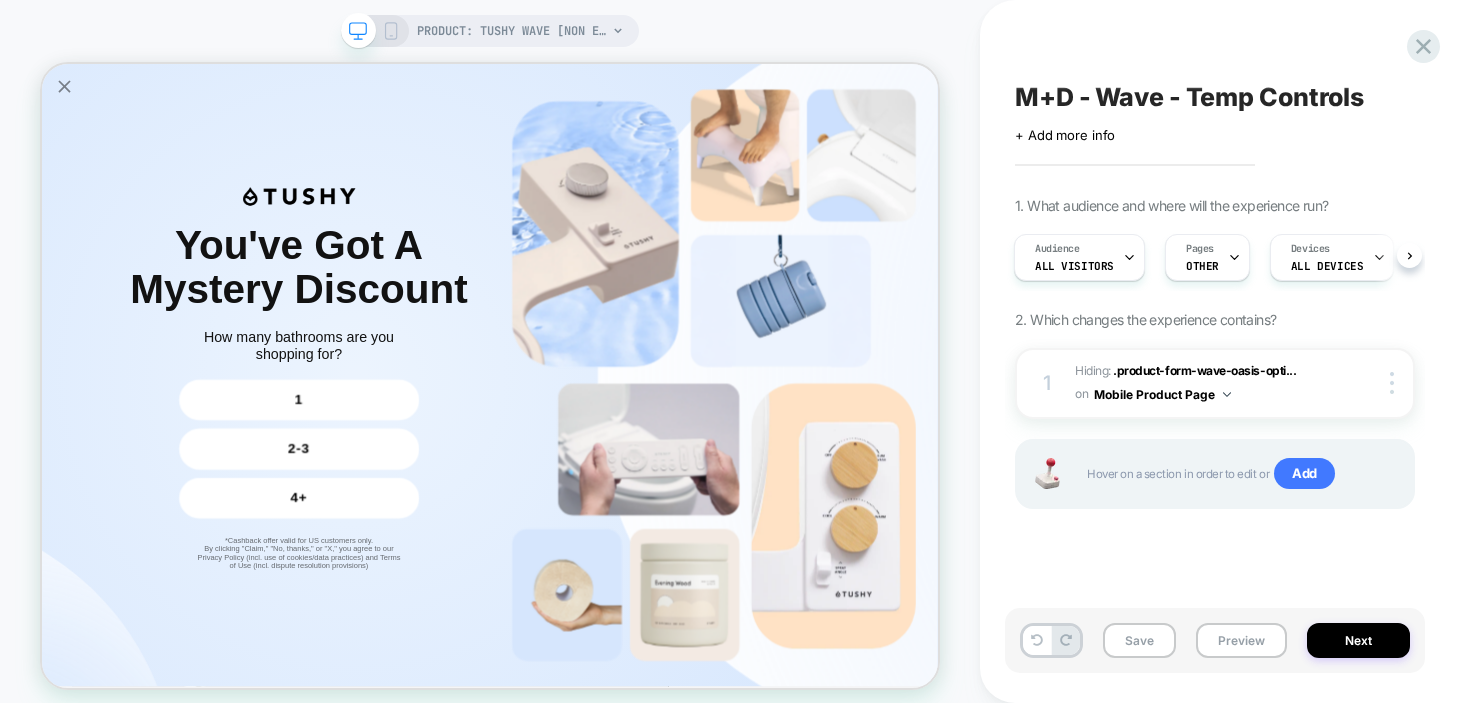click 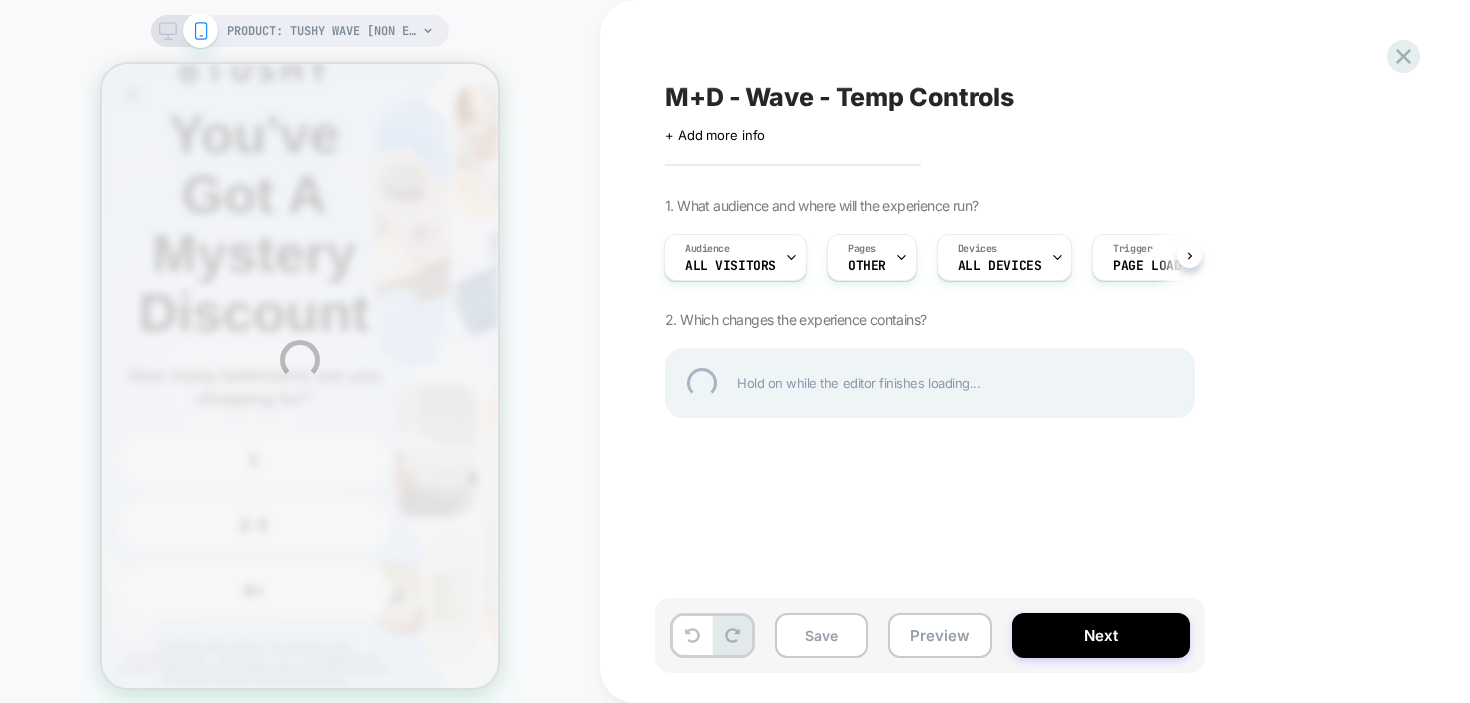 scroll, scrollTop: 0, scrollLeft: 0, axis: both 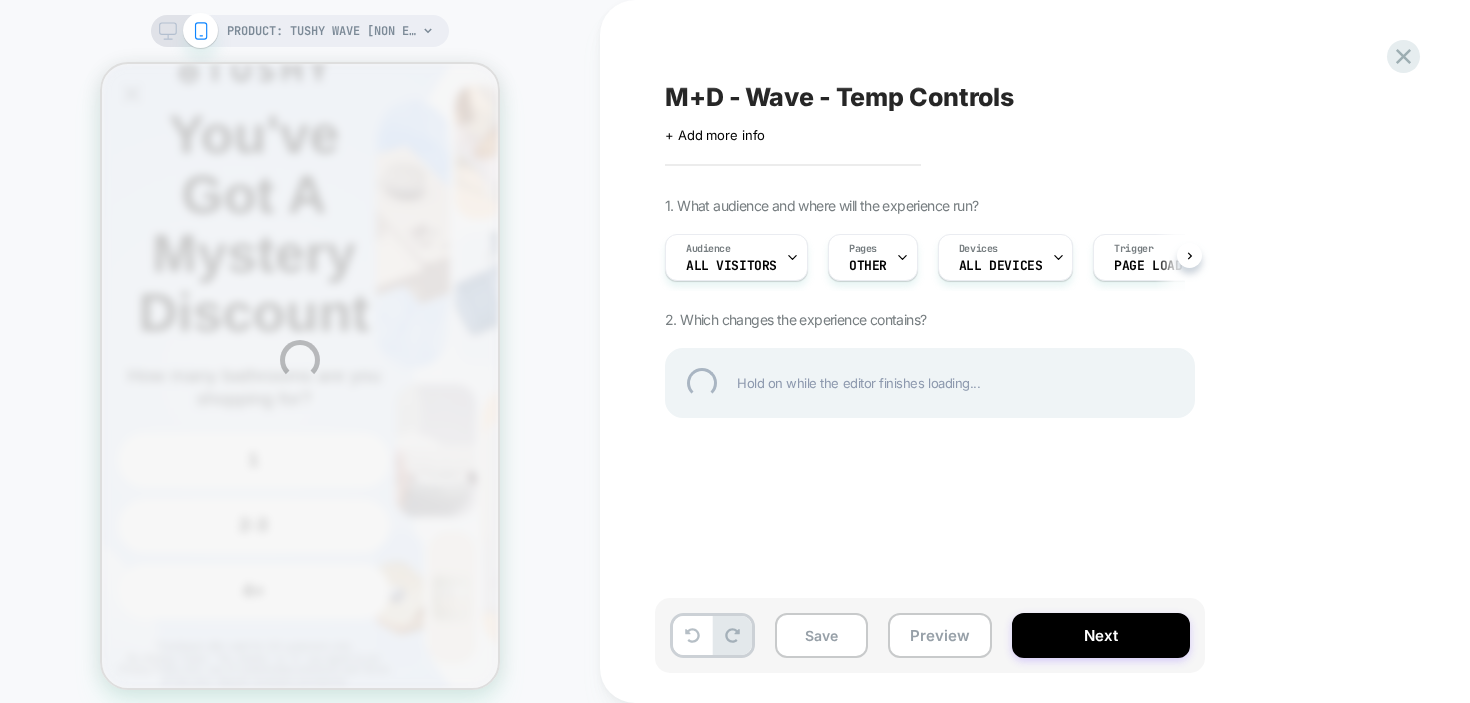 click on "PRODUCT: TUSHY Wave [non electric bidet] PRODUCT: TUSHY Wave [non electric bidet] M+D - Wave - Temp Controls Click to edit experience details + Add more info 1. What audience and where will the experience run? Audience All Visitors Pages OTHER Devices ALL DEVICES Trigger Page Load 2. Which changes the experience contains? Hold on while the editor finishes loading... Save Preview Next" at bounding box center (735, 360) 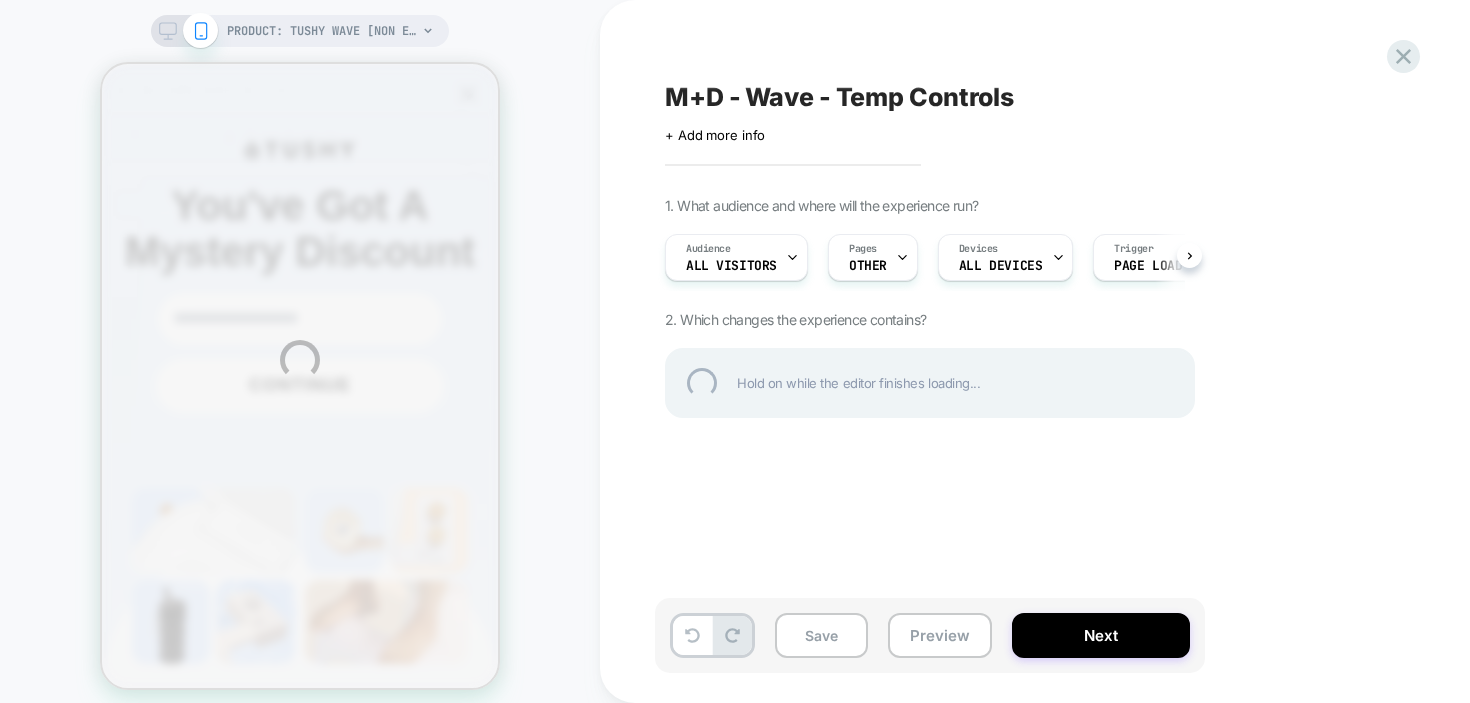 scroll, scrollTop: 410, scrollLeft: 0, axis: vertical 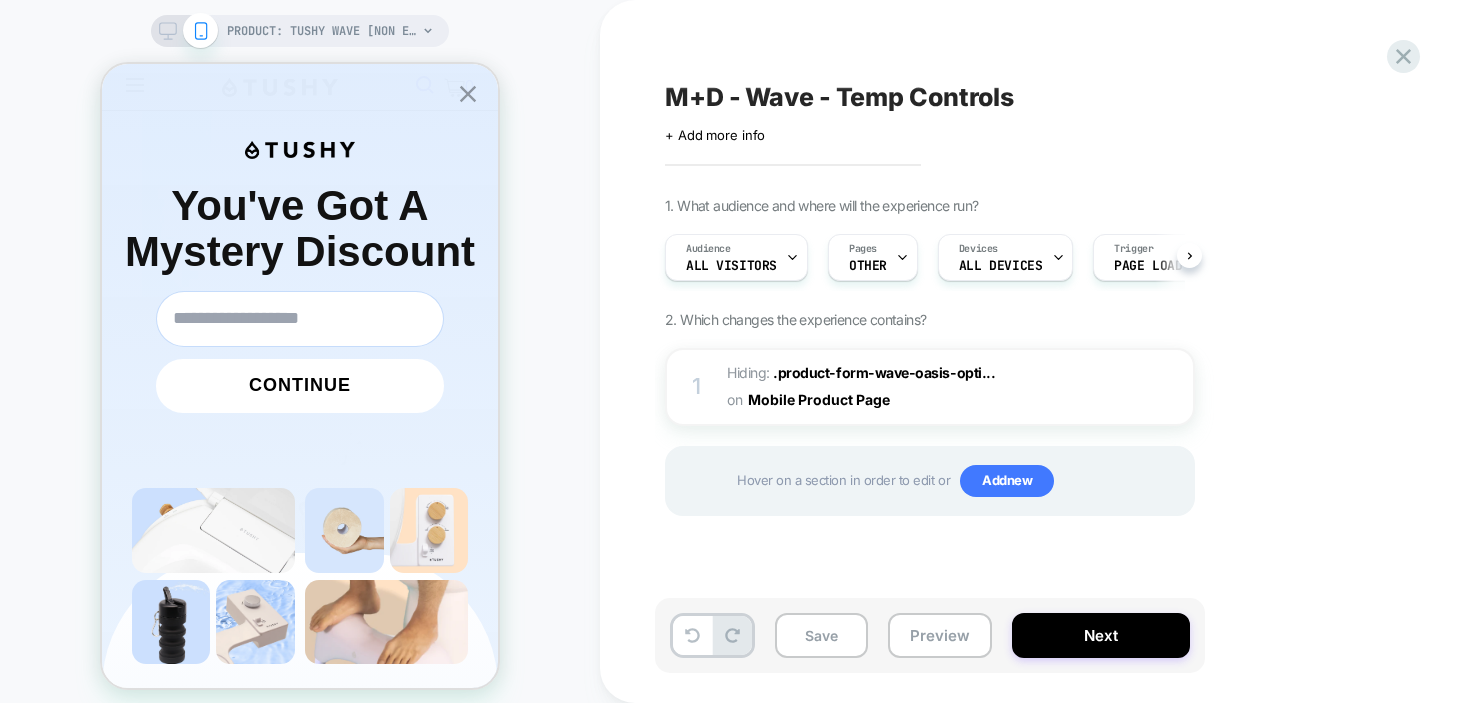 click 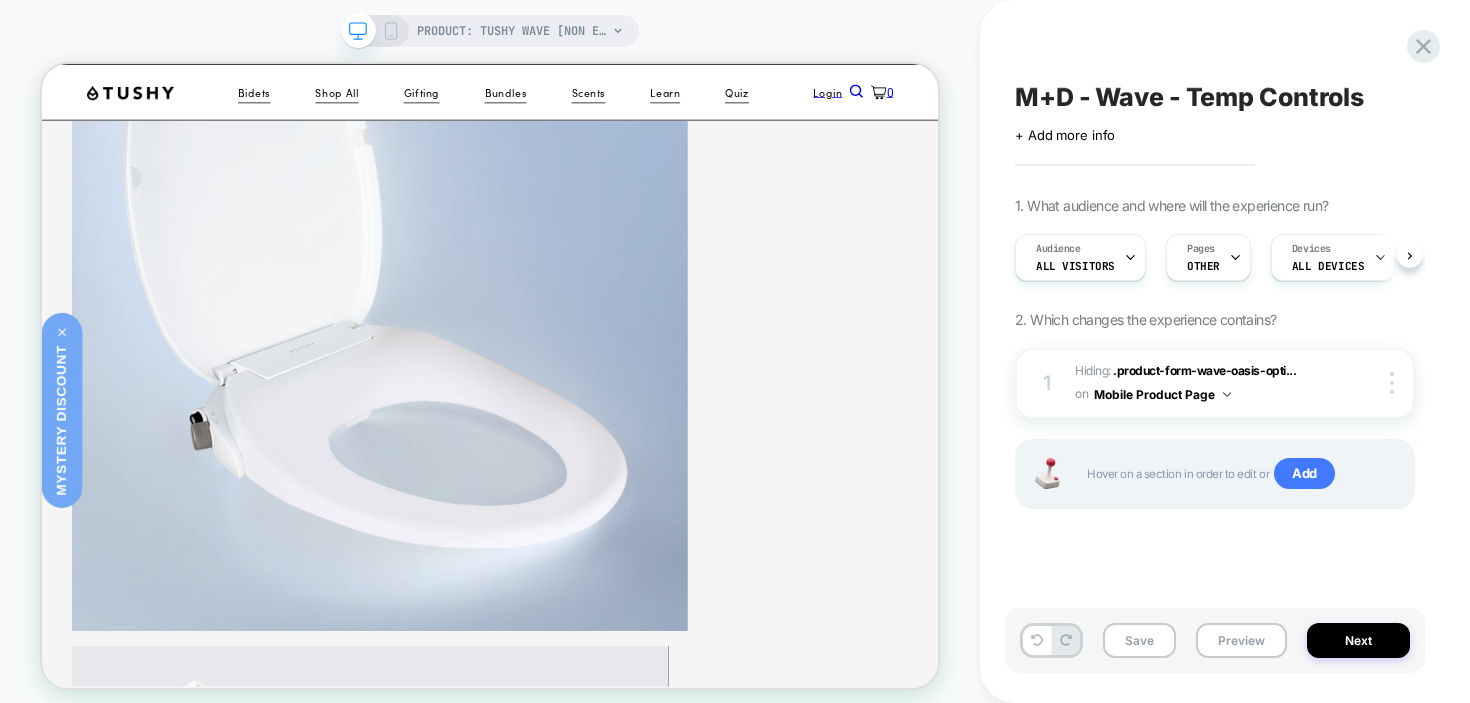 scroll, scrollTop: 410, scrollLeft: 0, axis: vertical 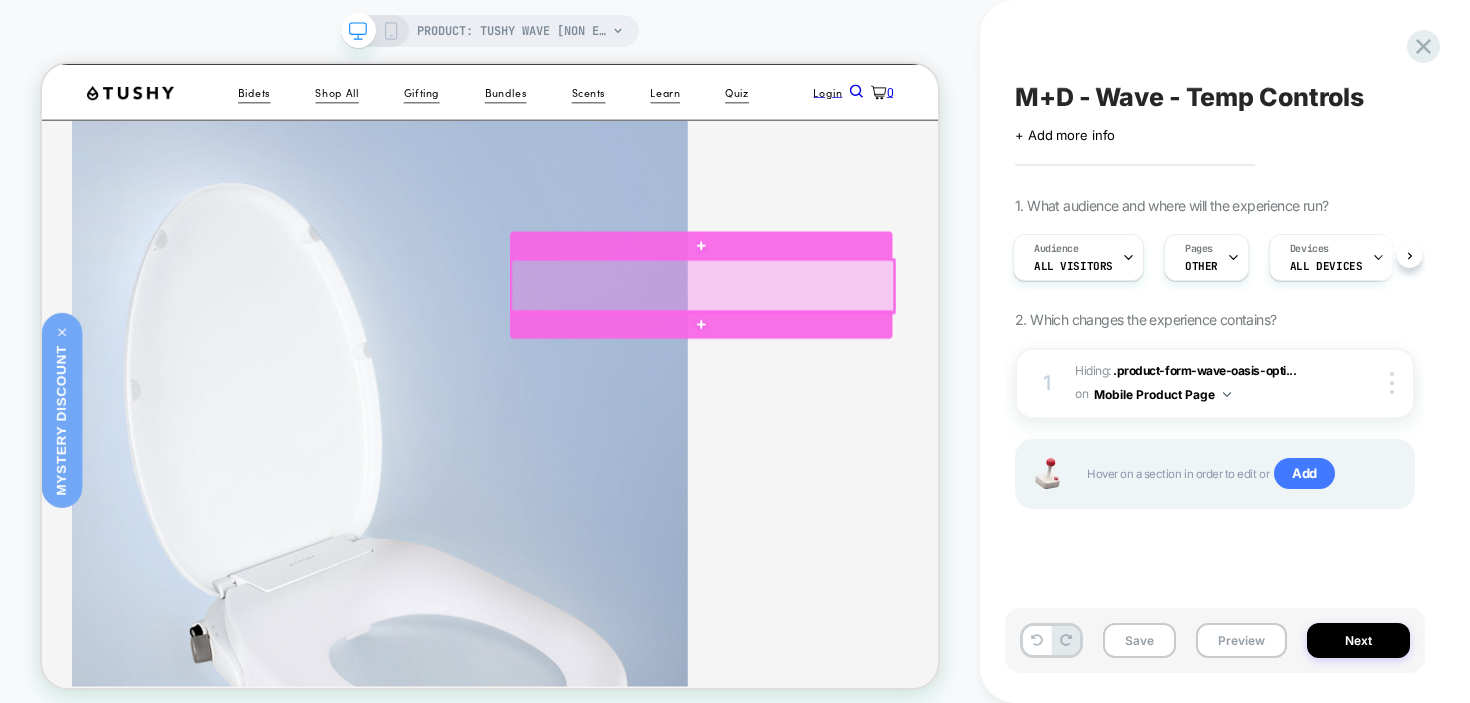 click at bounding box center [923, 361] 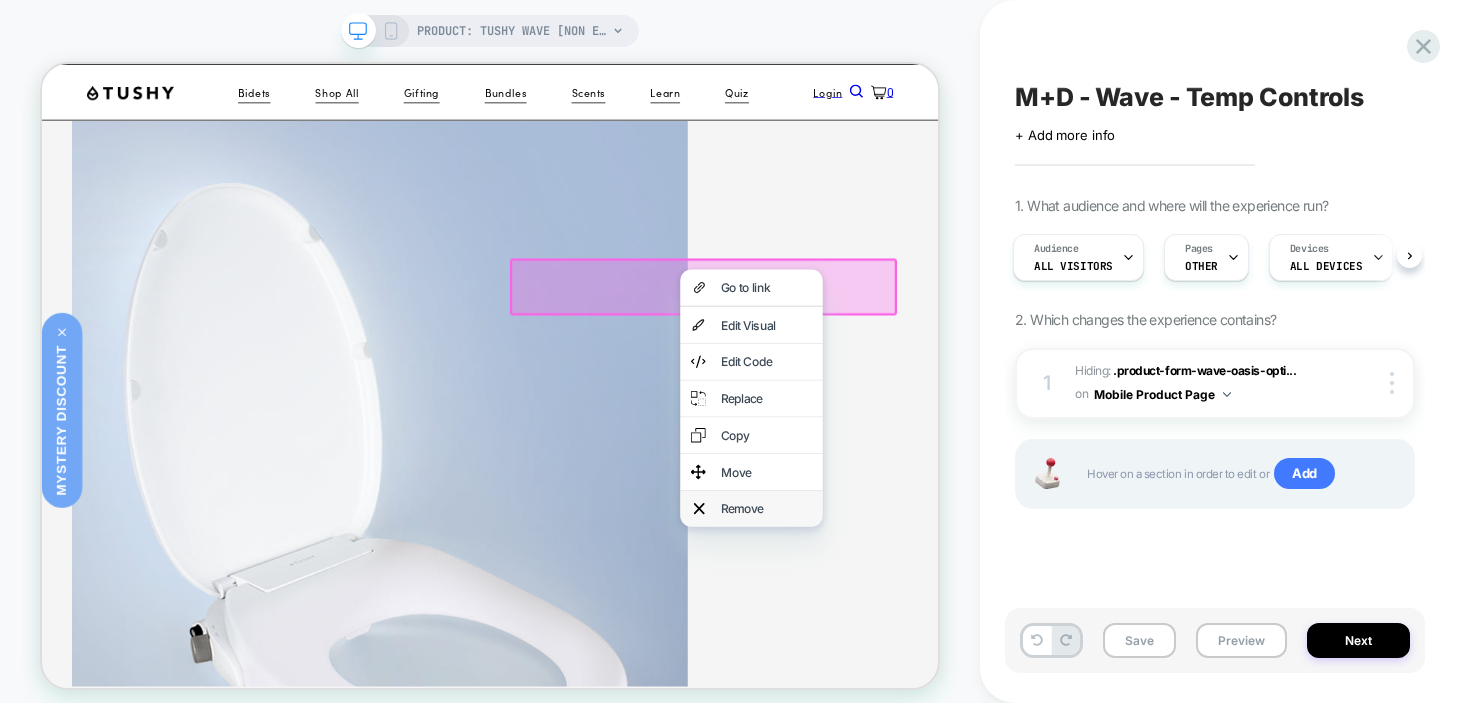 click on "Remove" at bounding box center (1008, 657) 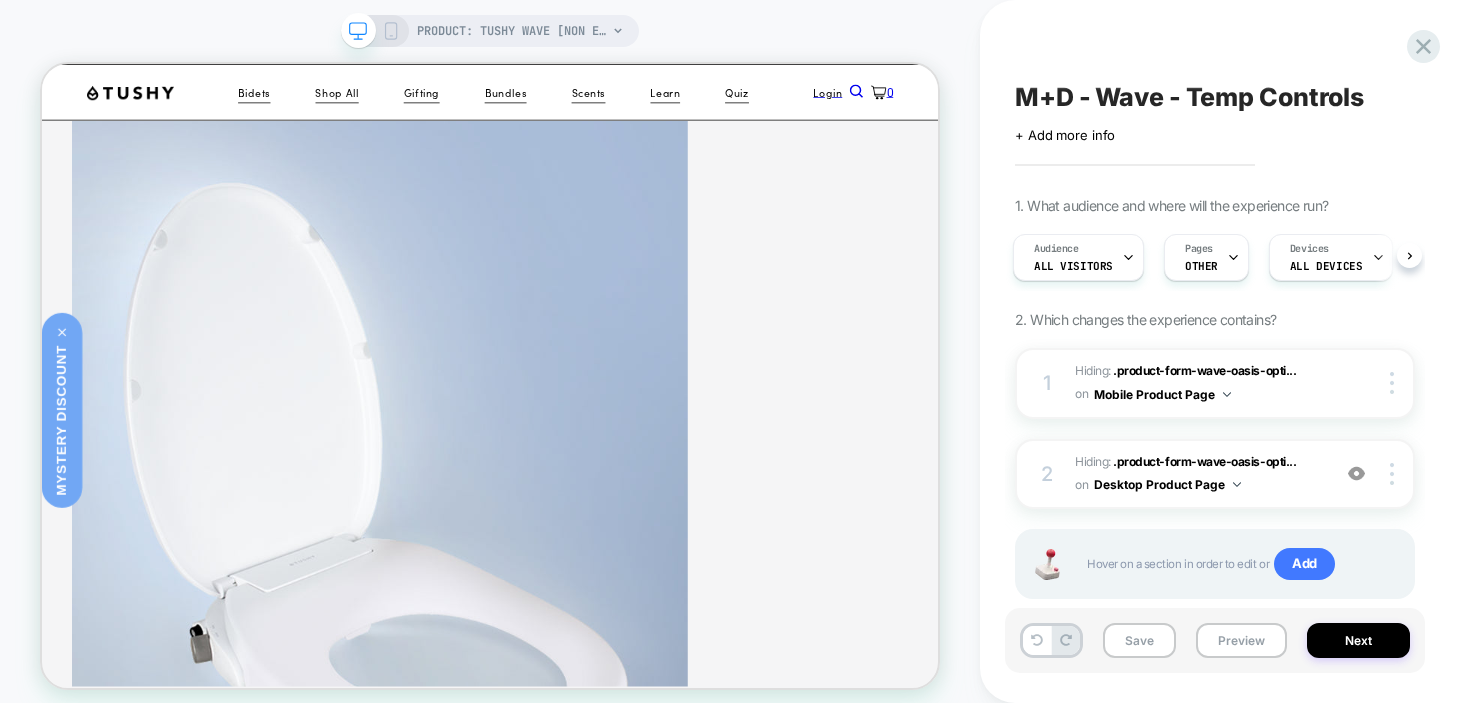 scroll, scrollTop: 44, scrollLeft: 0, axis: vertical 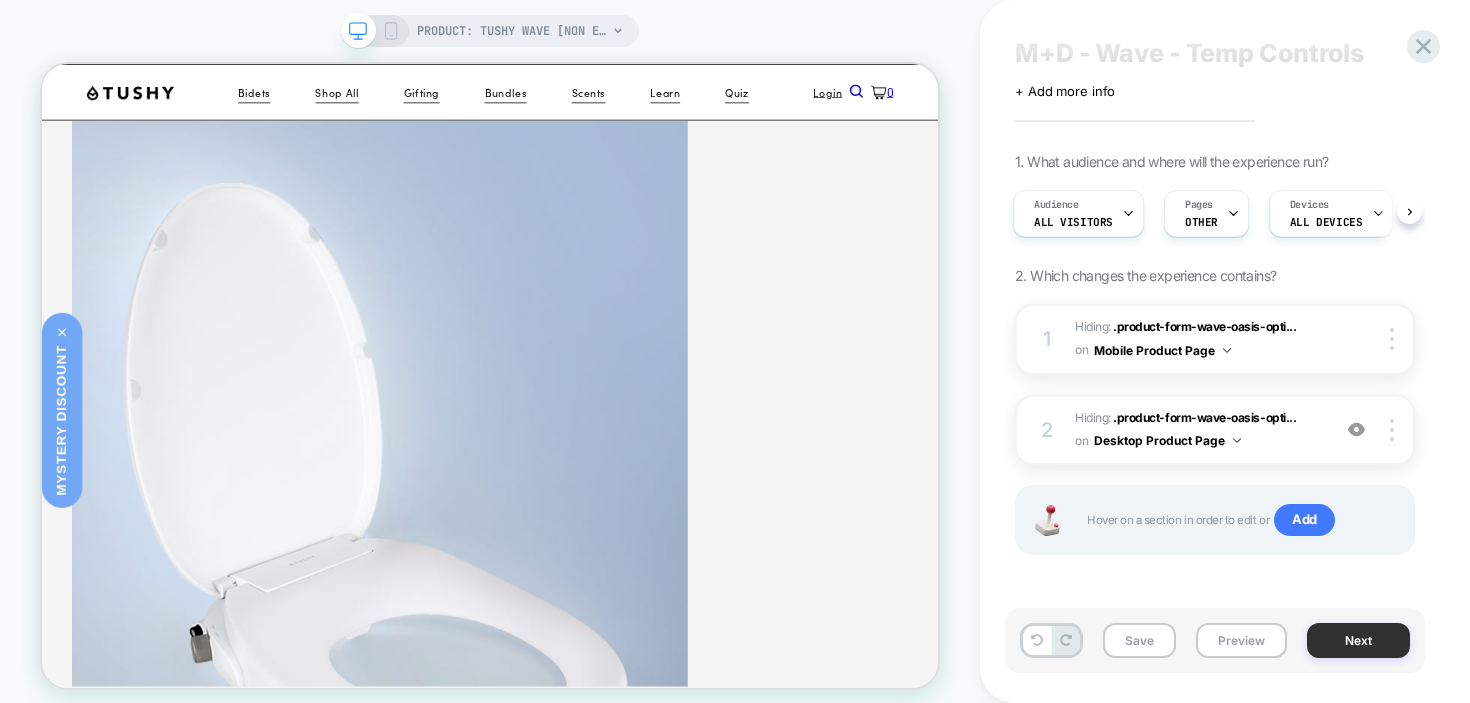 click on "Next" at bounding box center [1358, 640] 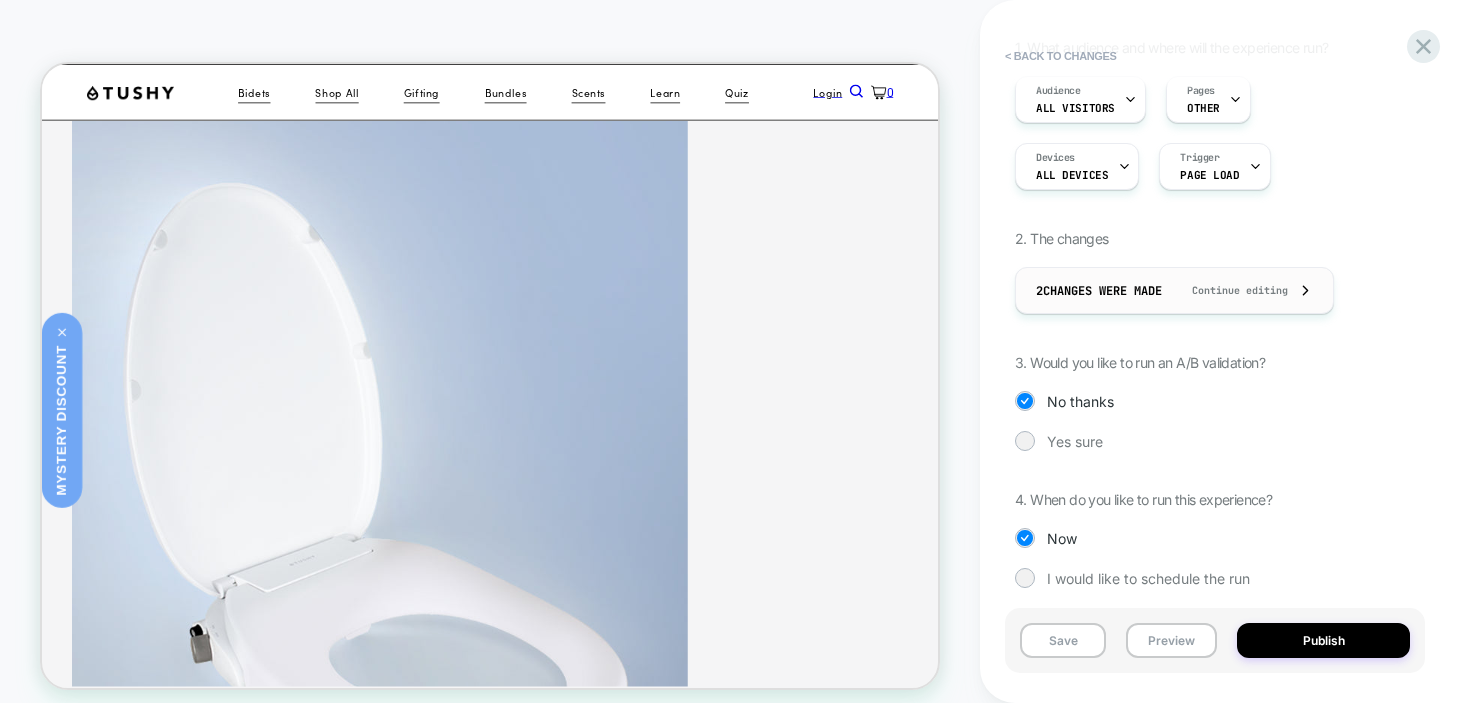 scroll, scrollTop: 202, scrollLeft: 0, axis: vertical 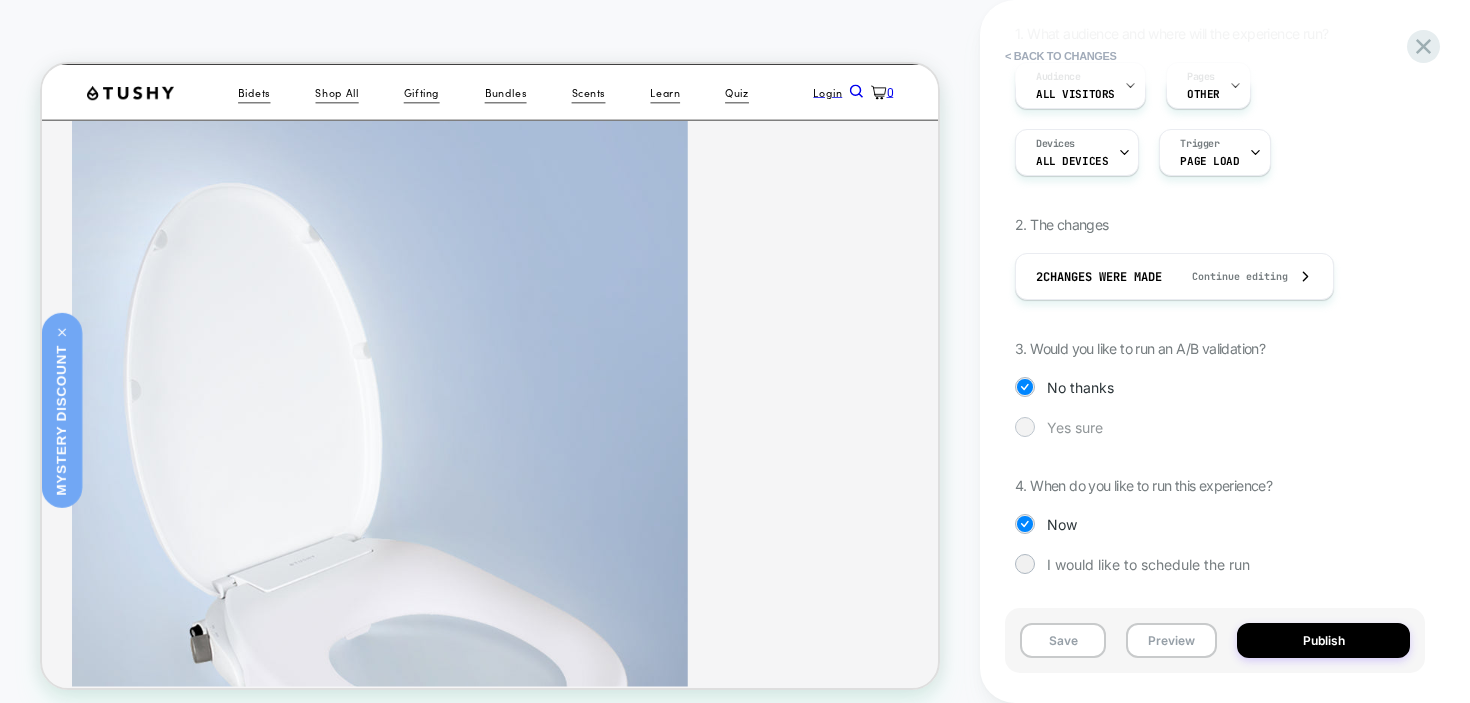 click at bounding box center [1024, 426] 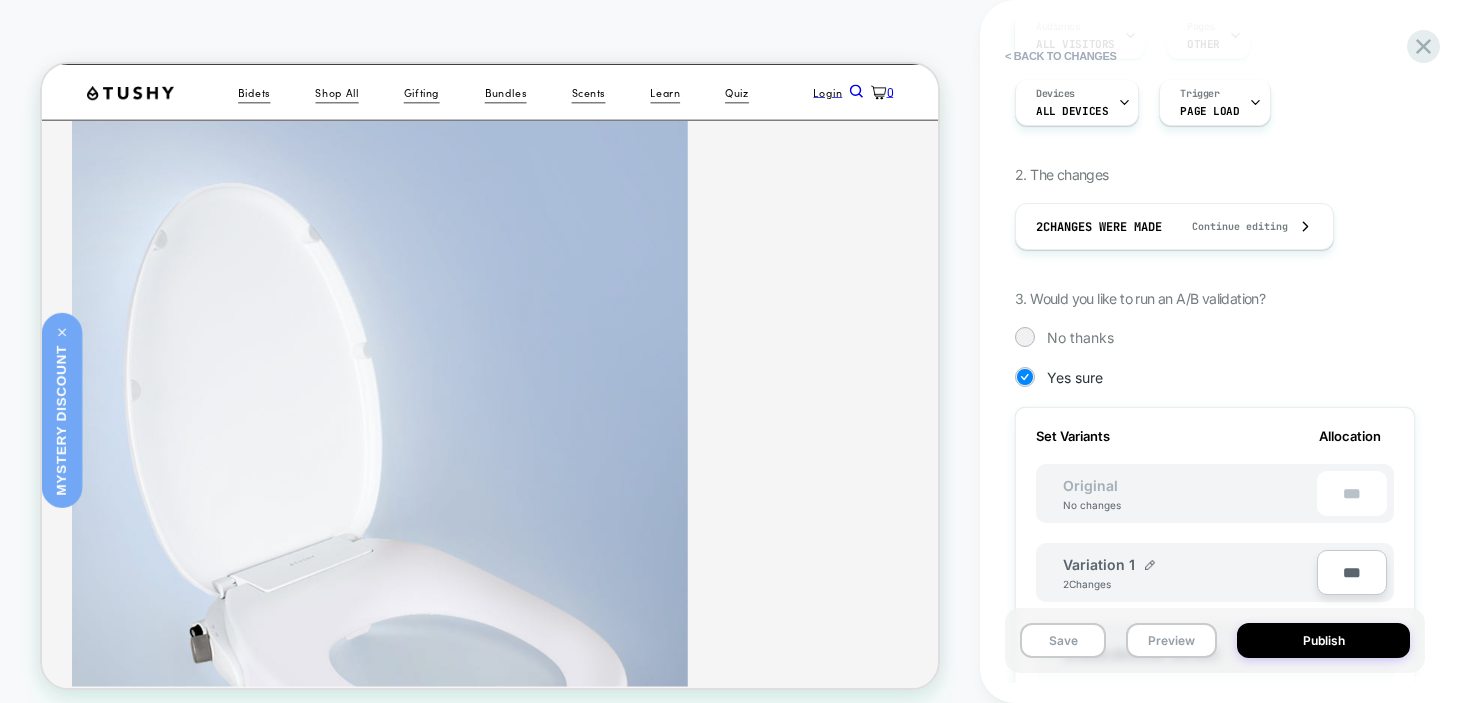 scroll, scrollTop: 597, scrollLeft: 0, axis: vertical 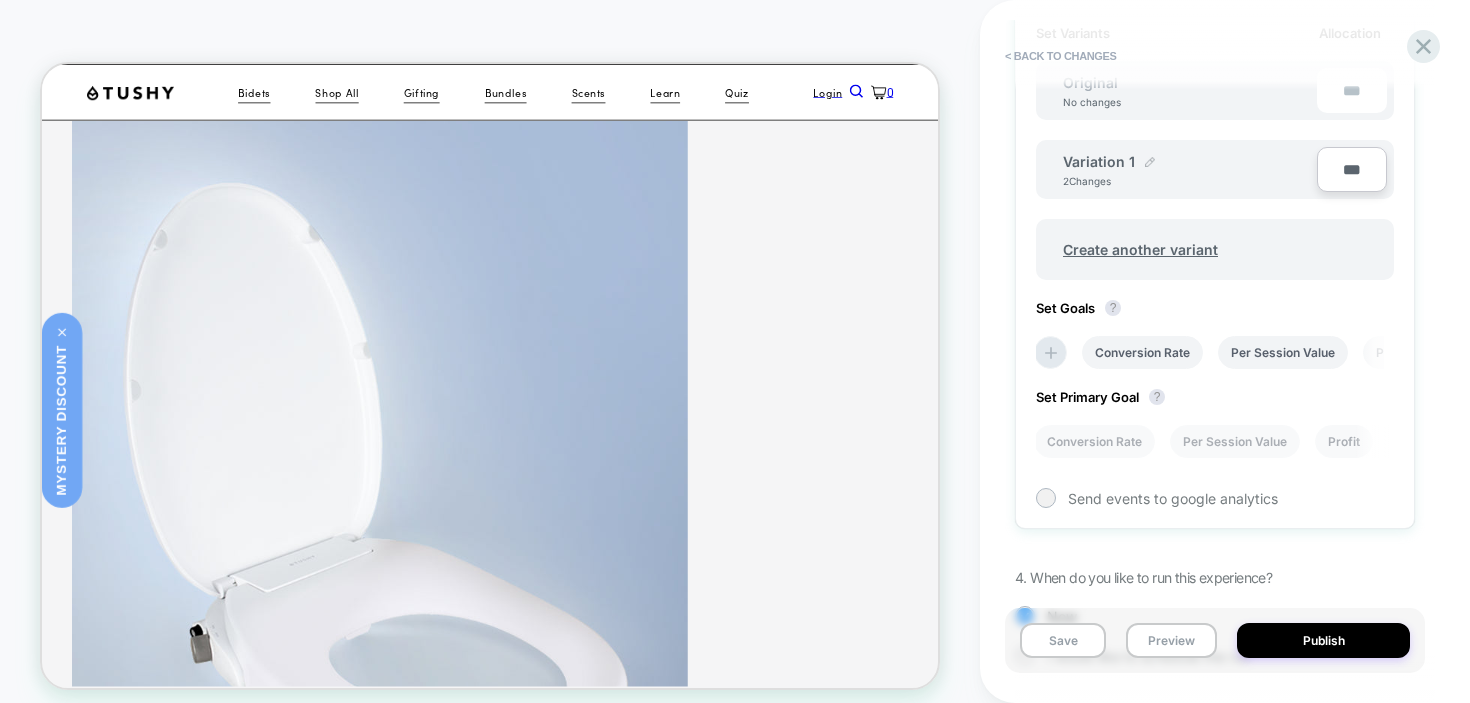 click at bounding box center (1150, 162) 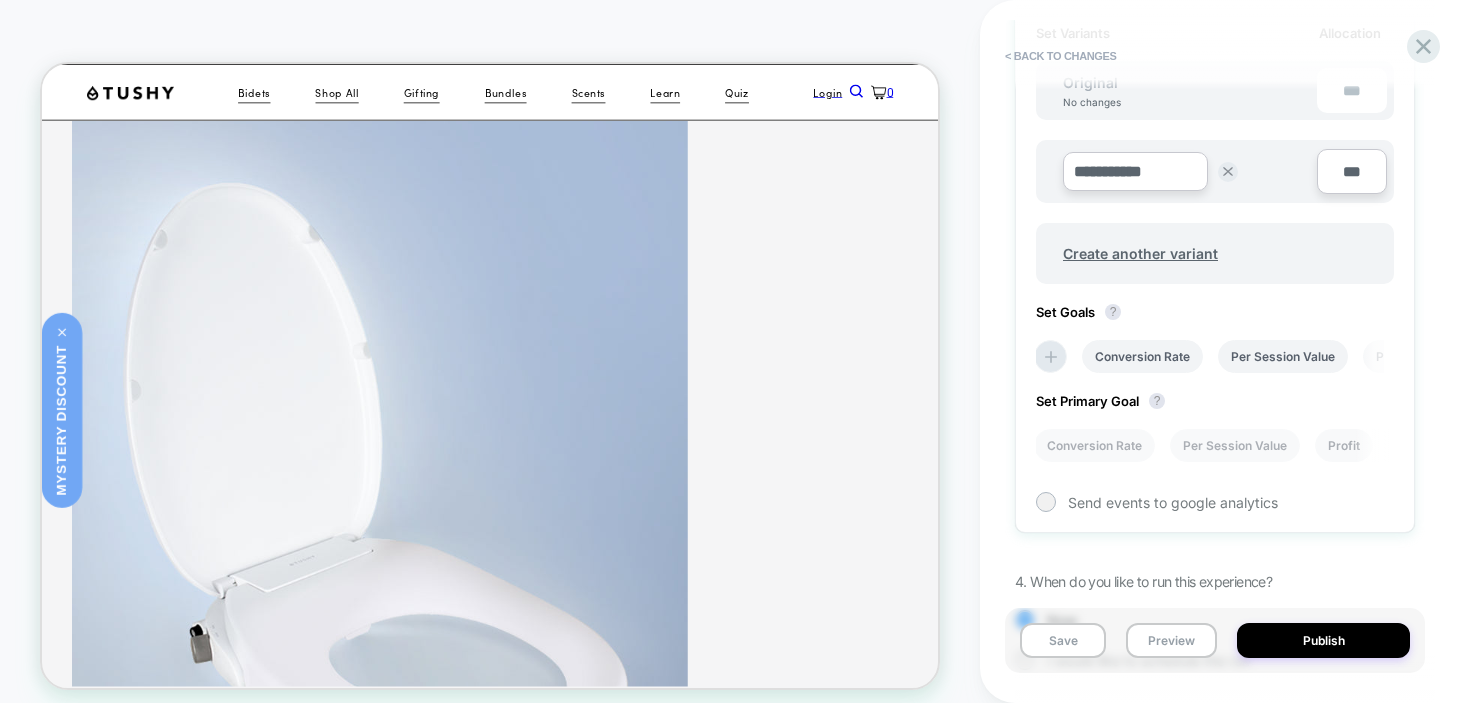 click on "**********" at bounding box center (1135, 171) 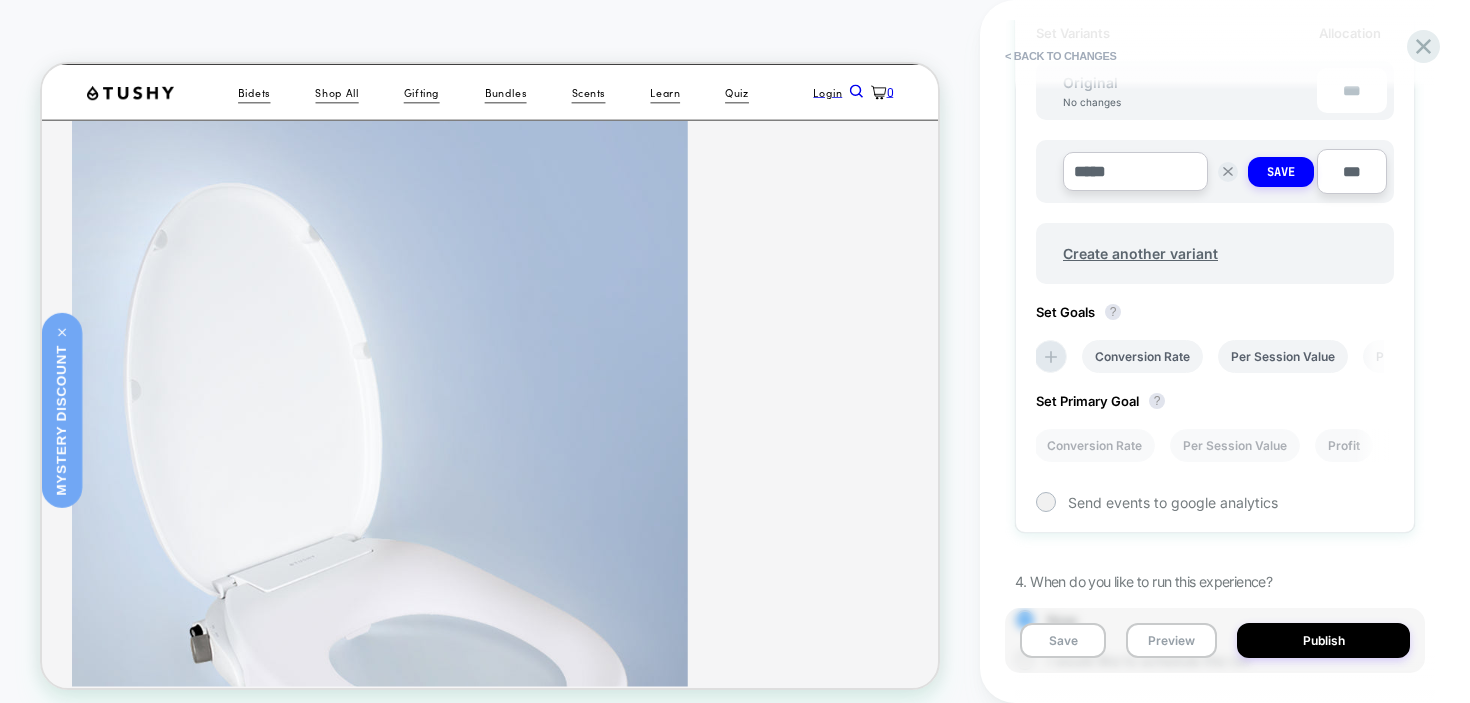 type on "******" 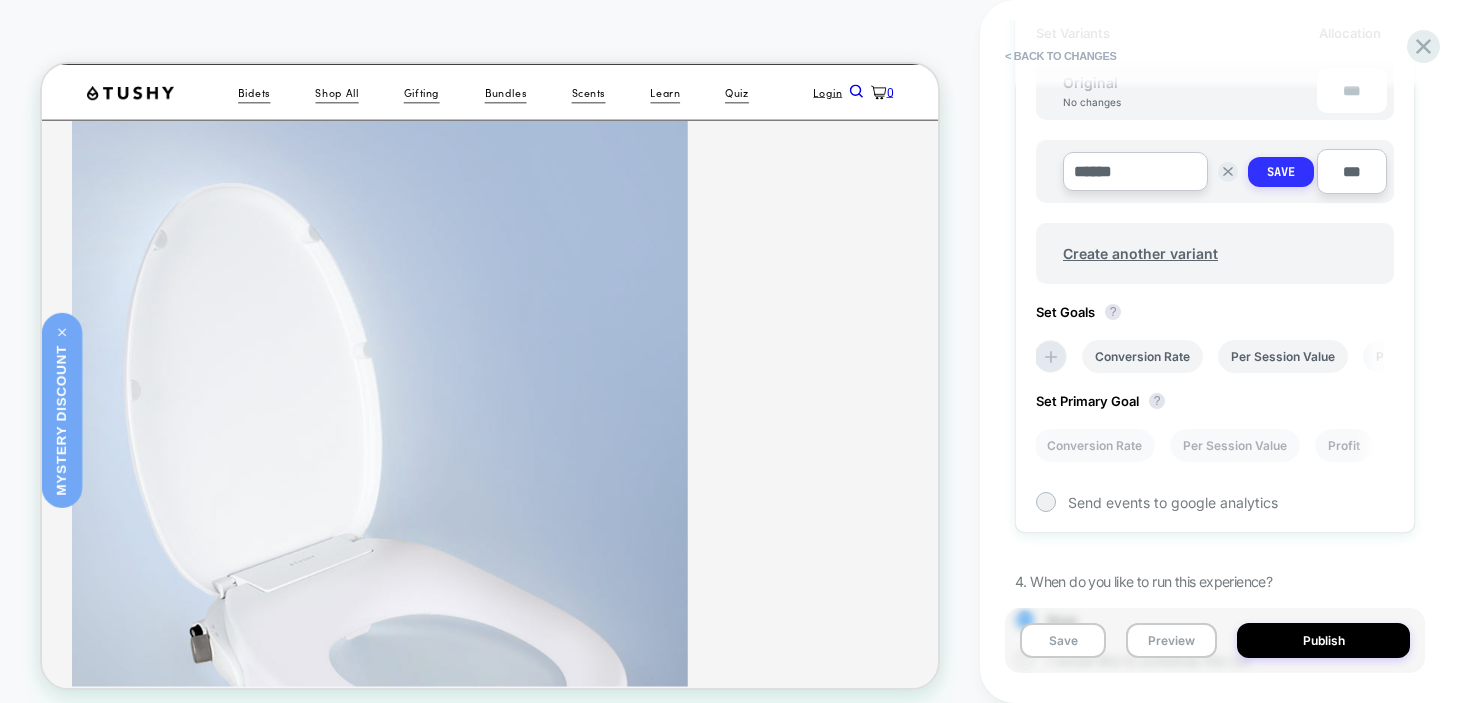click on "Save" at bounding box center [1281, 172] 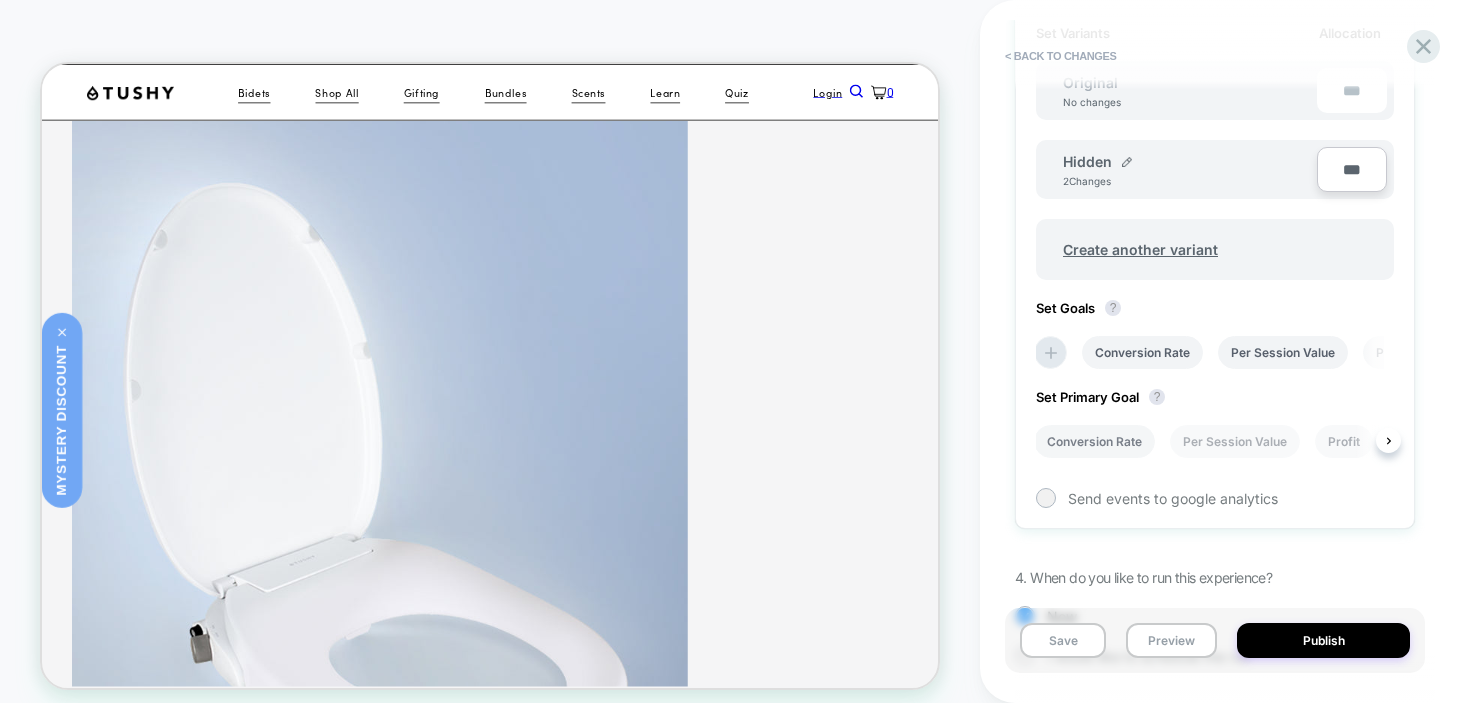 scroll, scrollTop: 734, scrollLeft: 0, axis: vertical 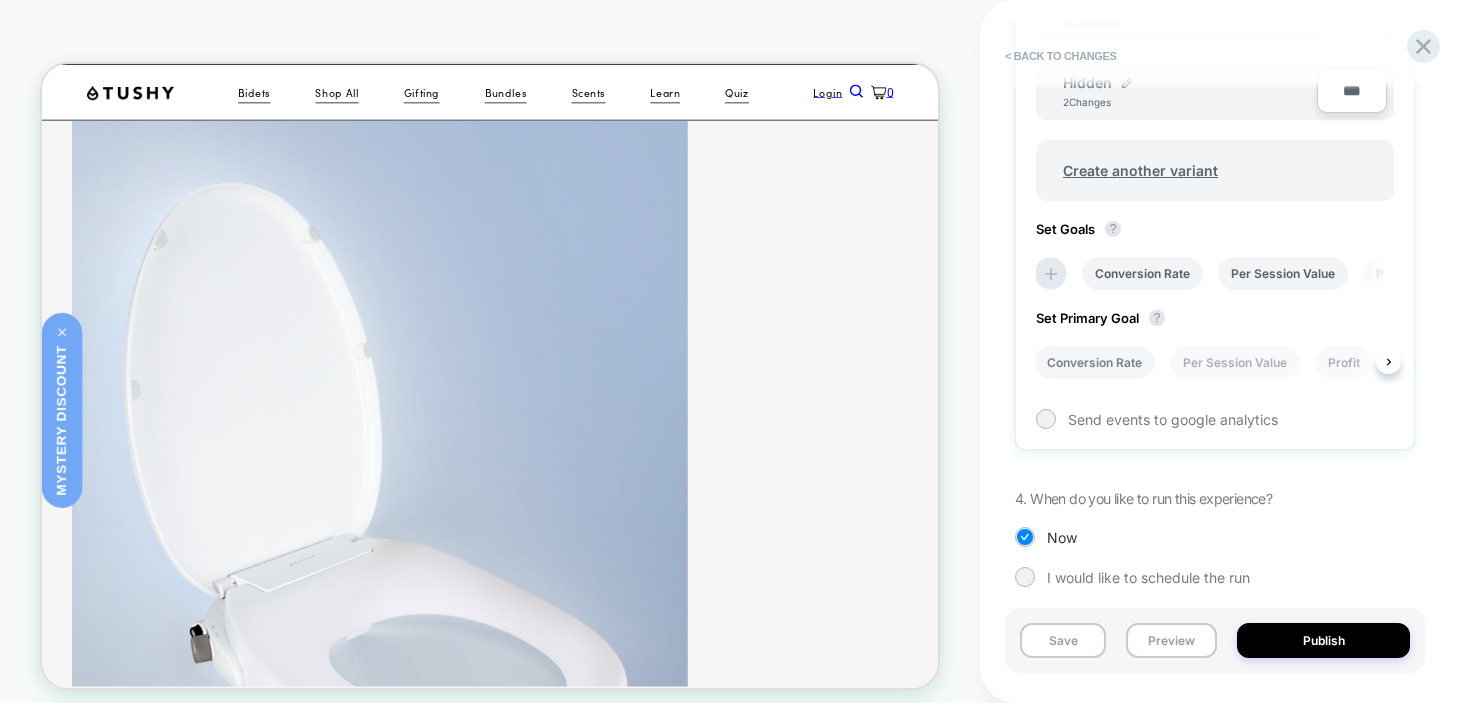 click on "Conversion Rate" at bounding box center [1094, 362] 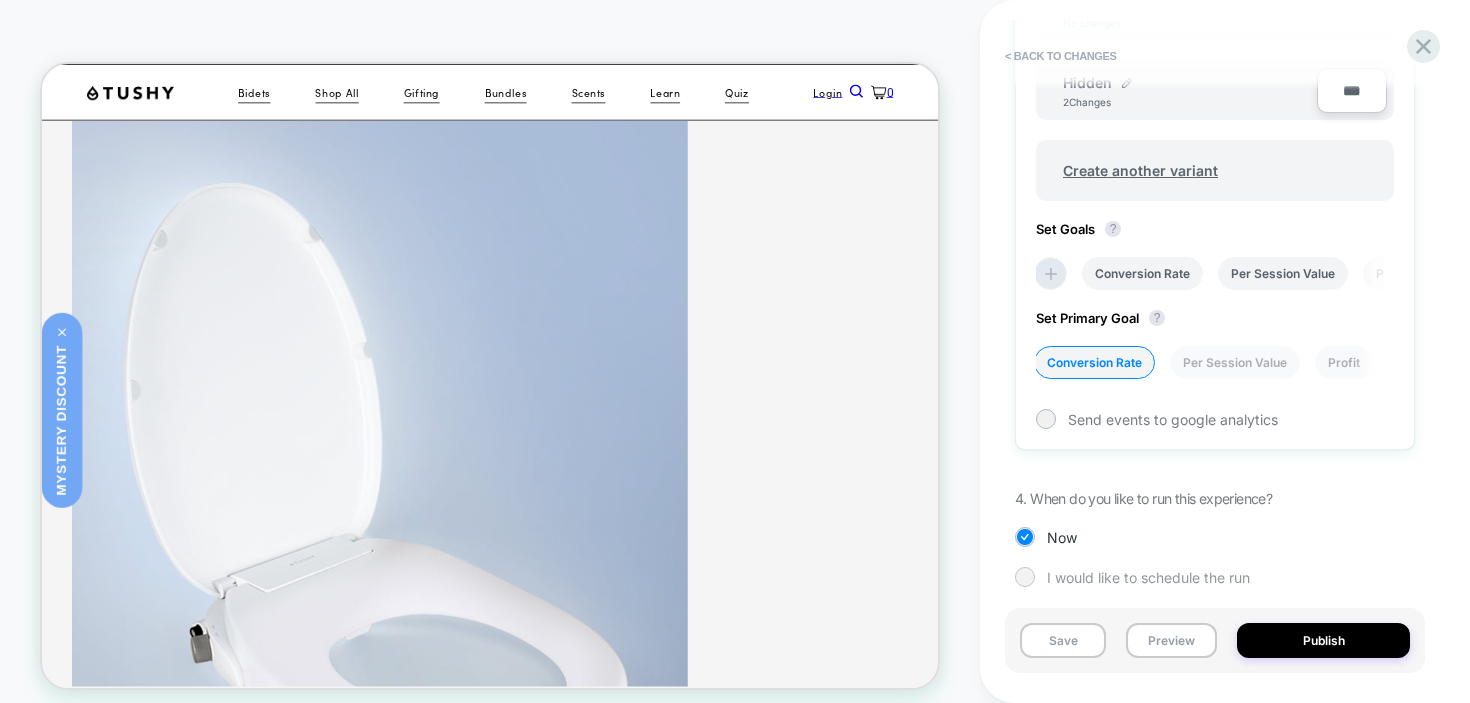 scroll, scrollTop: 748, scrollLeft: 0, axis: vertical 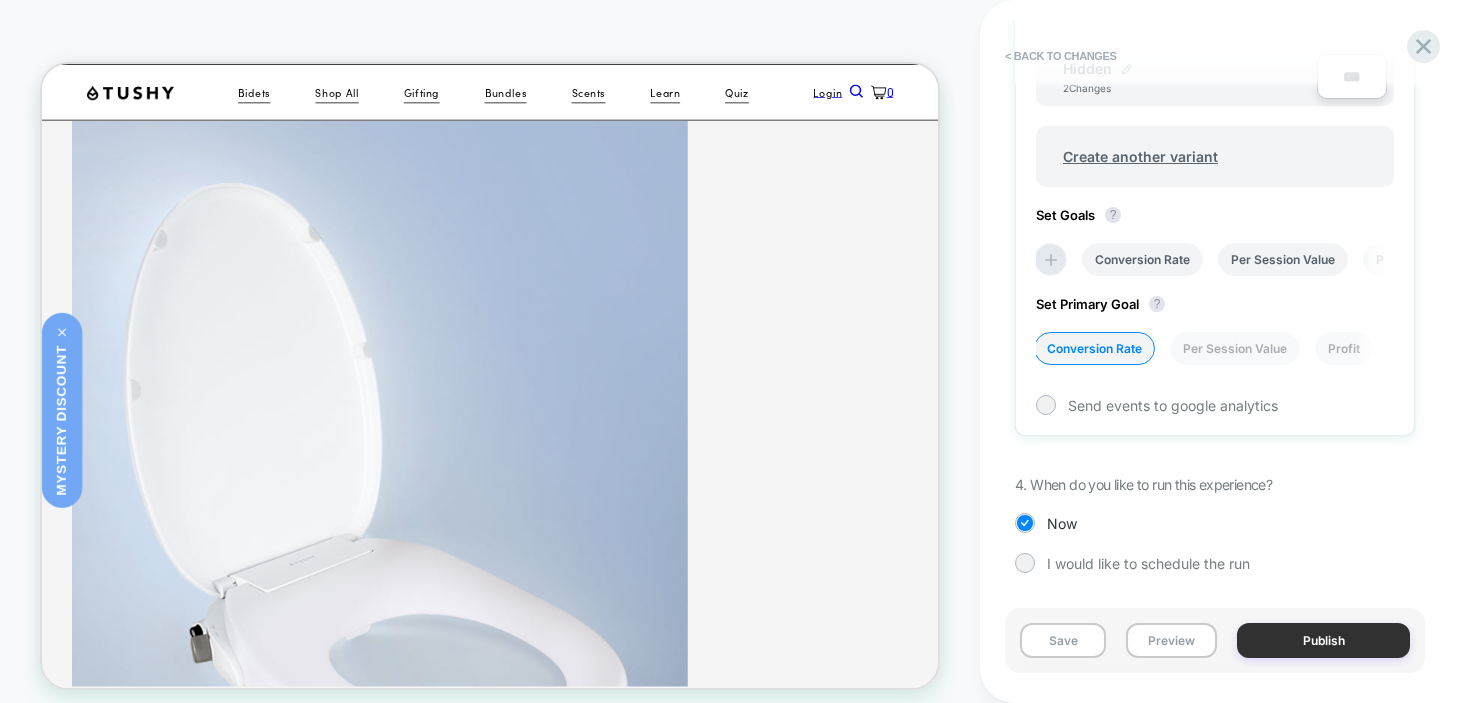 click on "Publish" at bounding box center [1323, 640] 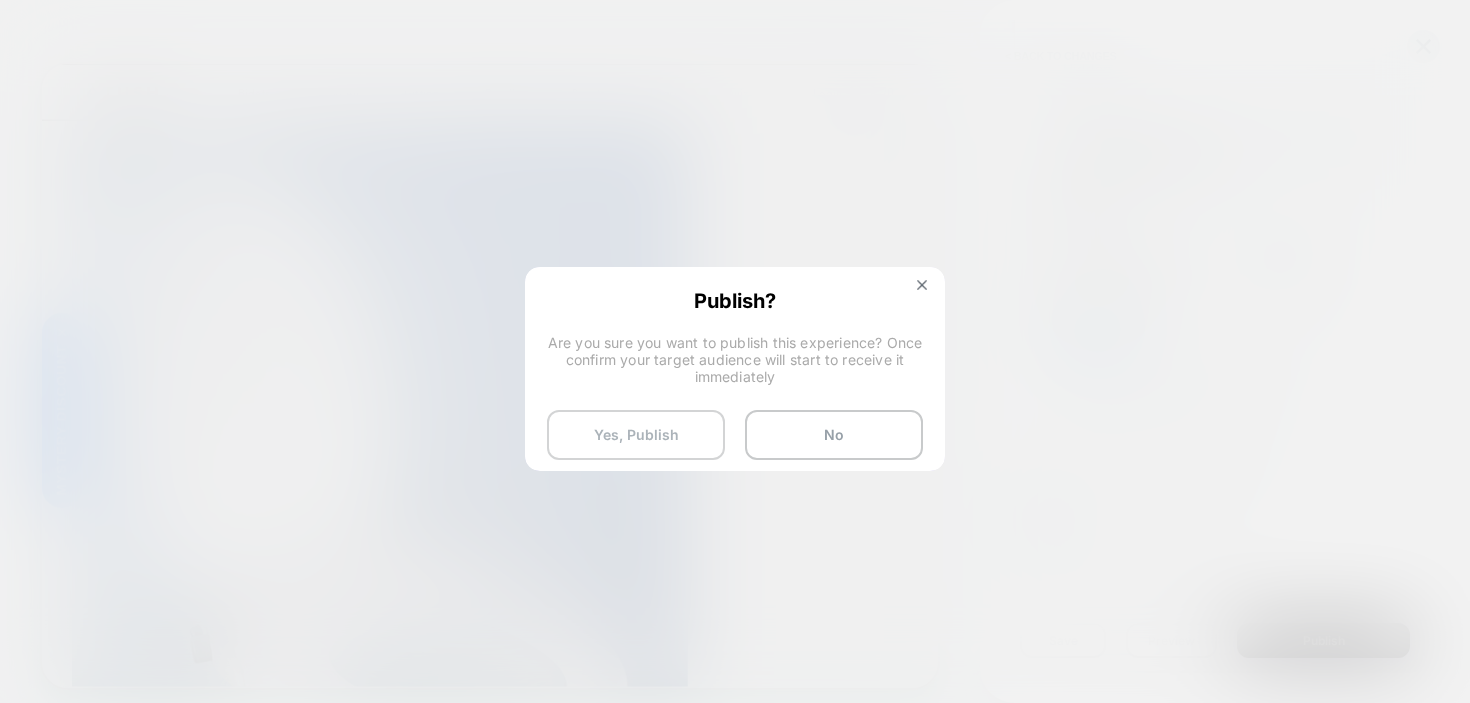 click on "Yes, Publish" at bounding box center [636, 435] 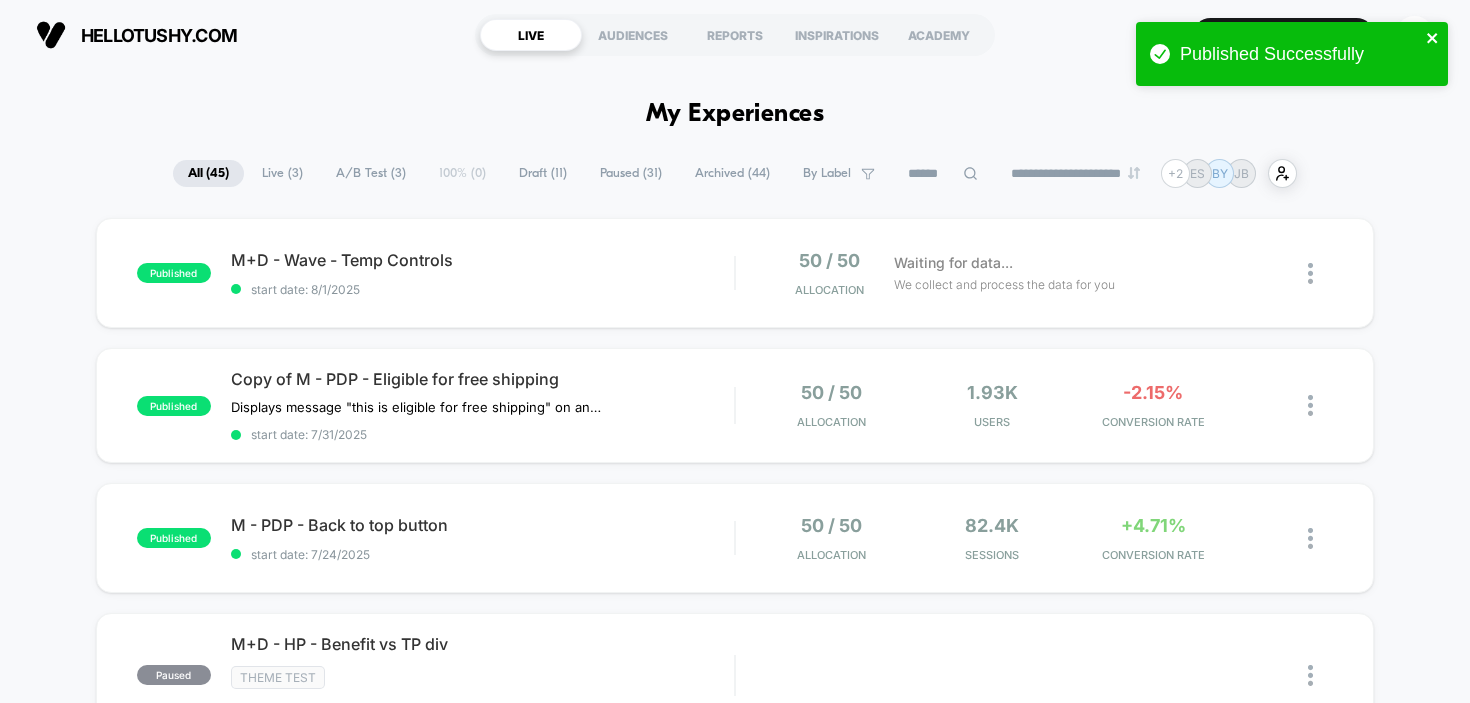 click 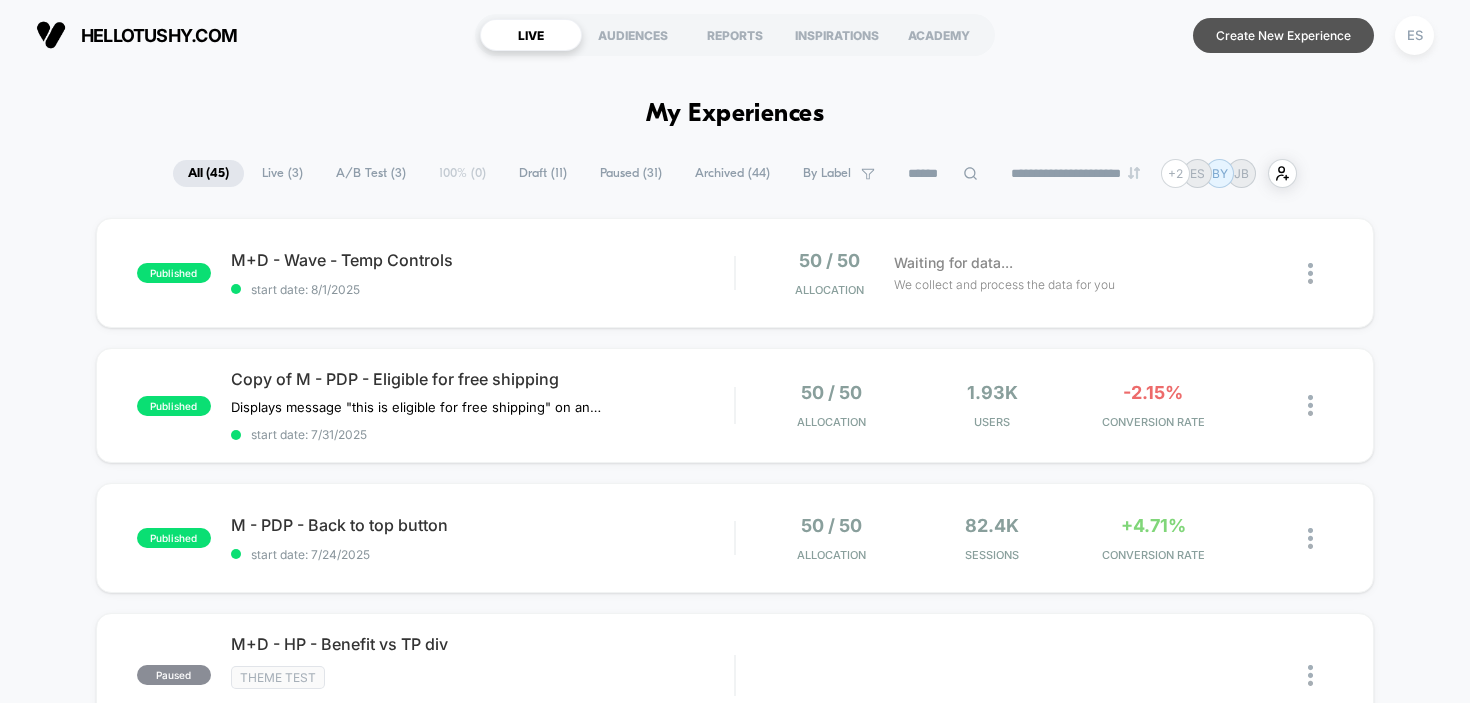 click on "Create New Experience" at bounding box center (1283, 35) 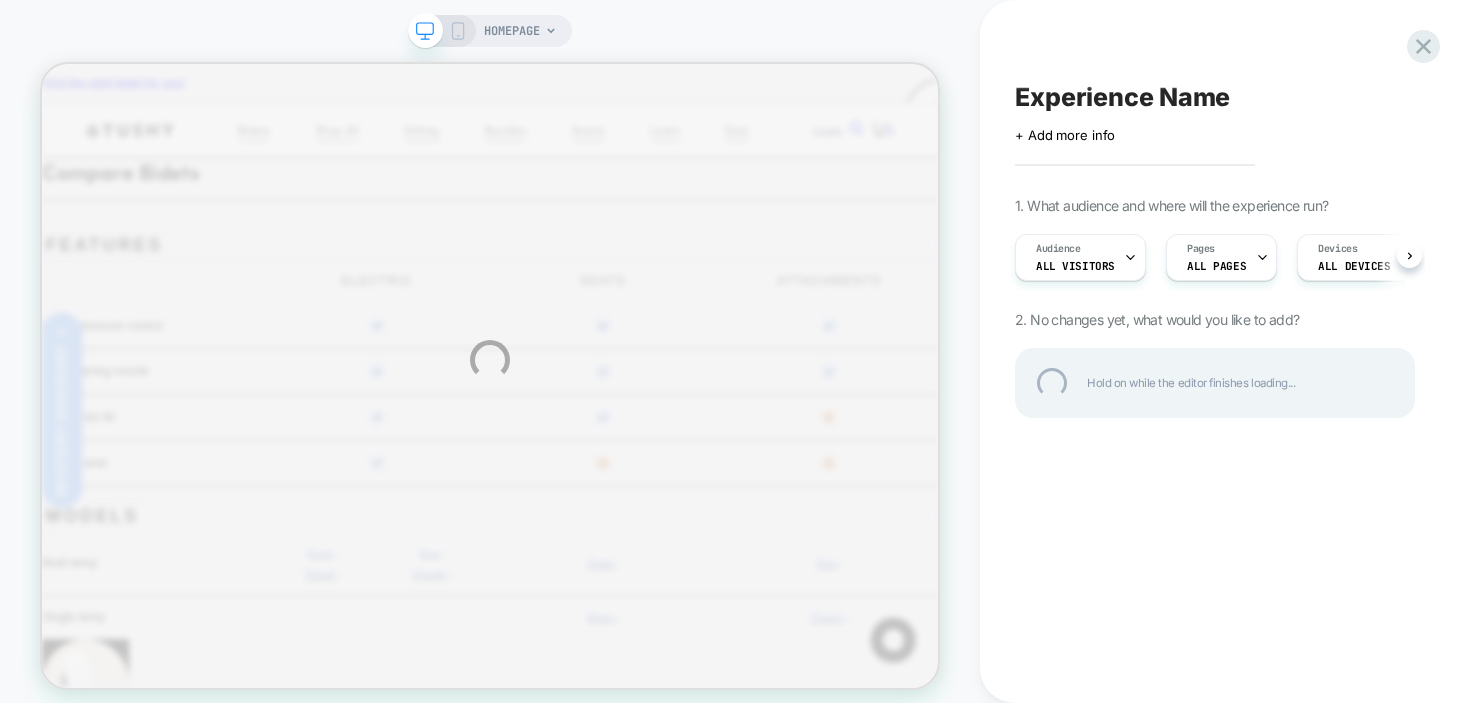 scroll, scrollTop: 0, scrollLeft: 0, axis: both 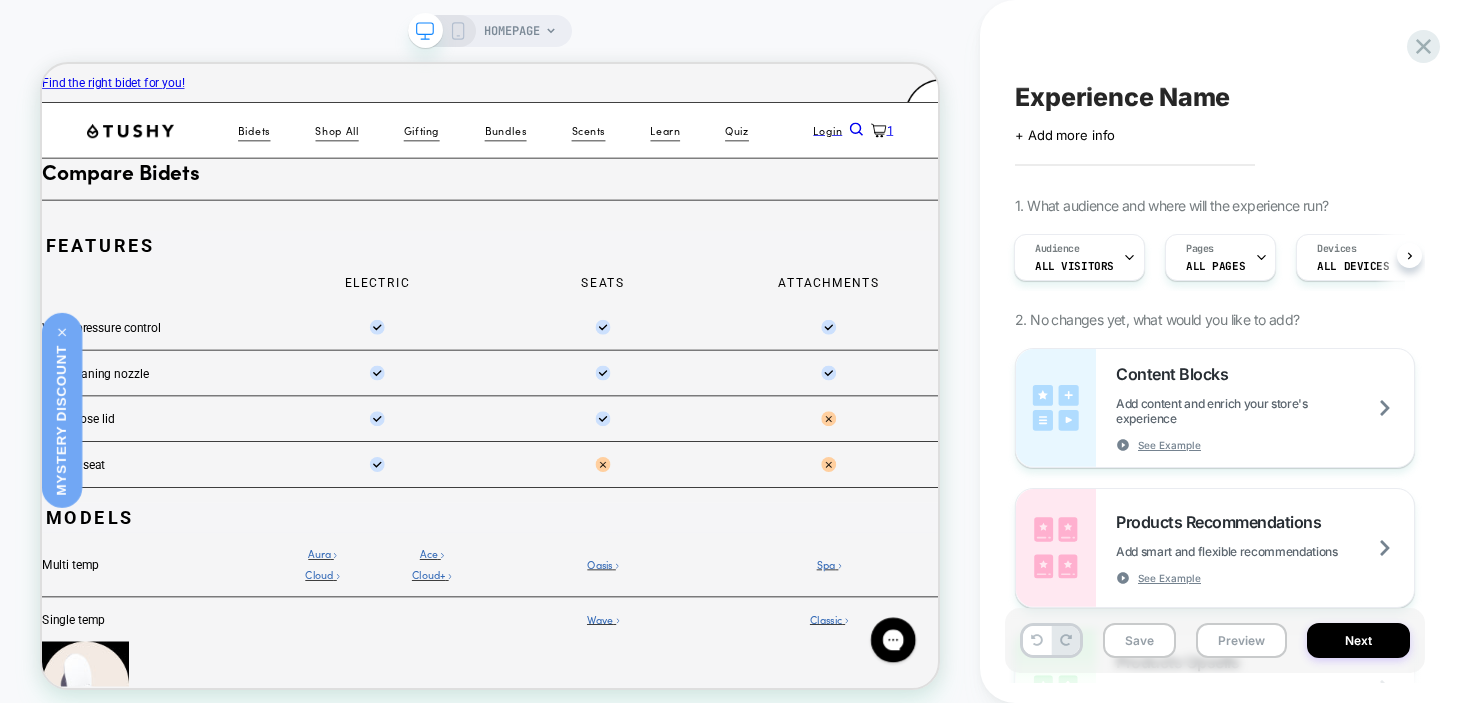 click at bounding box center [644, 12164] 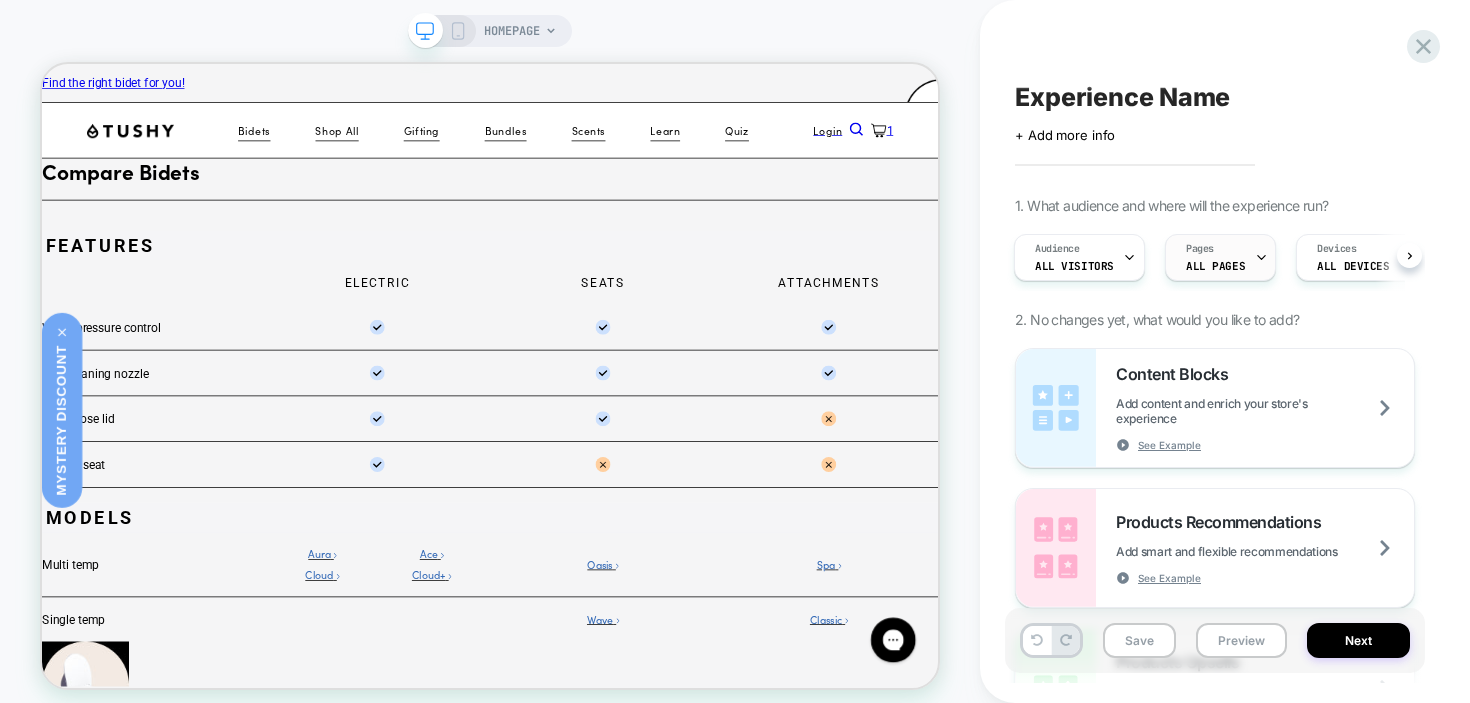 click on "ALL PAGES" at bounding box center (1215, 266) 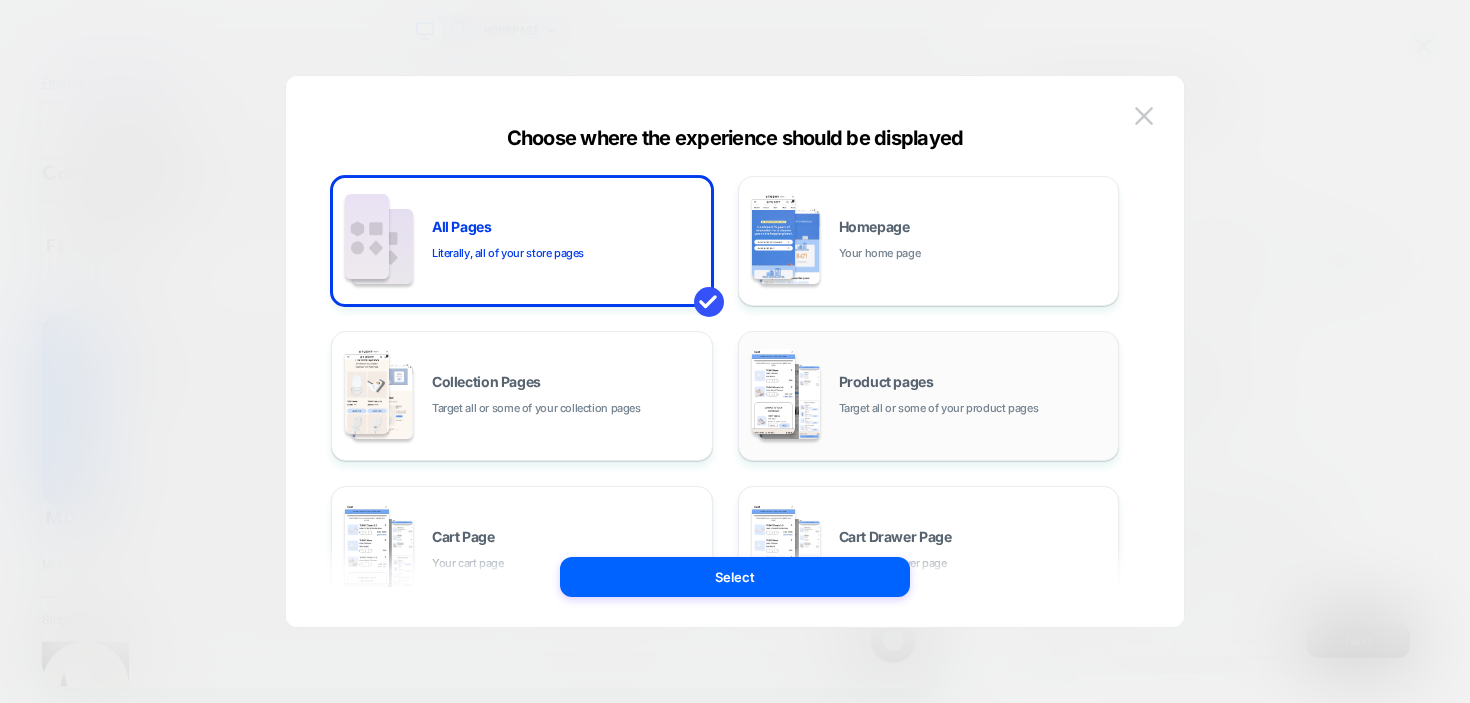 click on "Product pages Target all or some of your product pages" at bounding box center (929, 396) 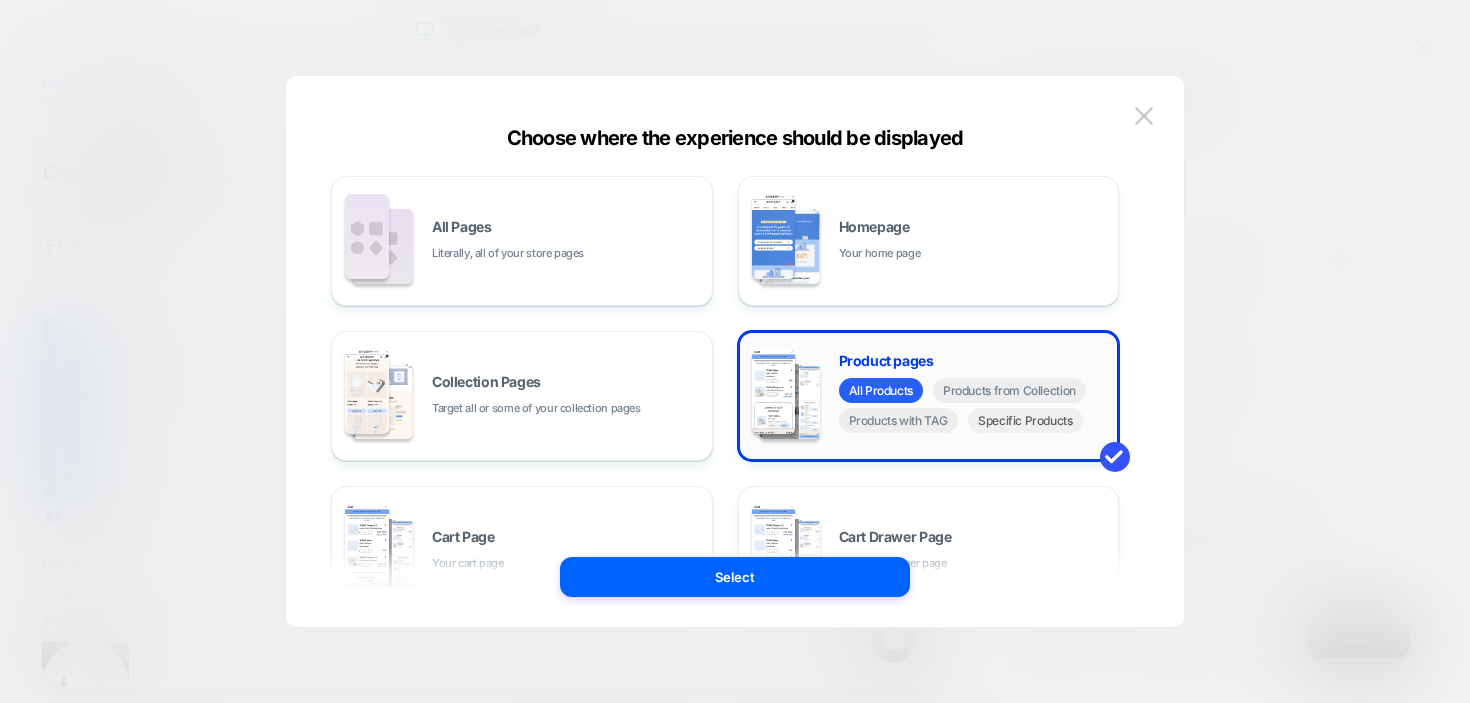 click on "Specific Products" at bounding box center (1025, 420) 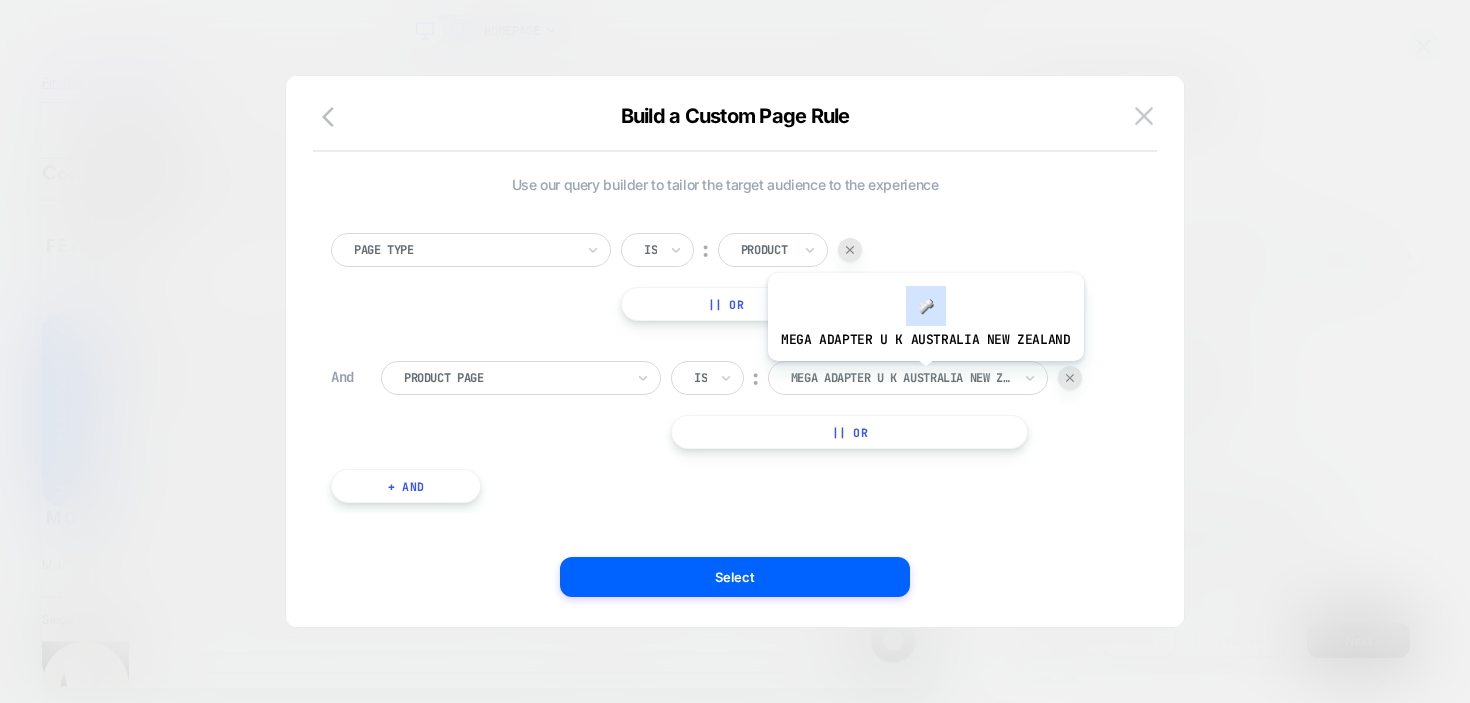 click at bounding box center (901, 378) 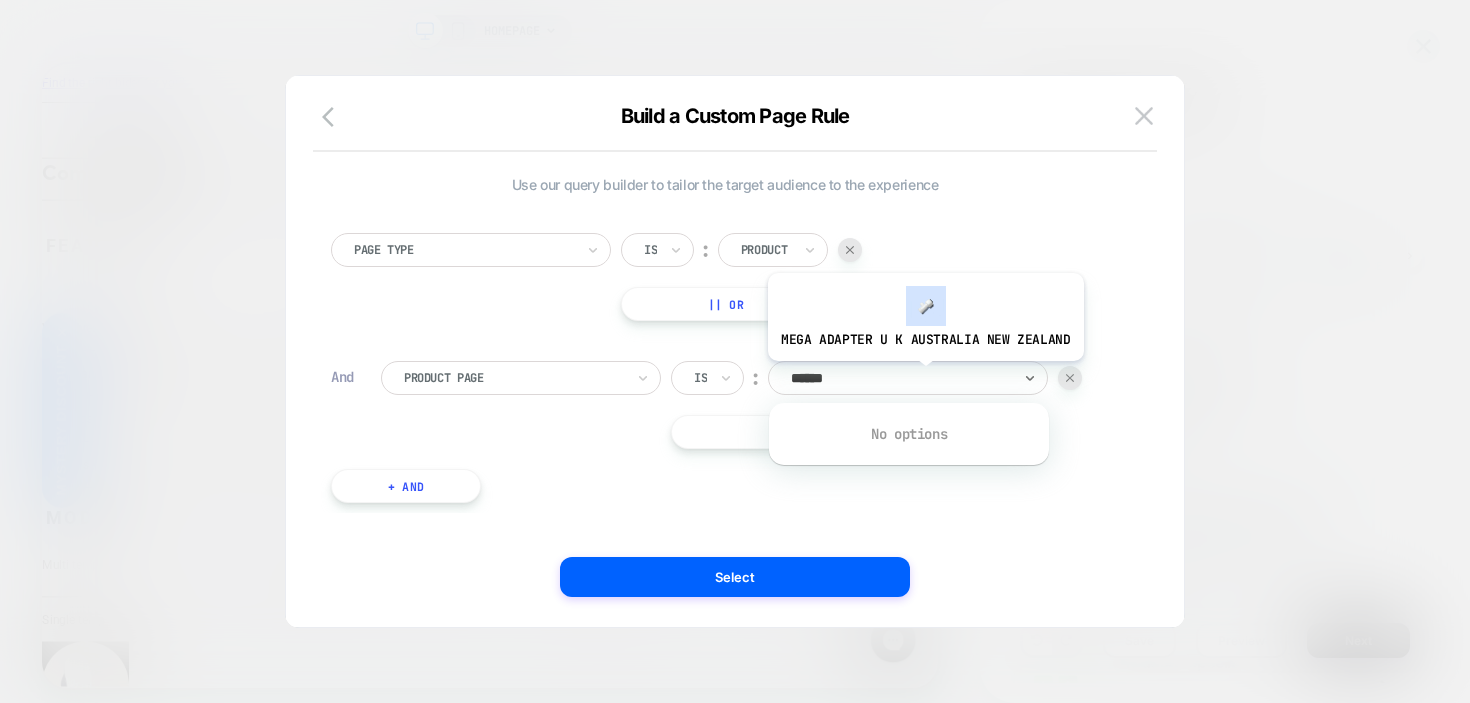 type on "*****" 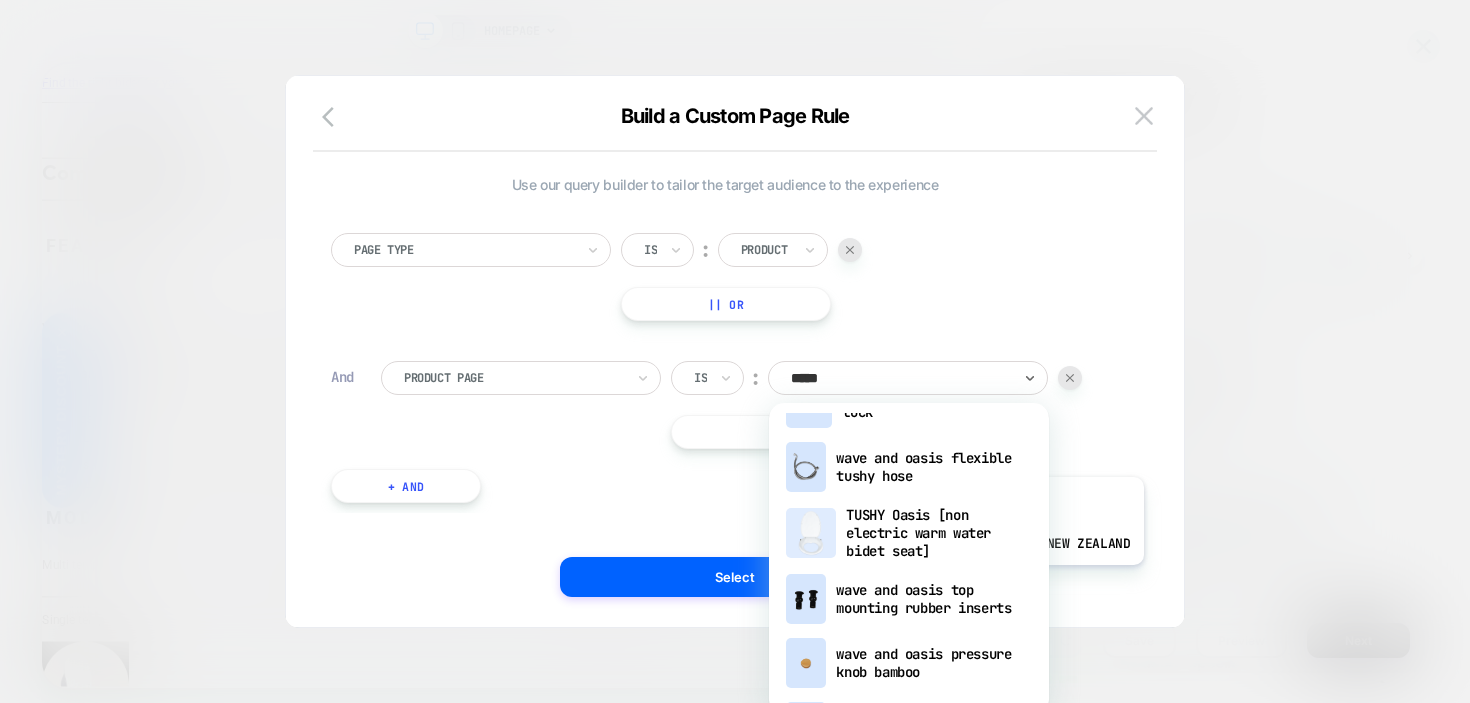 scroll, scrollTop: 1274, scrollLeft: 0, axis: vertical 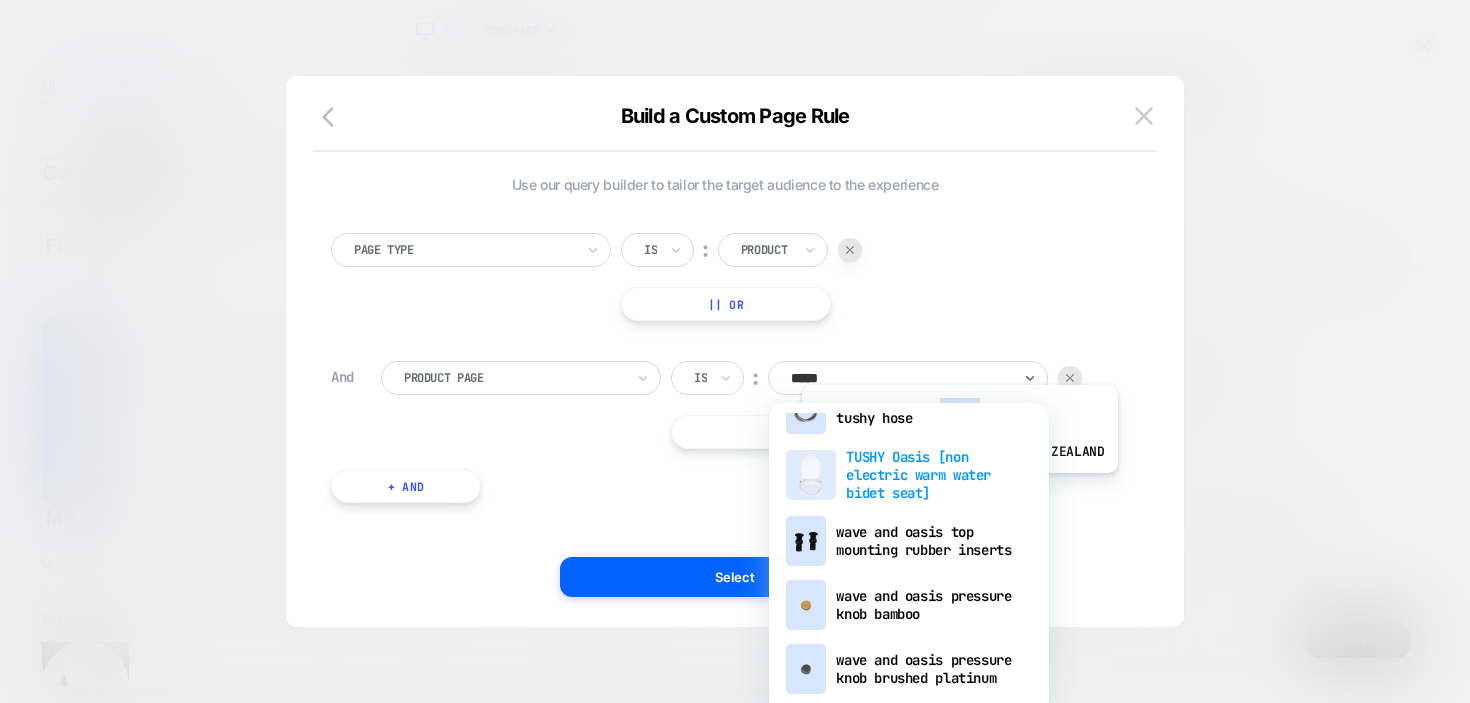 click on "TUSHY Oasis [non electric warm water bidet seat]" at bounding box center (909, 475) 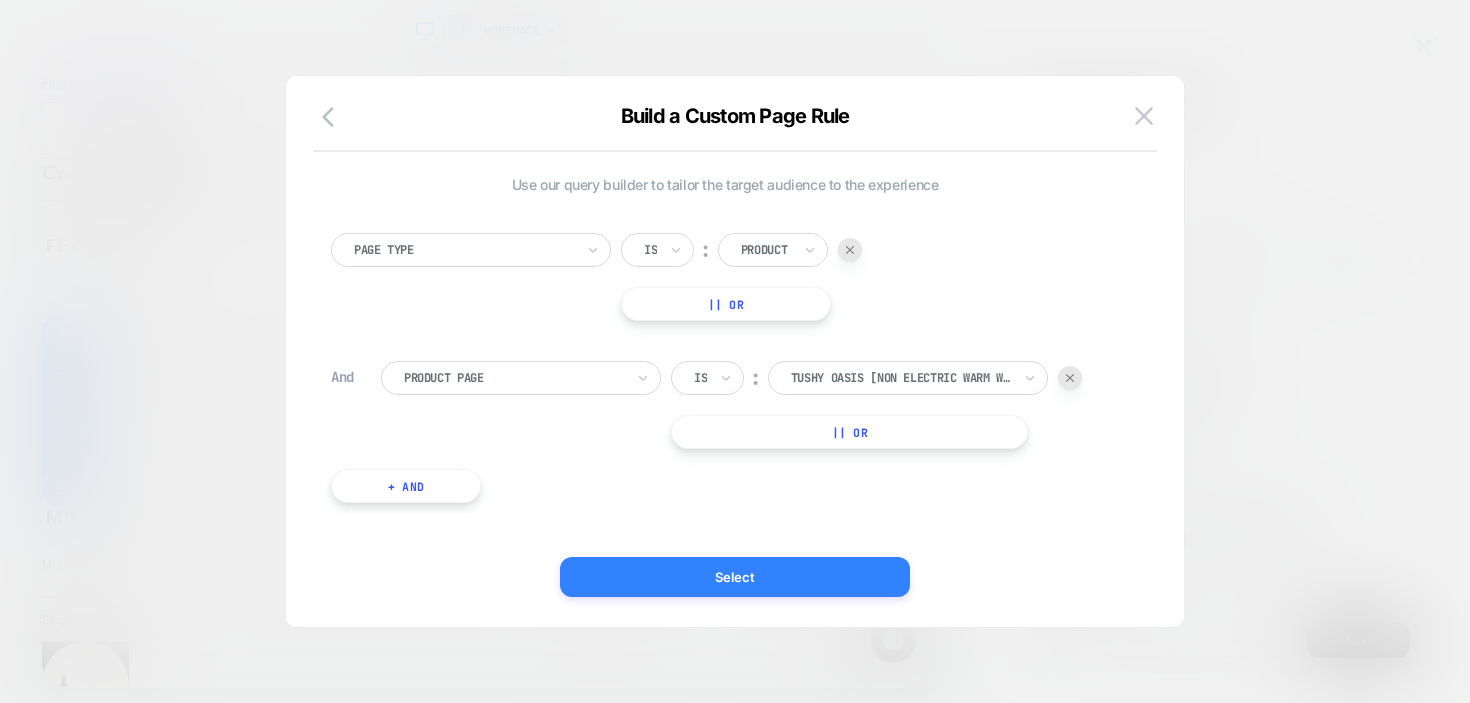 click on "Select" at bounding box center (735, 577) 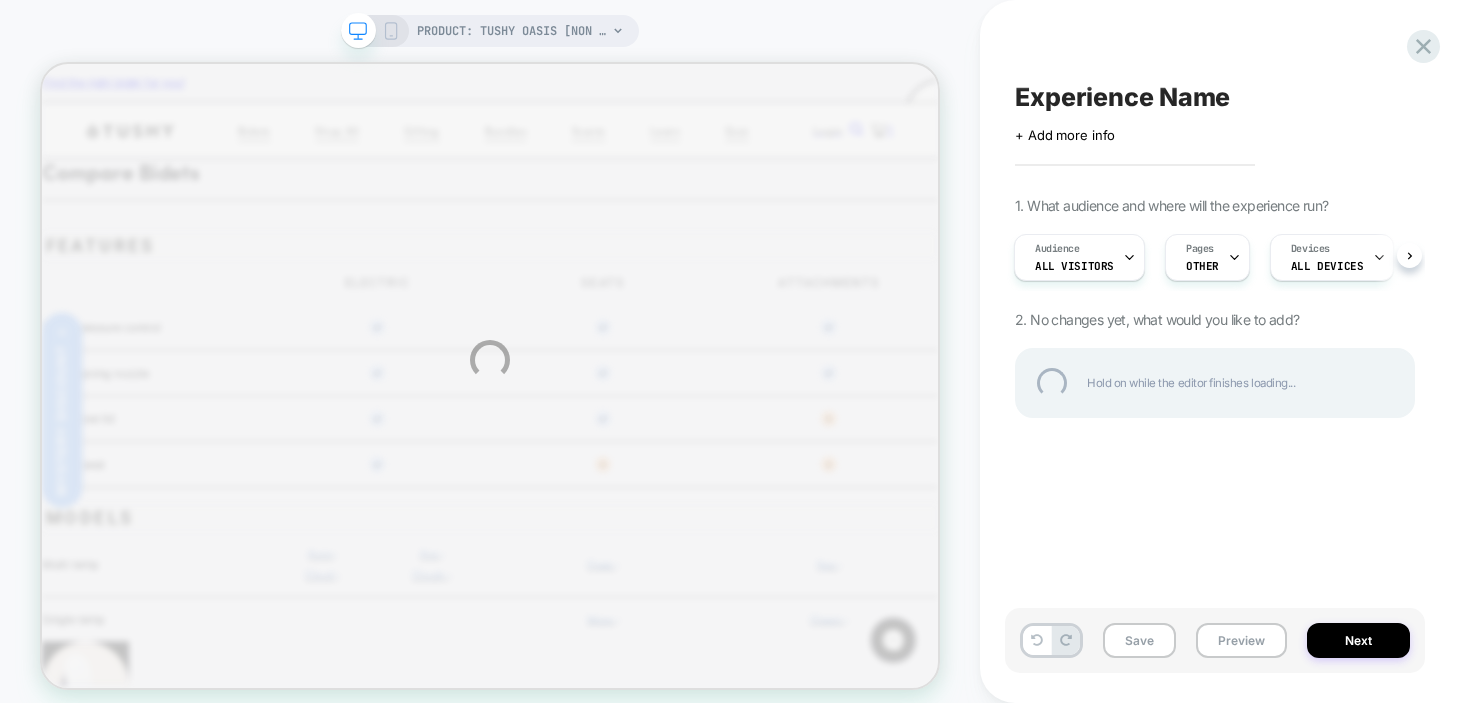 click on "Experience Name" at bounding box center (1215, 97) 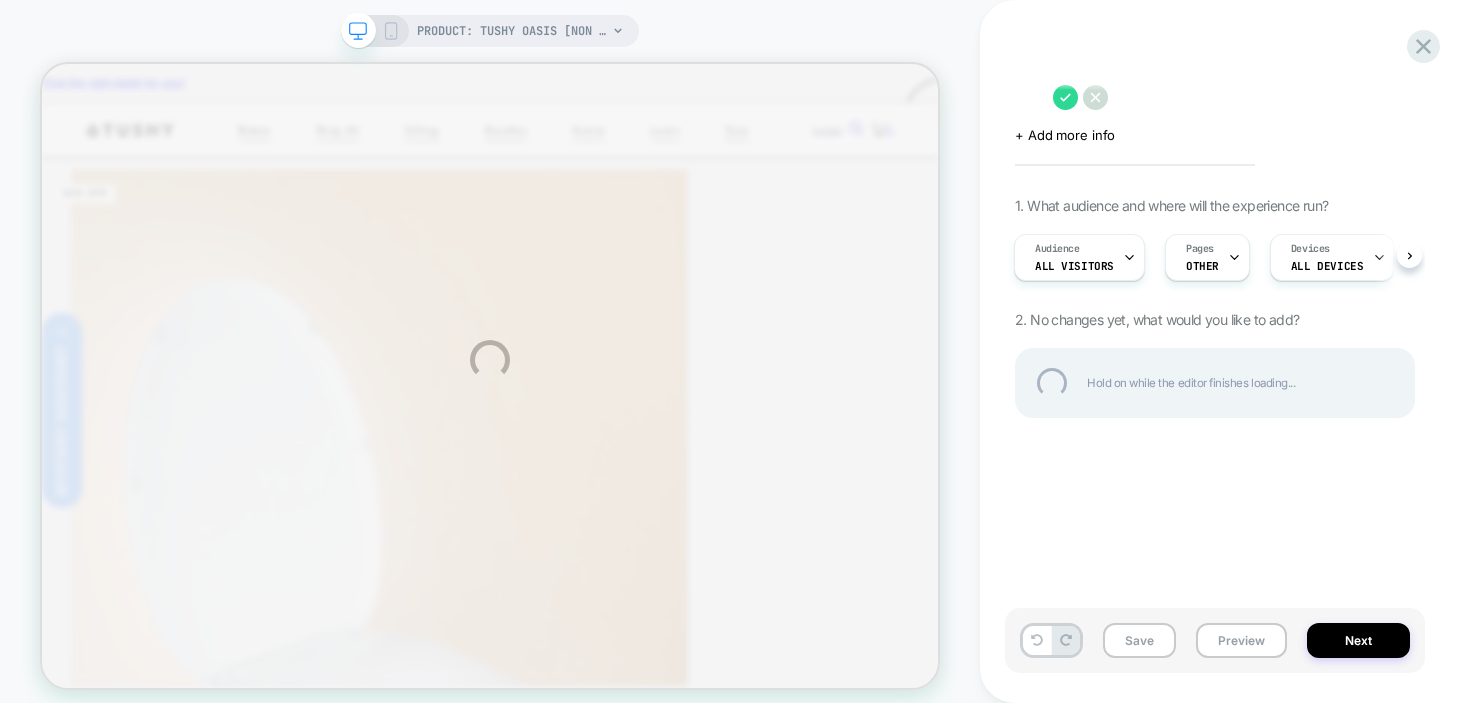 scroll, scrollTop: 0, scrollLeft: 0, axis: both 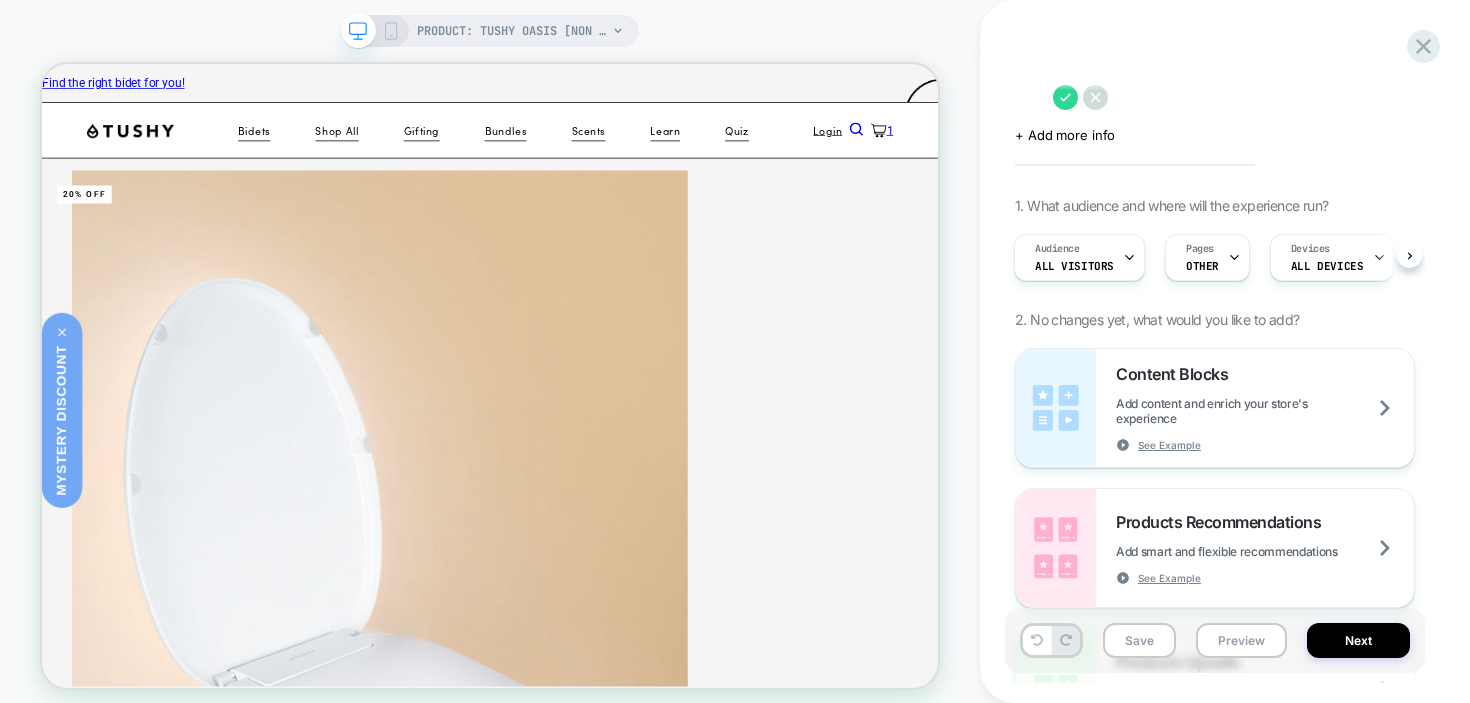 click at bounding box center (1029, 97) 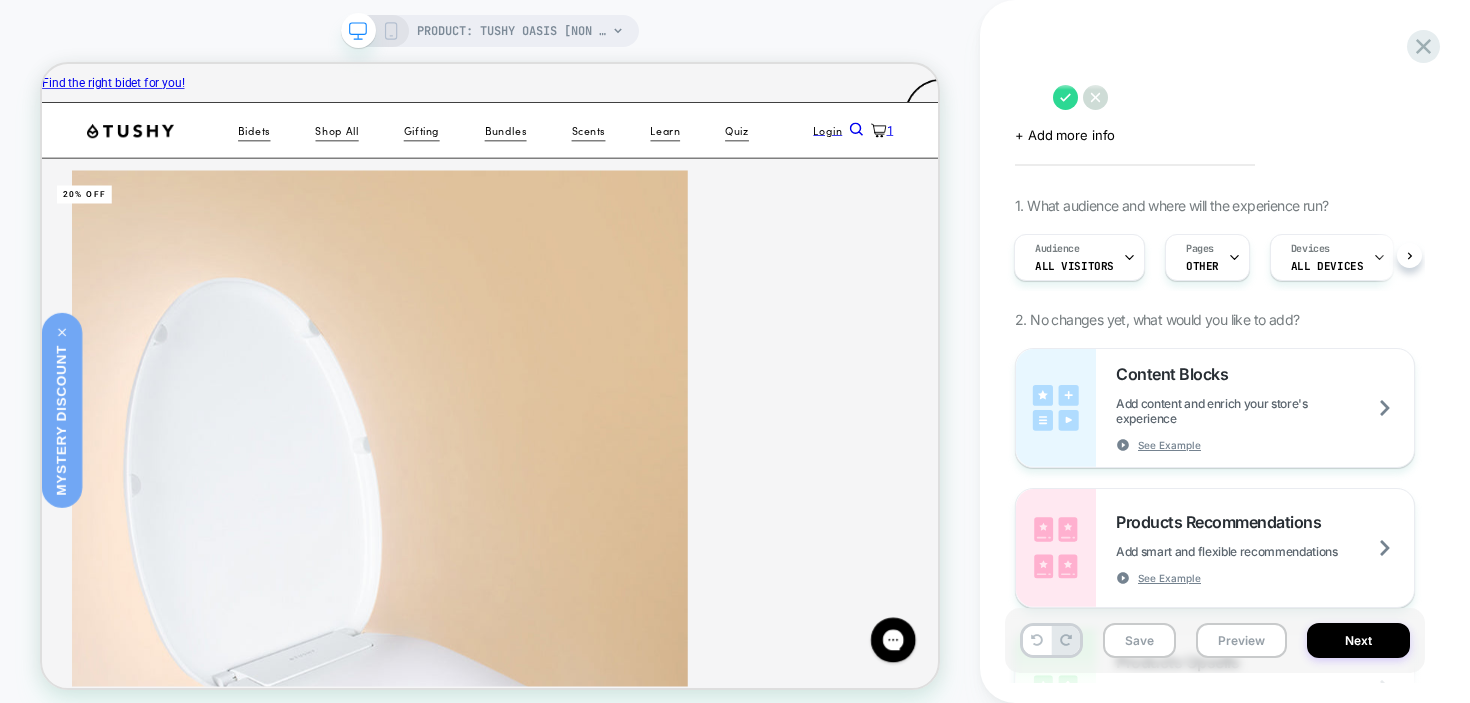 scroll, scrollTop: 0, scrollLeft: 2, axis: horizontal 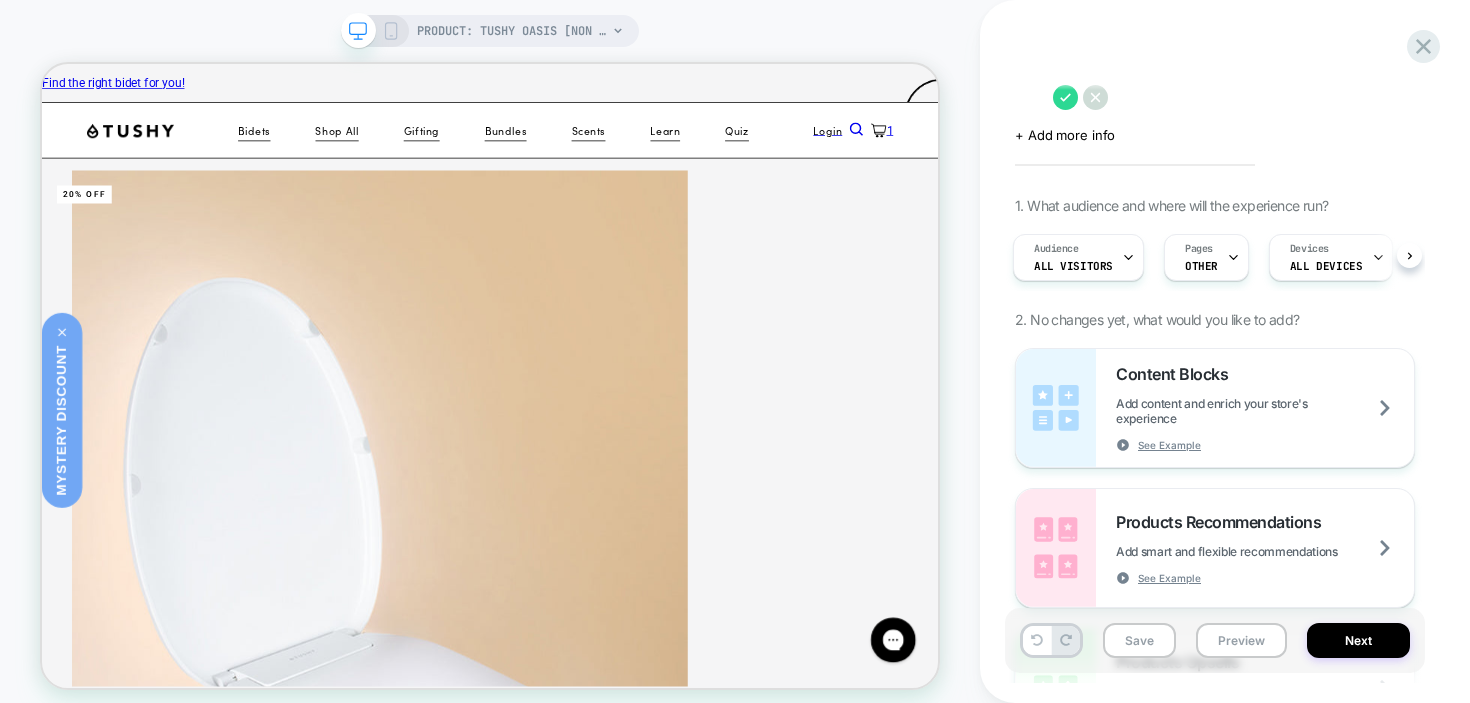 click at bounding box center (1029, 97) 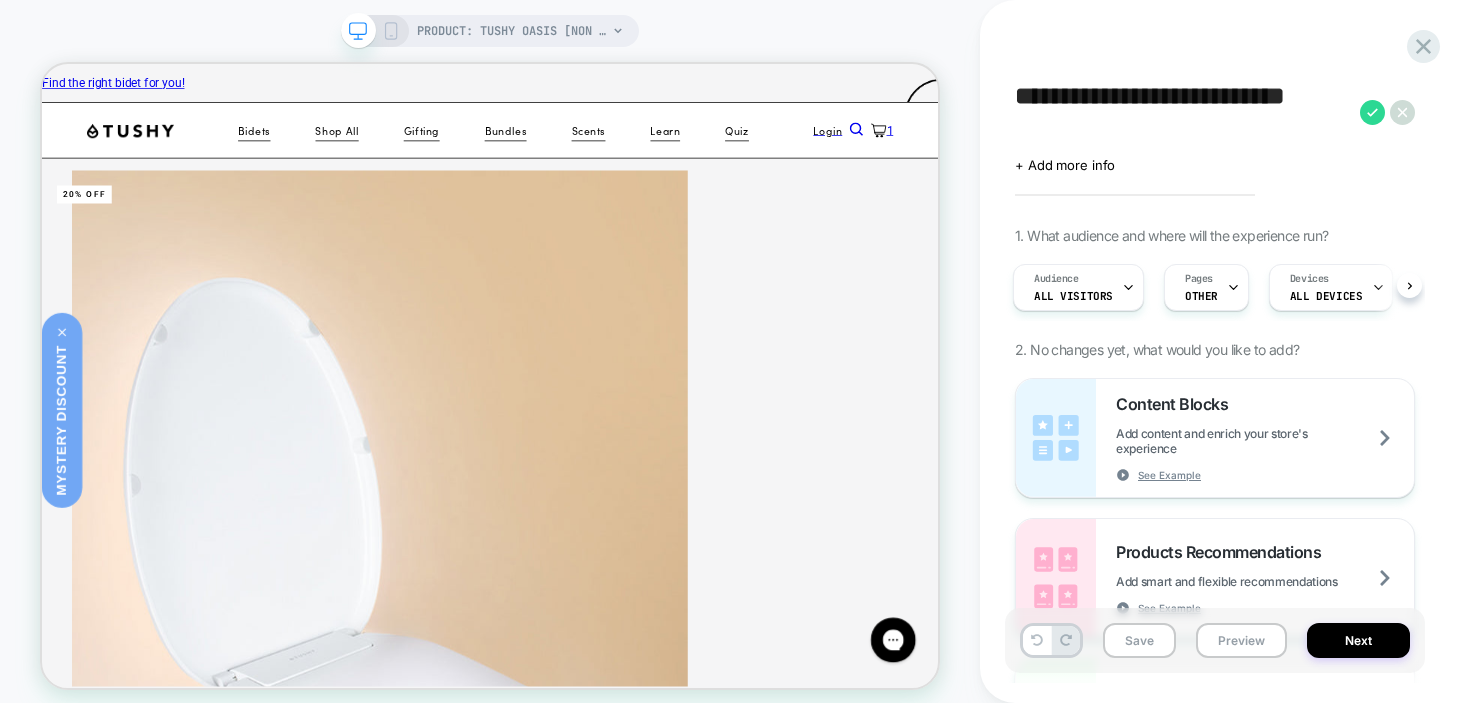 type on "**********" 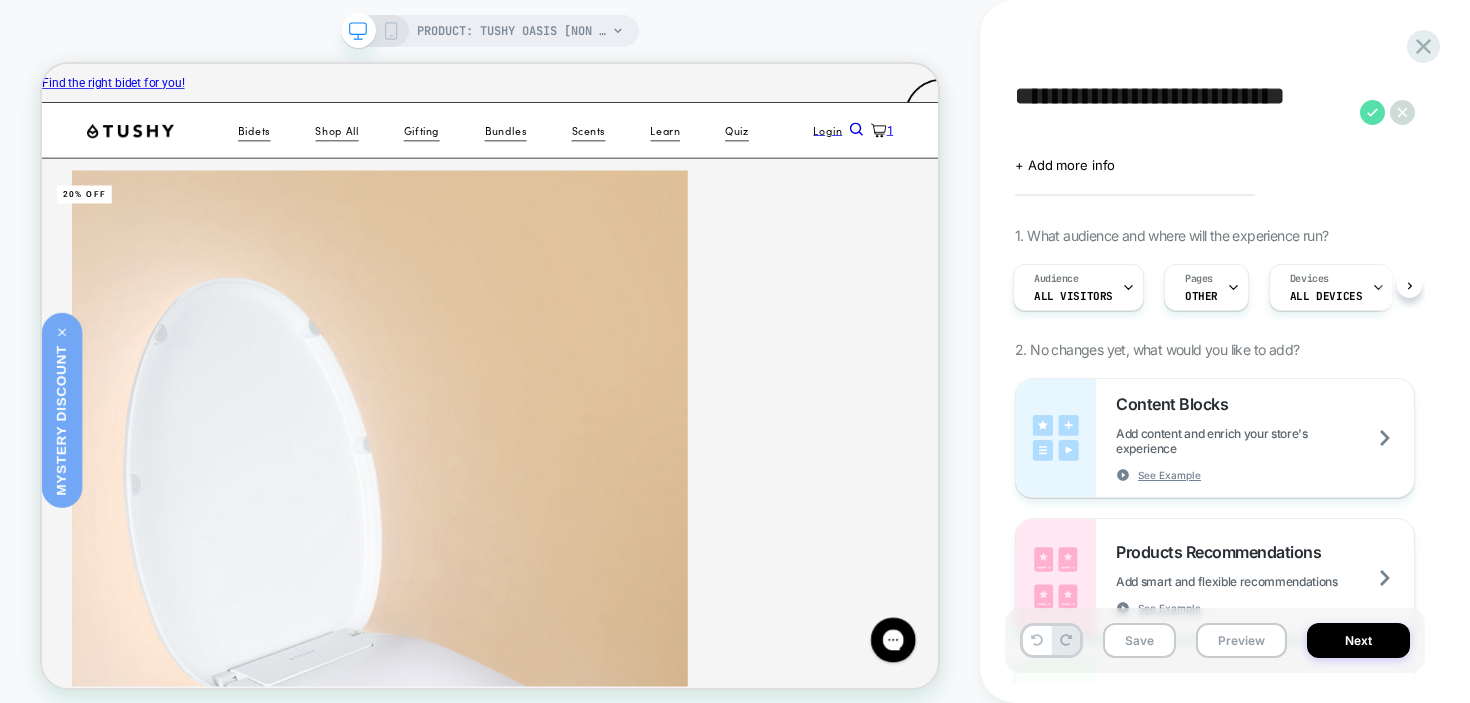 click 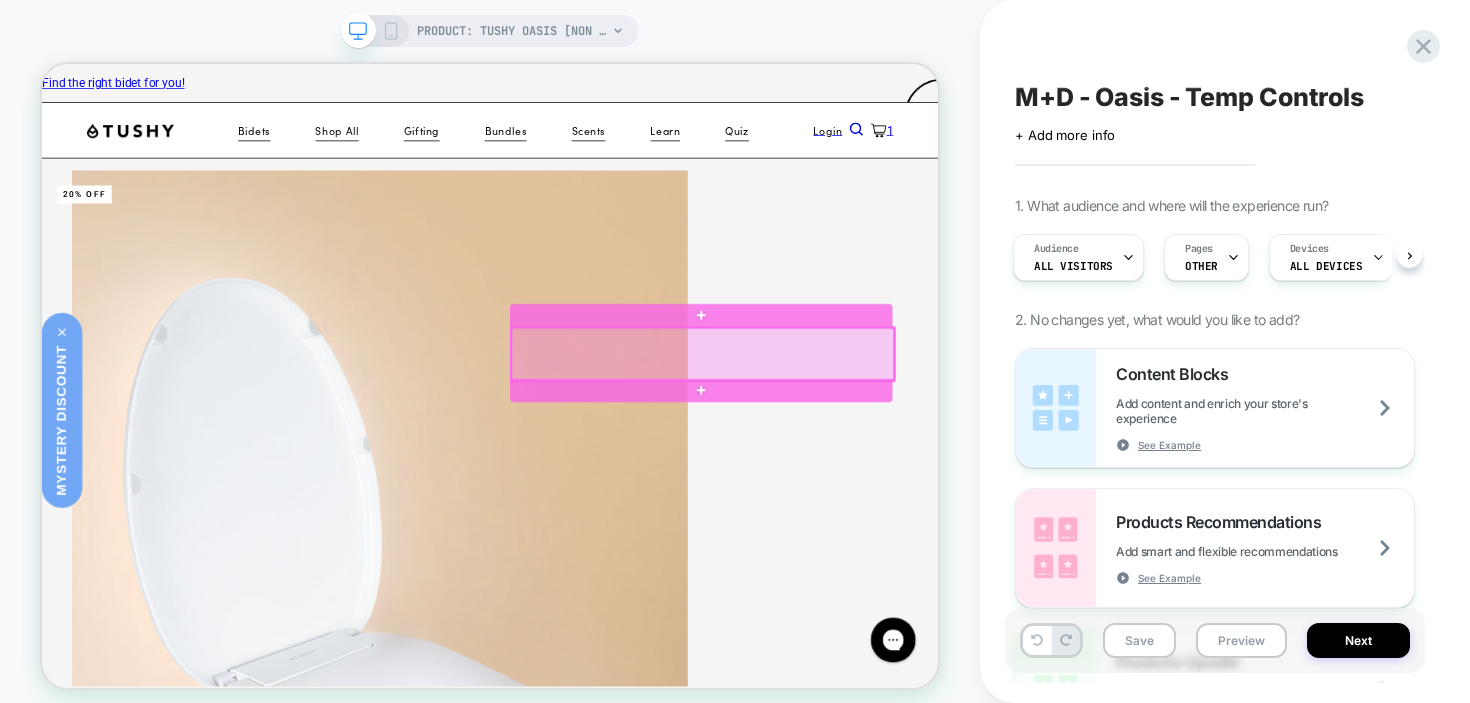 click at bounding box center (923, 451) 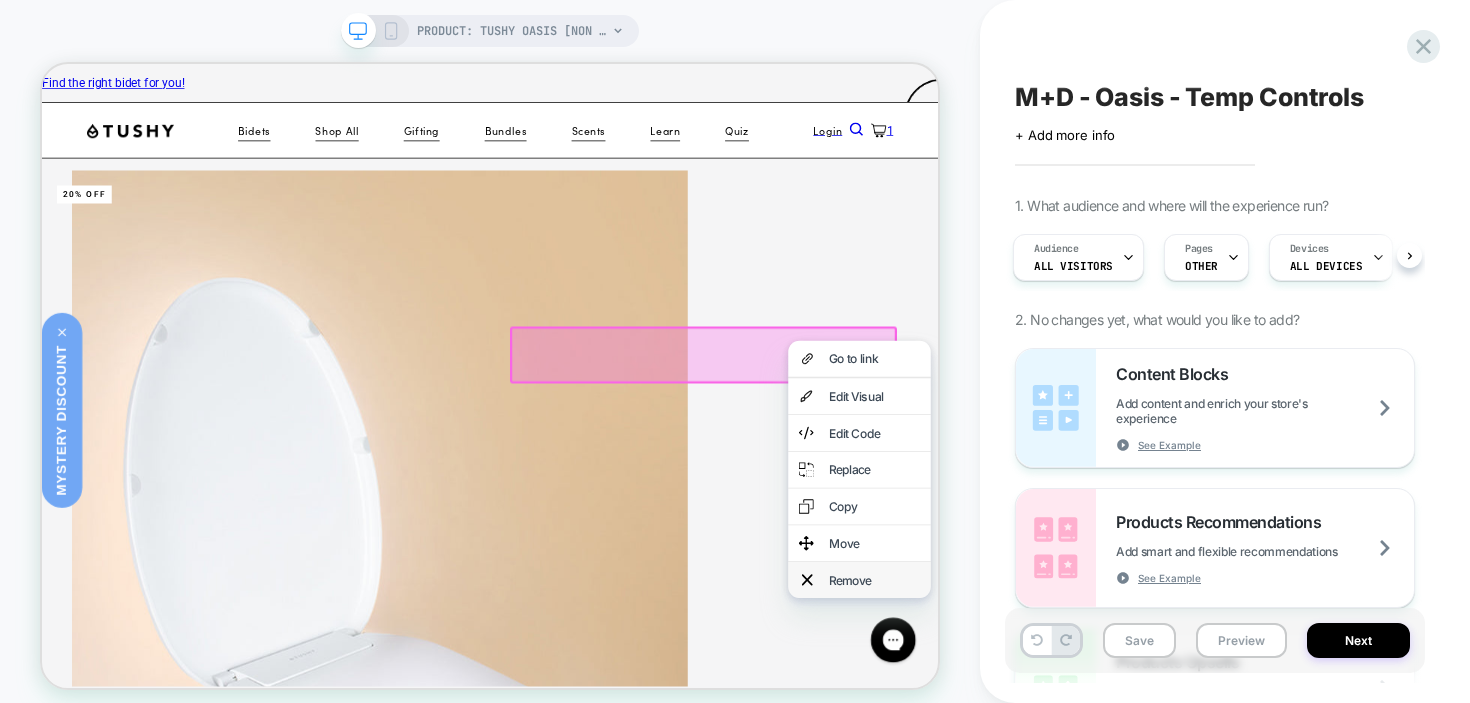 click on "Remove" at bounding box center [1152, 752] 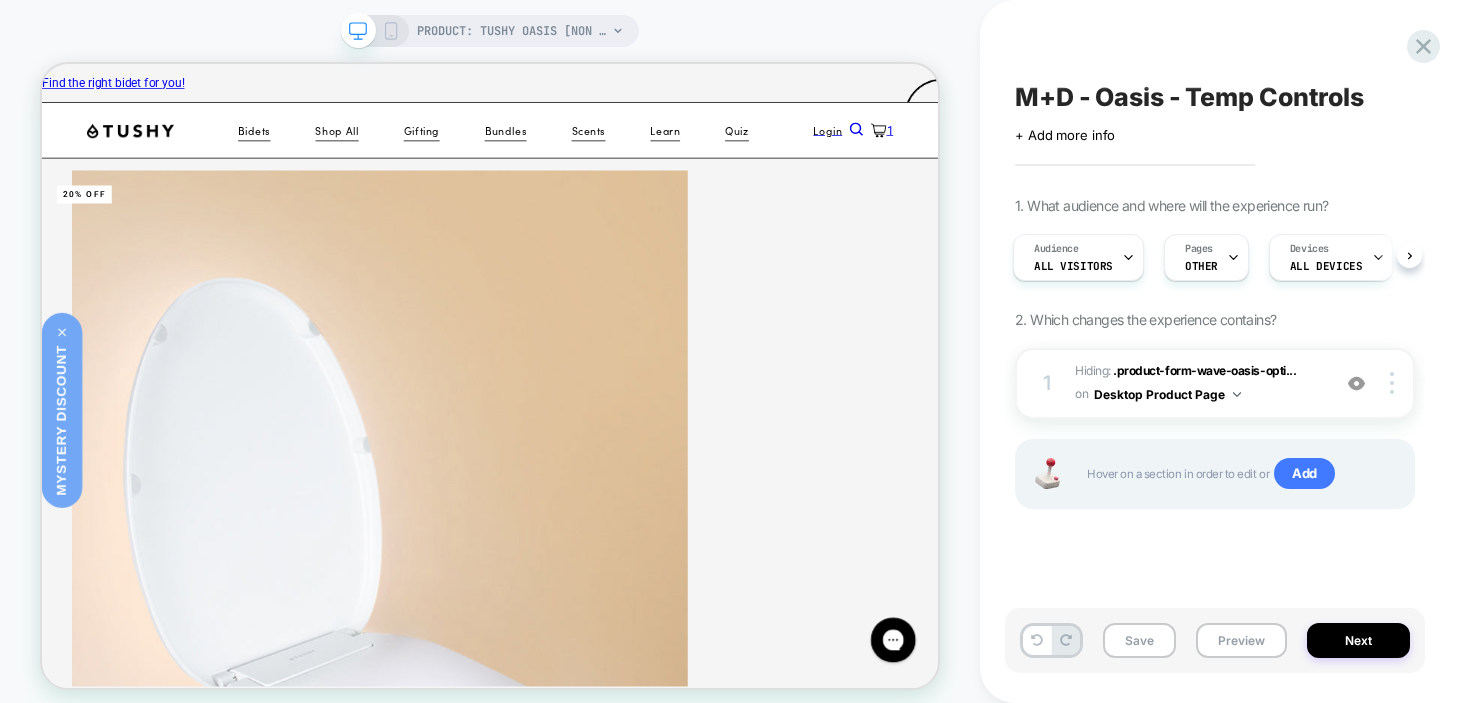 click 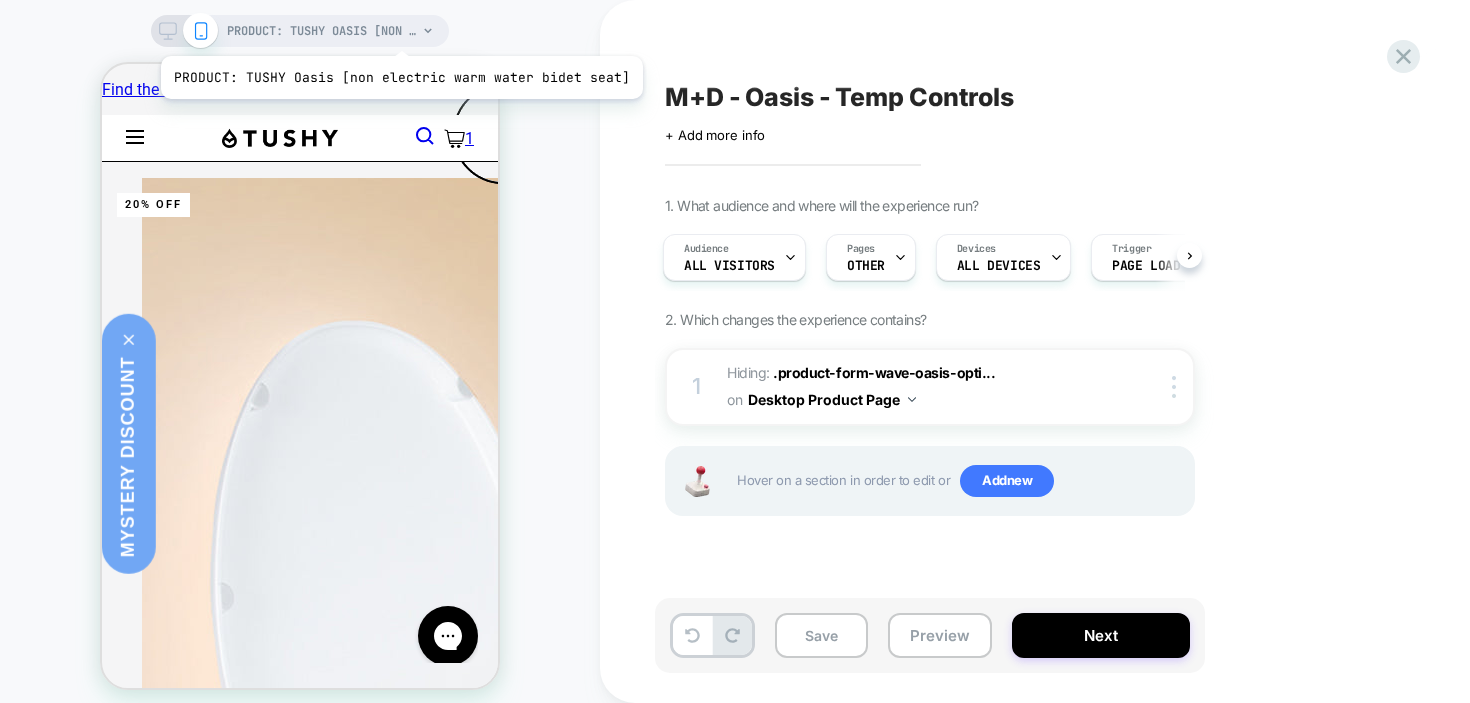 scroll, scrollTop: 0, scrollLeft: 0, axis: both 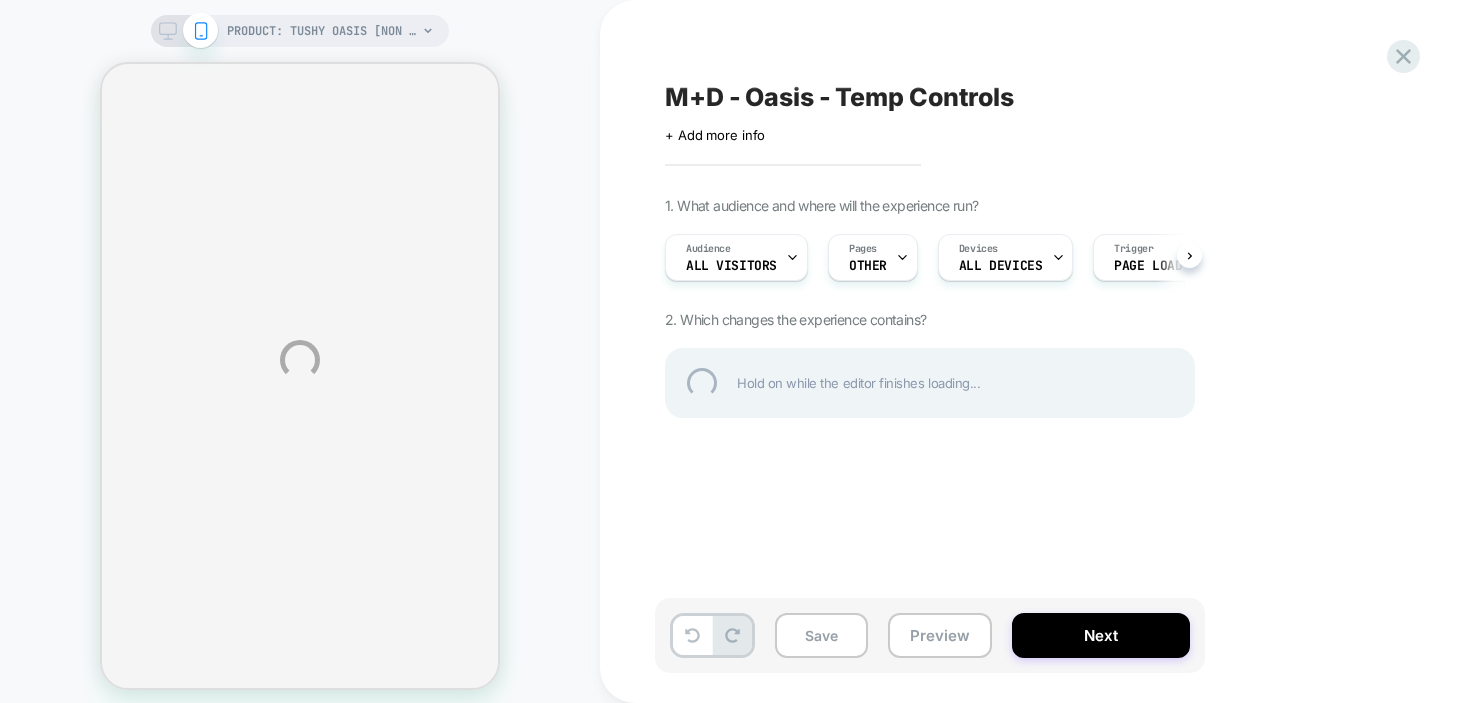 select on "**********" 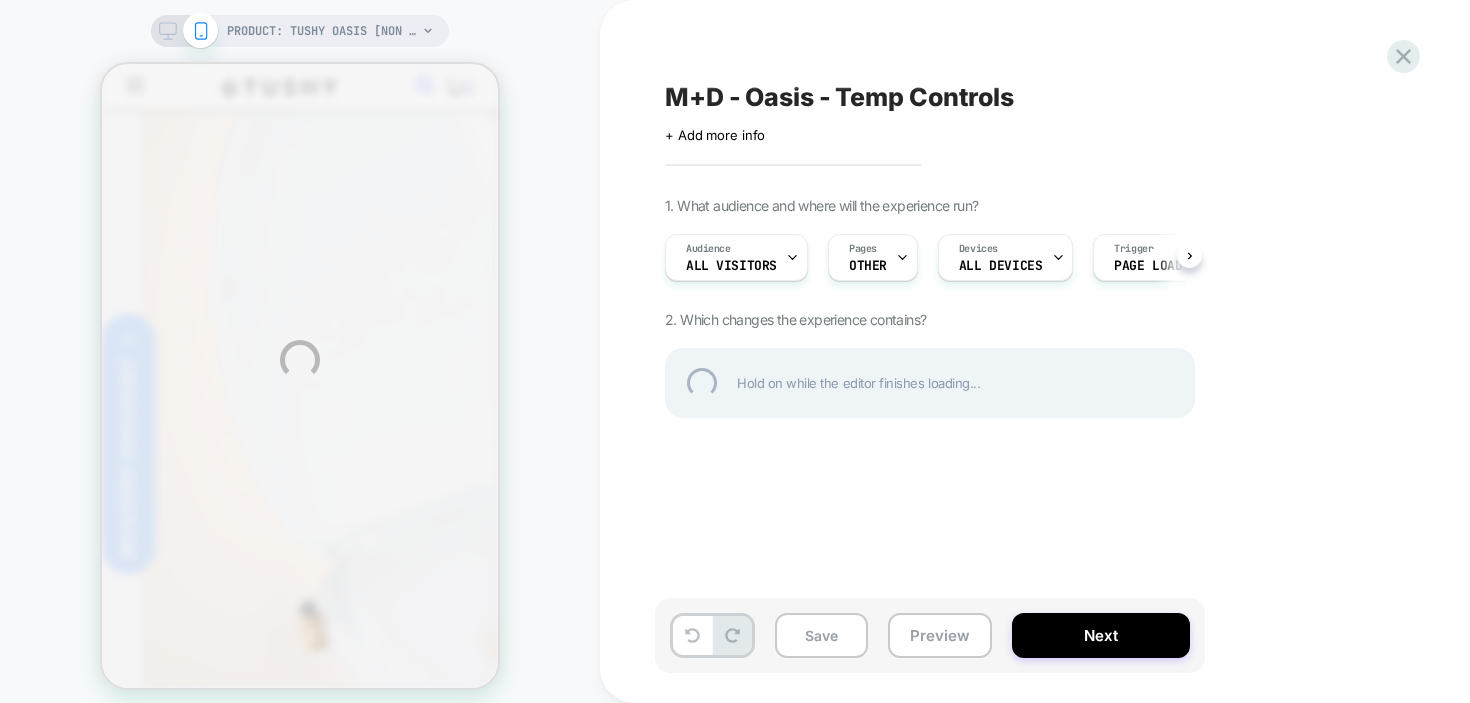 scroll, scrollTop: 393, scrollLeft: 0, axis: vertical 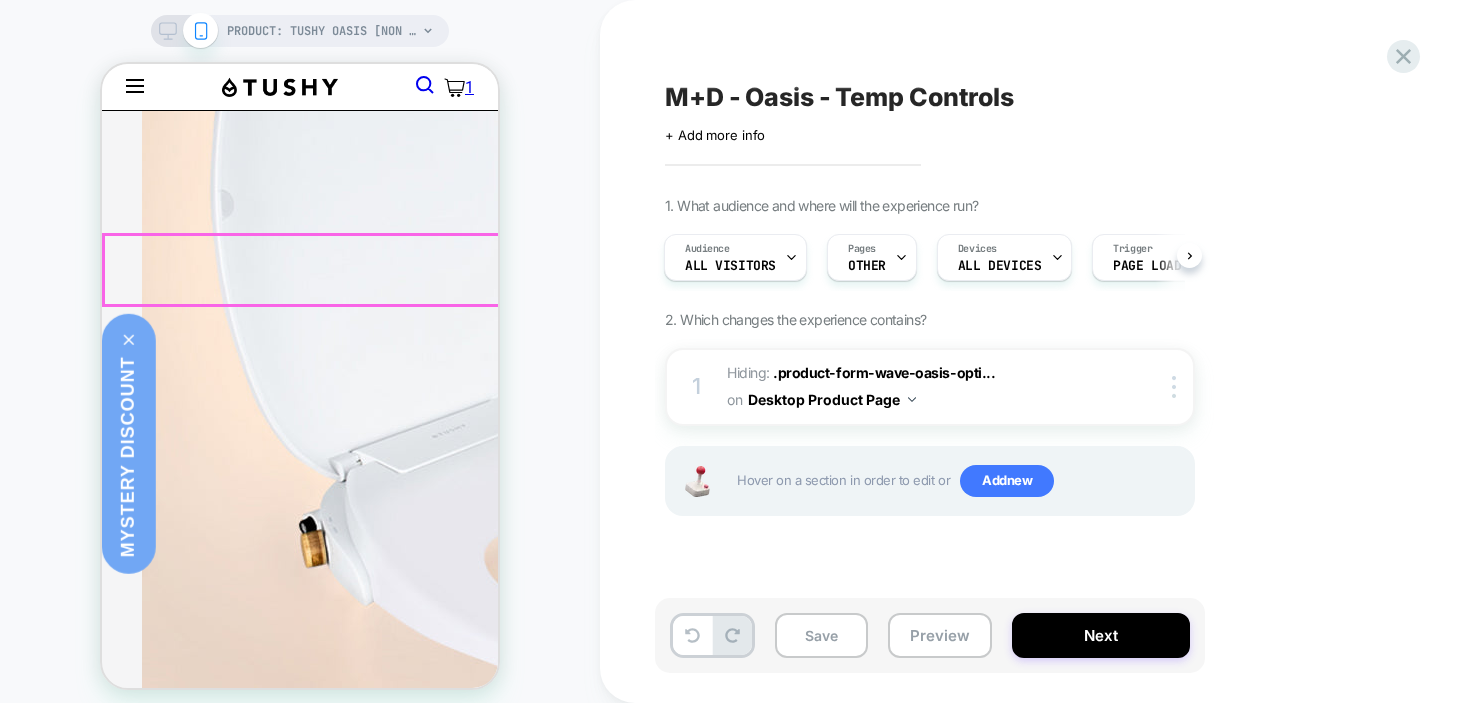 click on "TEMPERATURE CONTROL
Single Temp
Single Temp
Dual Temp" at bounding box center (300, 62915) 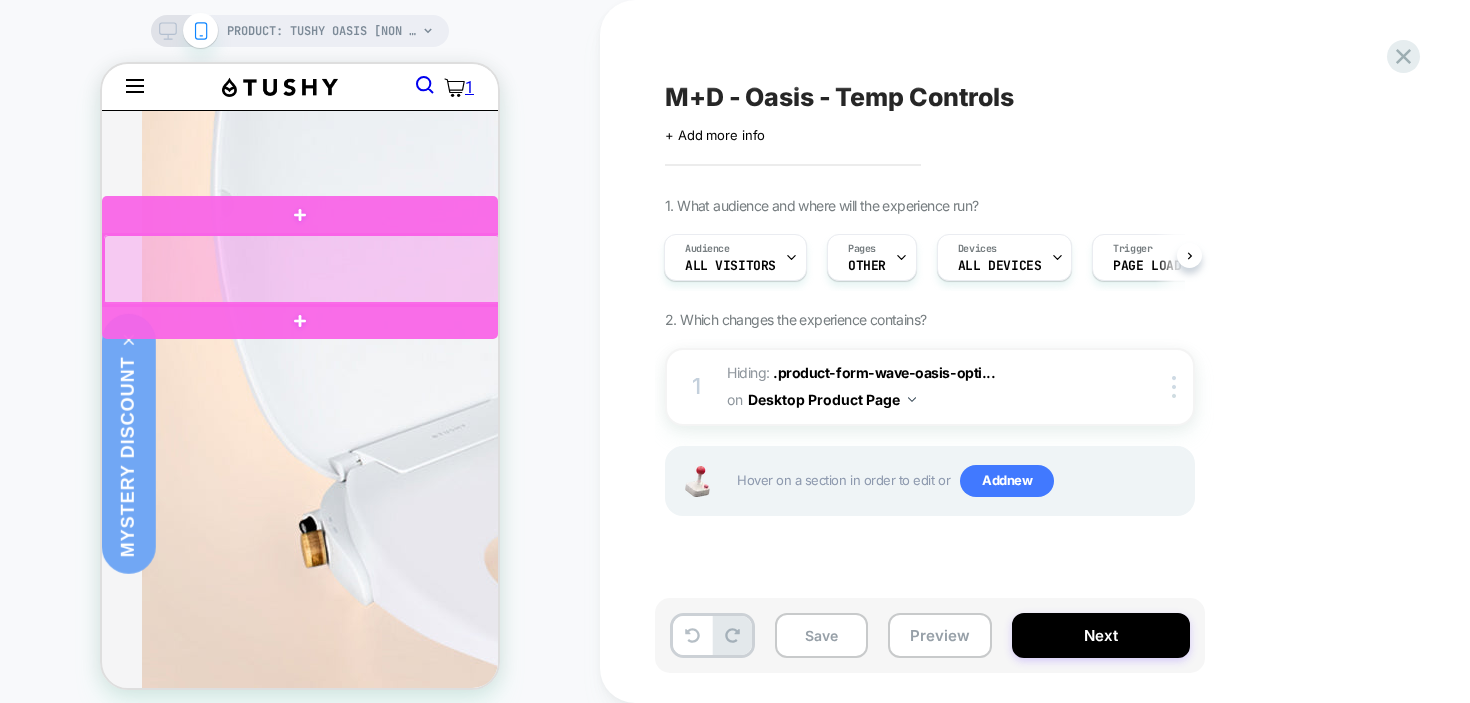 click at bounding box center [302, 270] 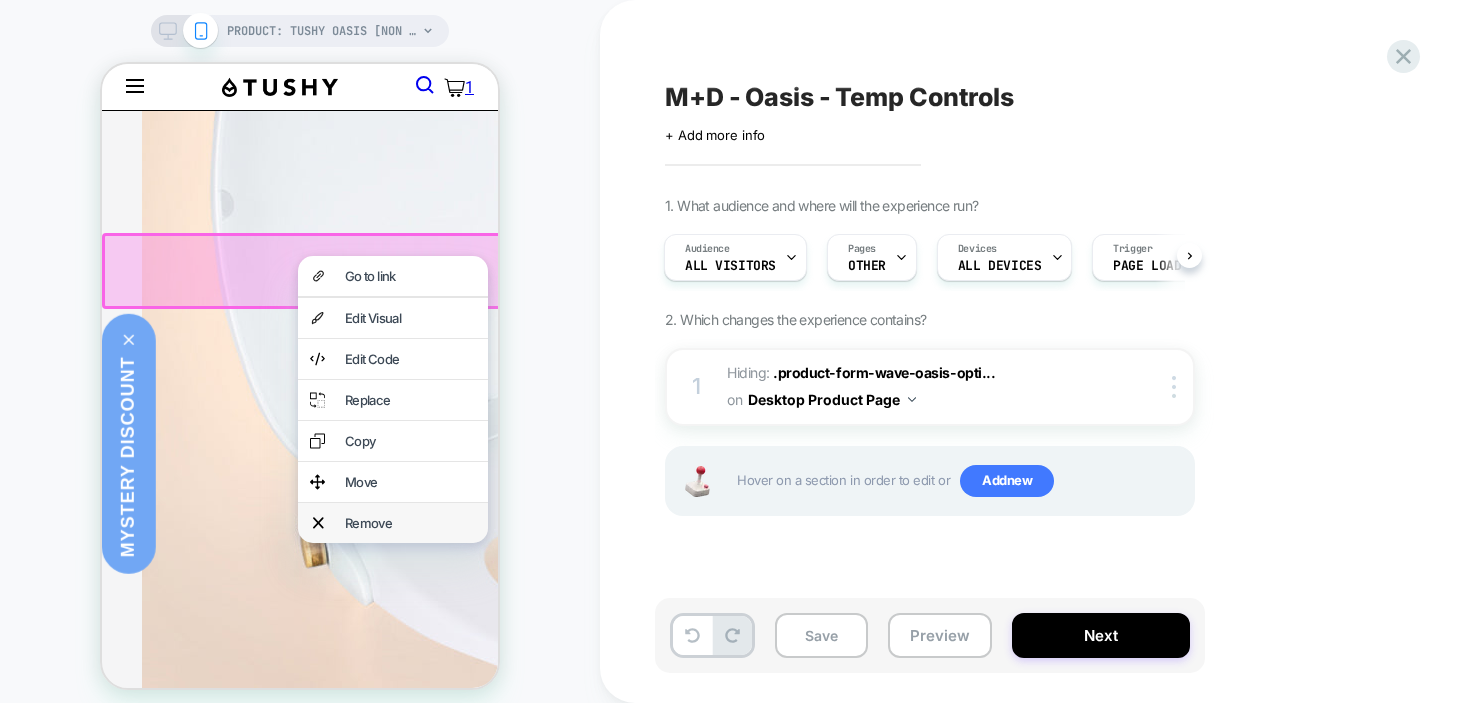 click on "Remove" at bounding box center (410, 523) 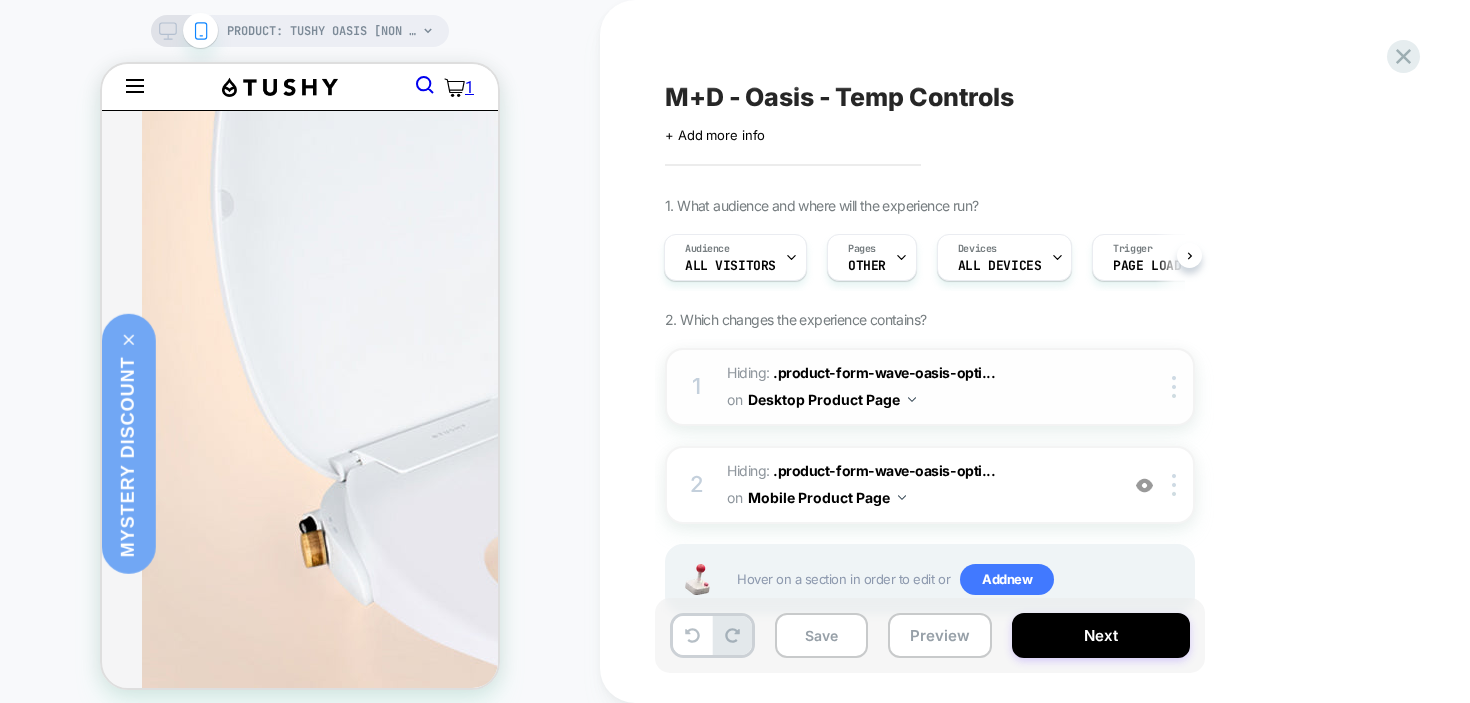scroll, scrollTop: 61, scrollLeft: 0, axis: vertical 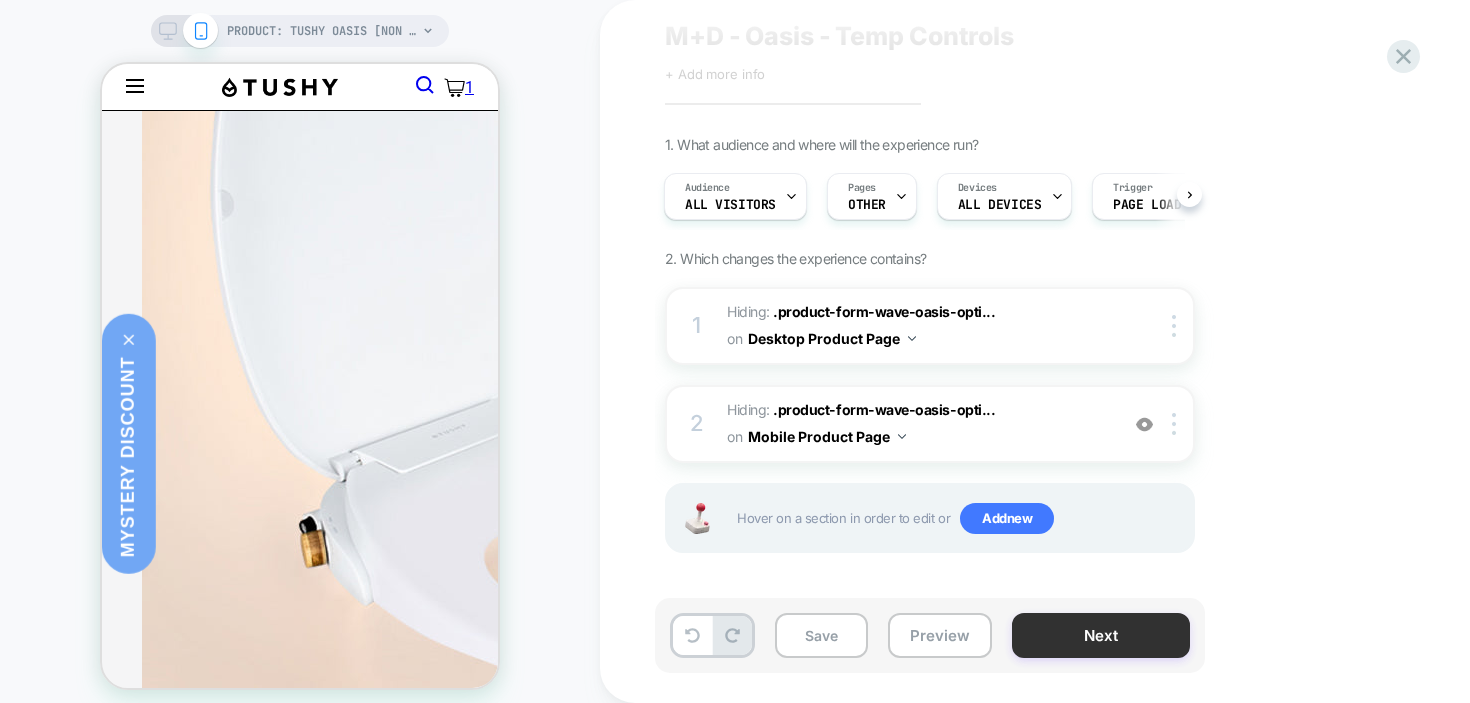 click on "Next" at bounding box center (1101, 635) 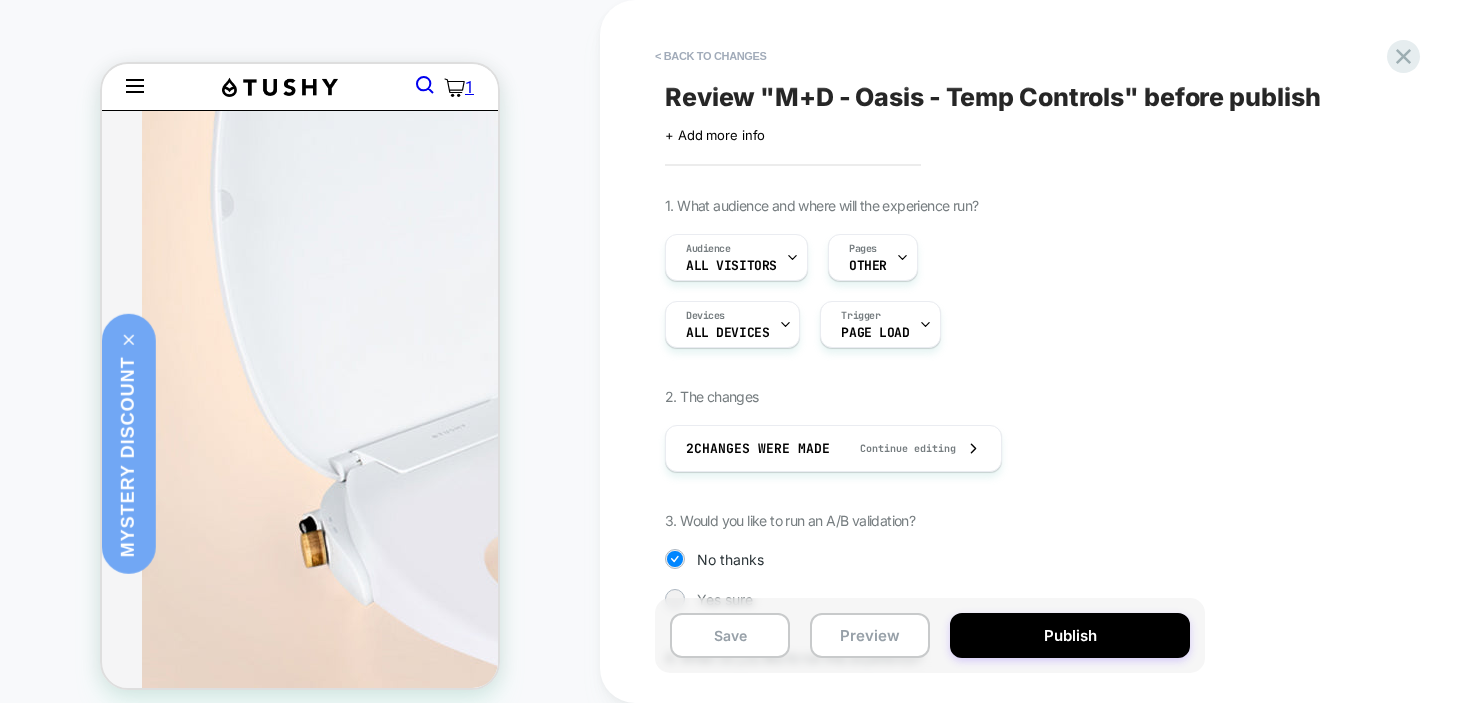 scroll, scrollTop: 172, scrollLeft: 0, axis: vertical 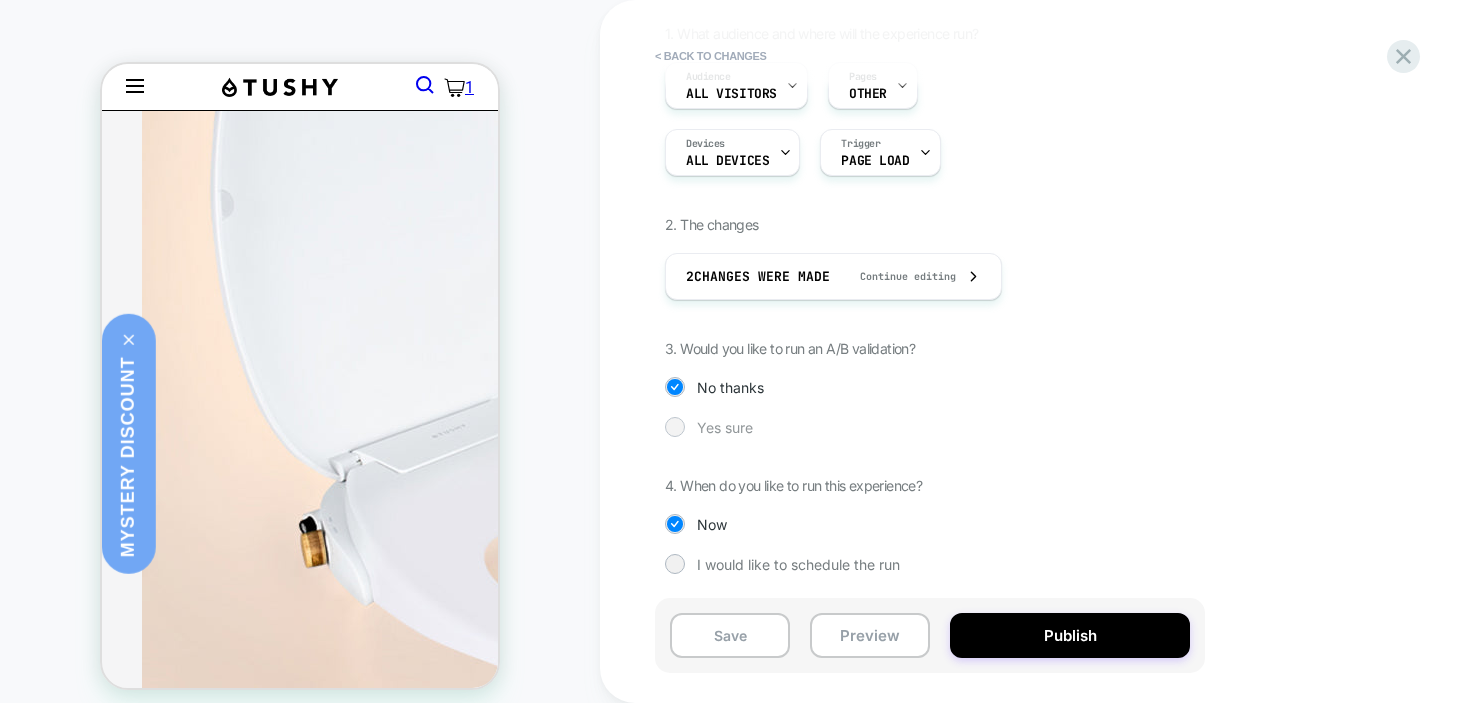 click on "Yes sure" at bounding box center (930, 427) 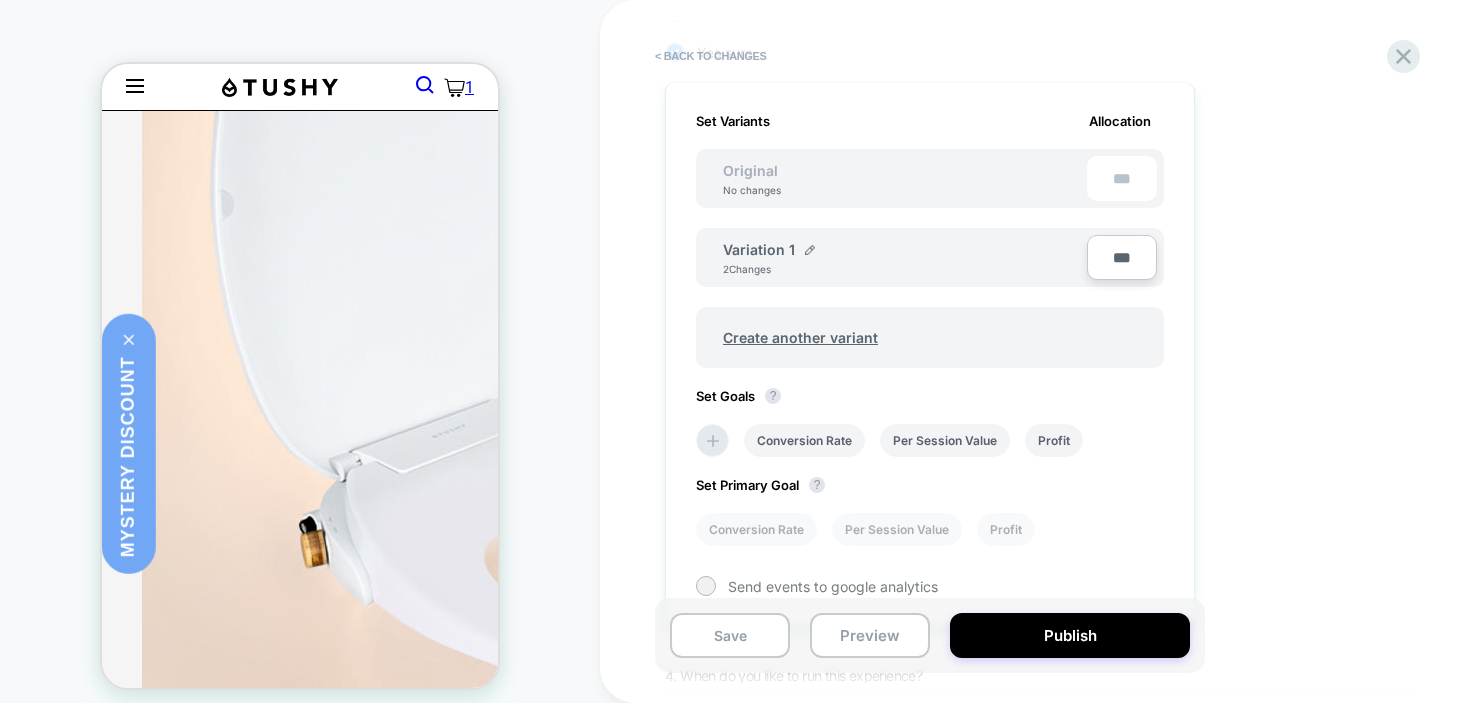 scroll, scrollTop: 464, scrollLeft: 0, axis: vertical 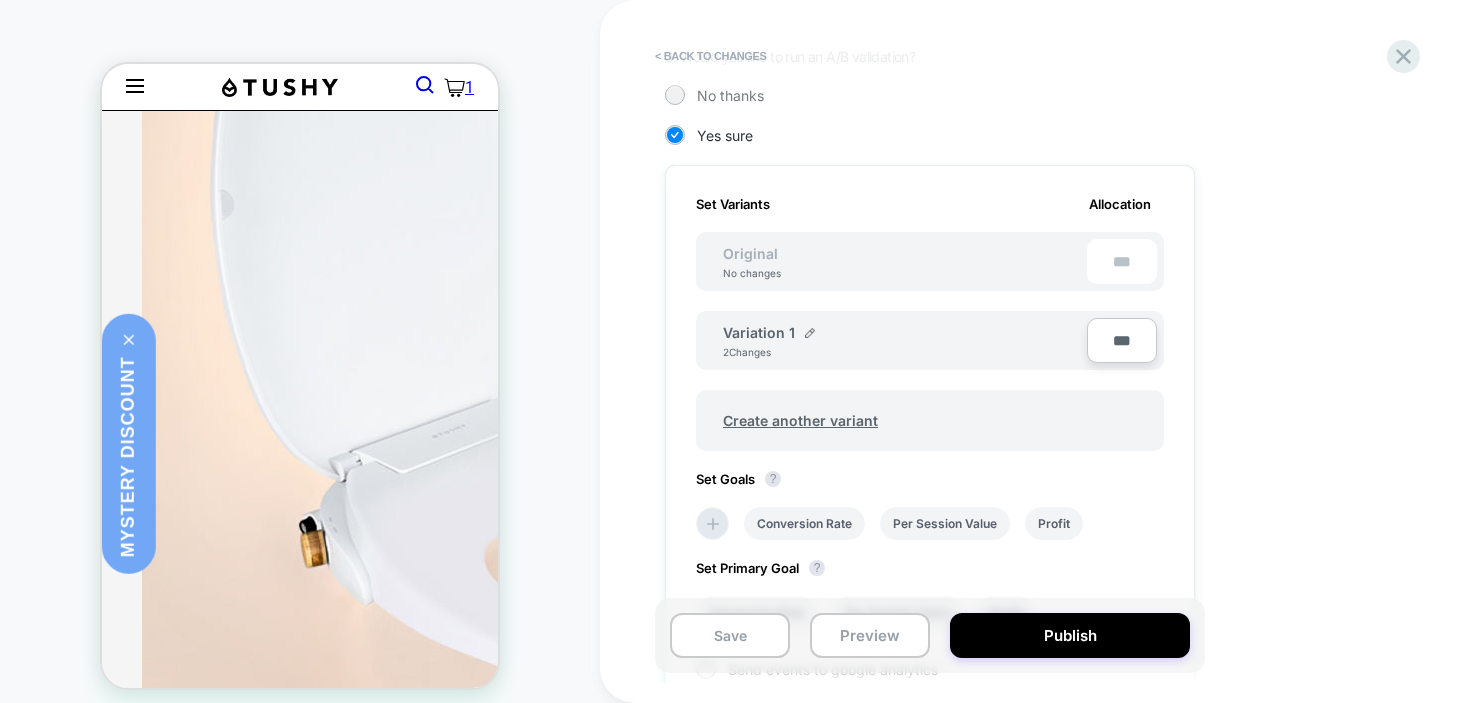 click on "Variation 1" at bounding box center [769, 332] 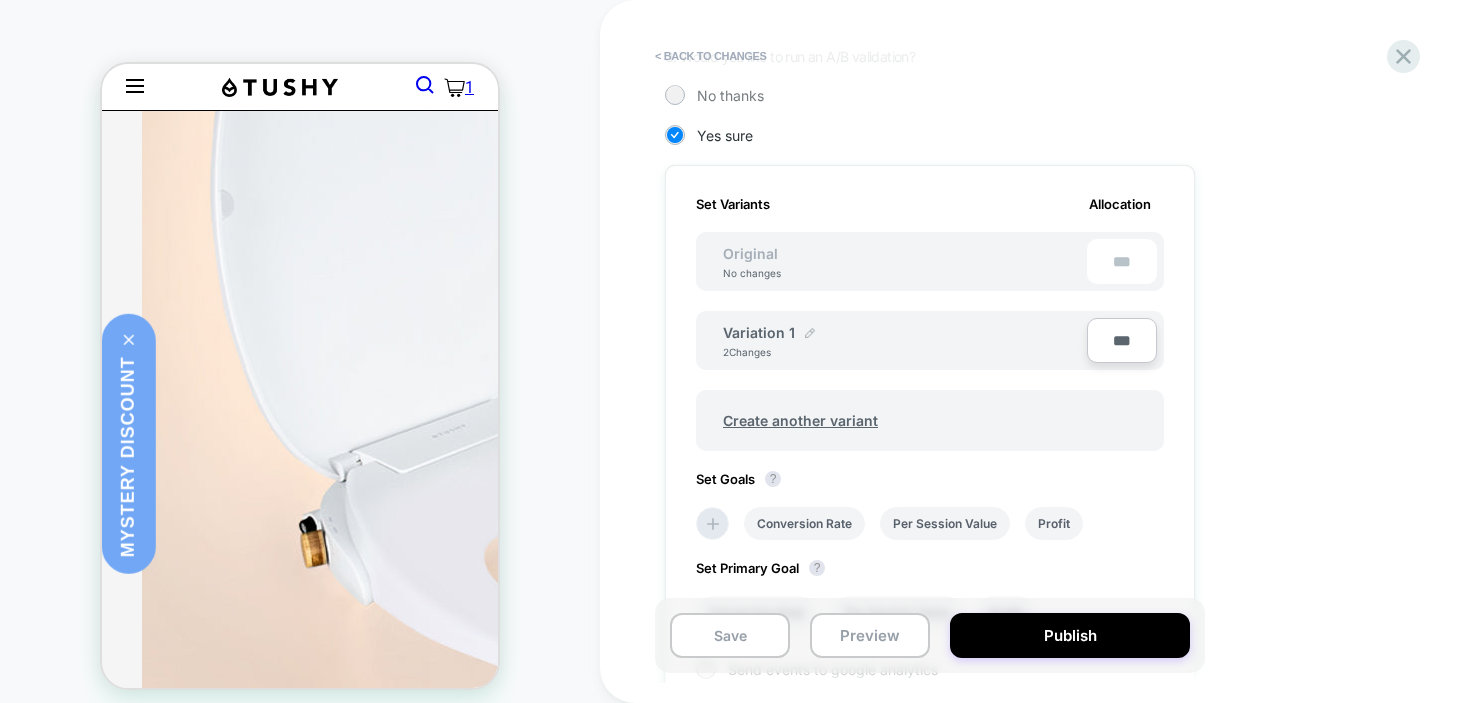 click at bounding box center (810, 334) 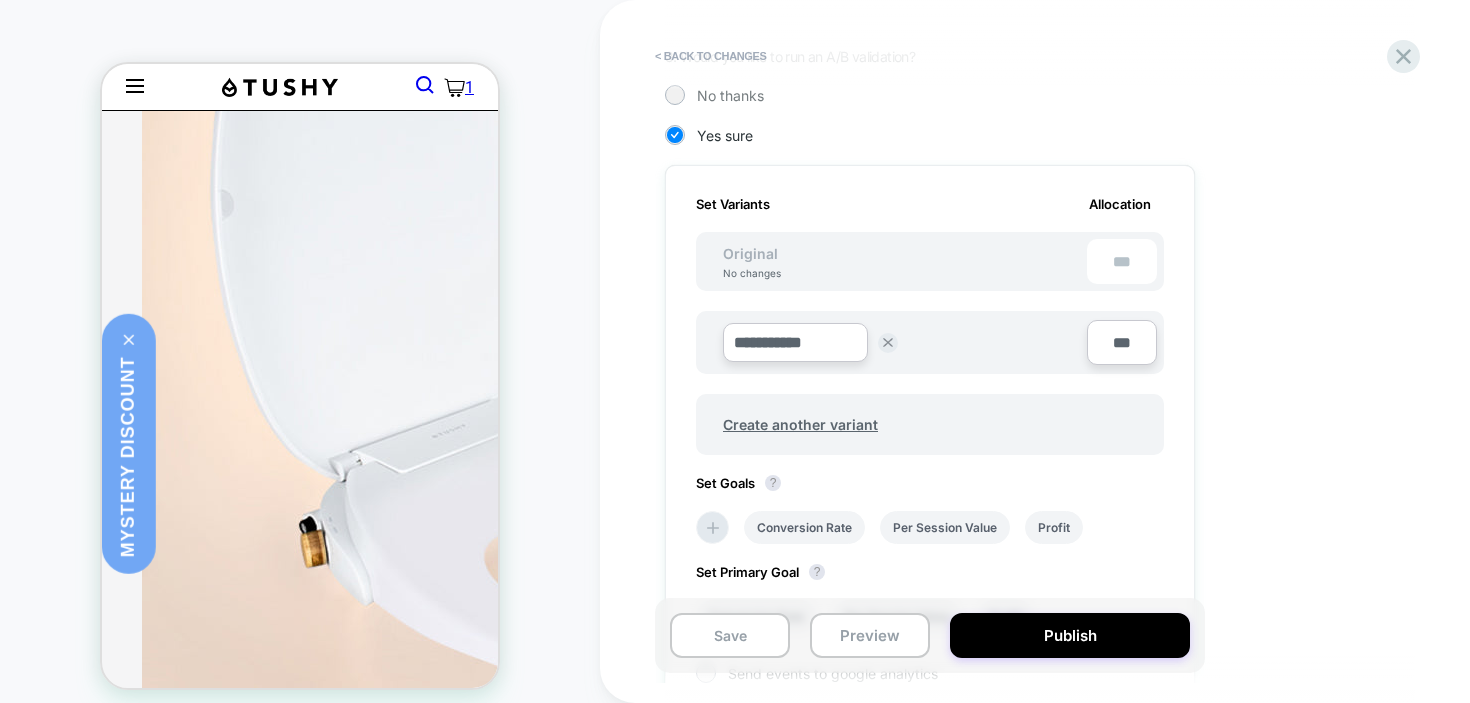 click on "**********" at bounding box center (795, 342) 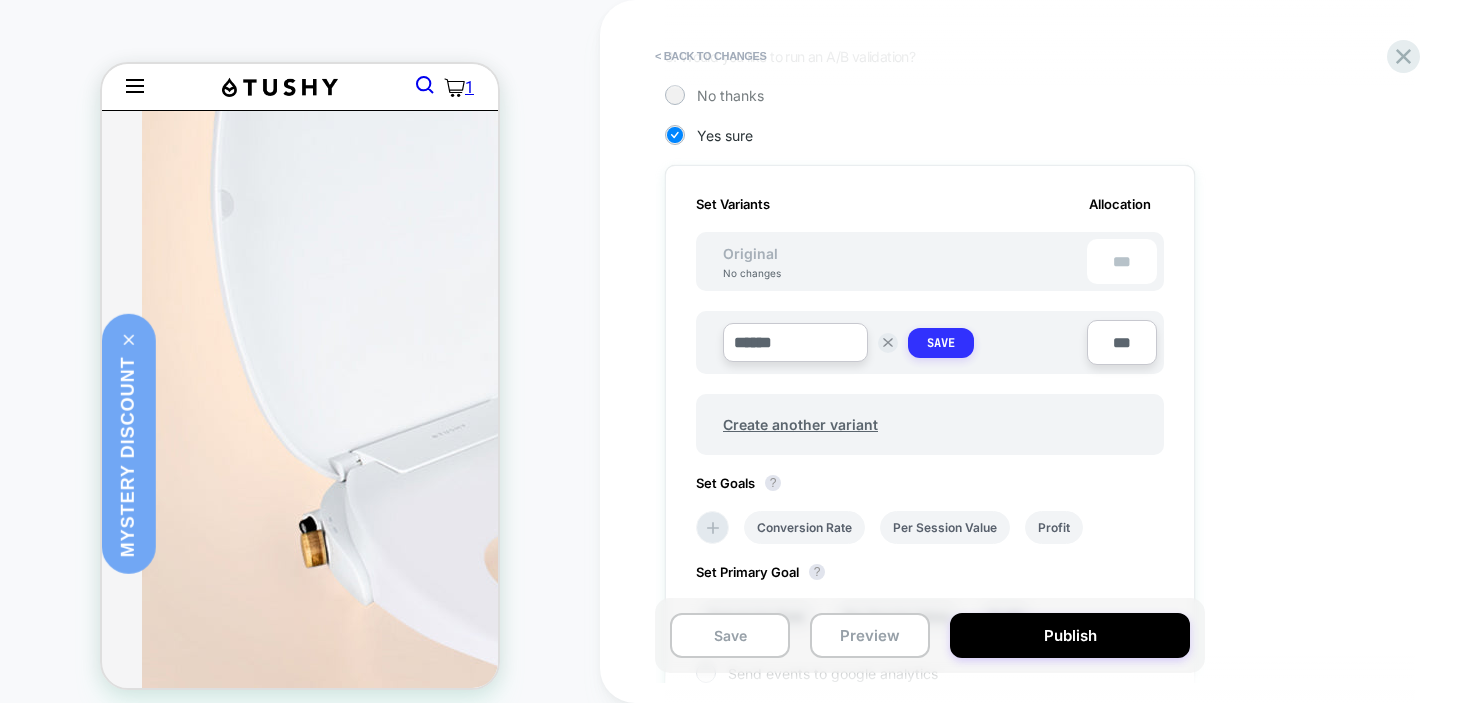 type on "******" 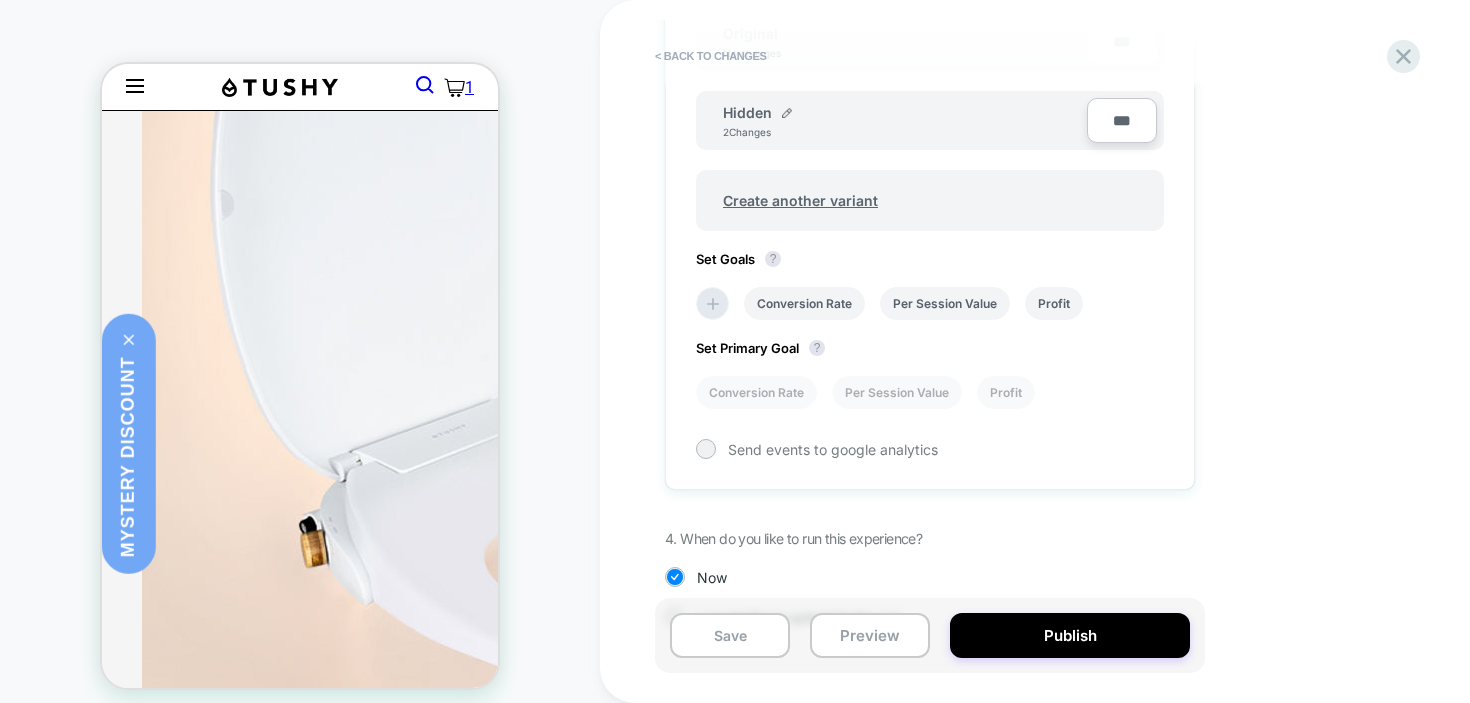 scroll, scrollTop: 710, scrollLeft: 0, axis: vertical 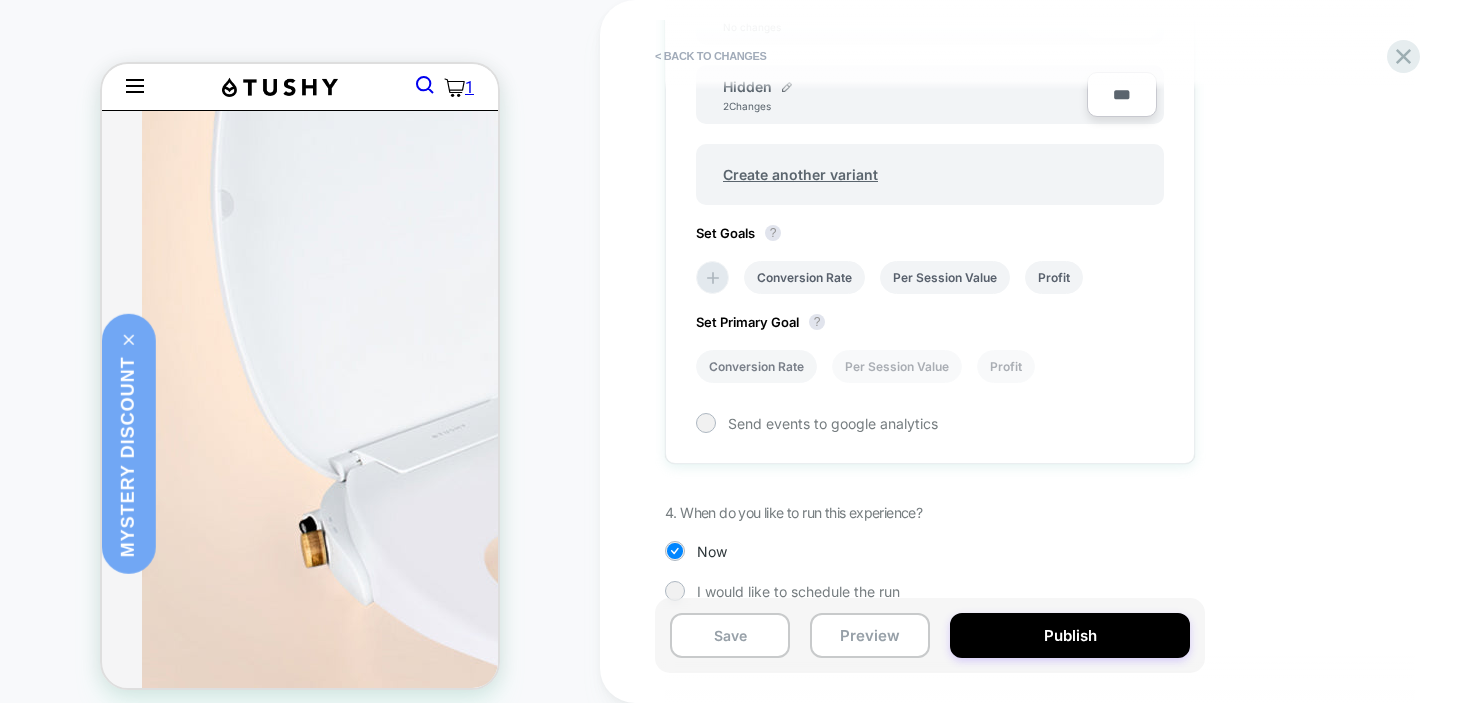 click on "Conversion Rate" at bounding box center [756, 366] 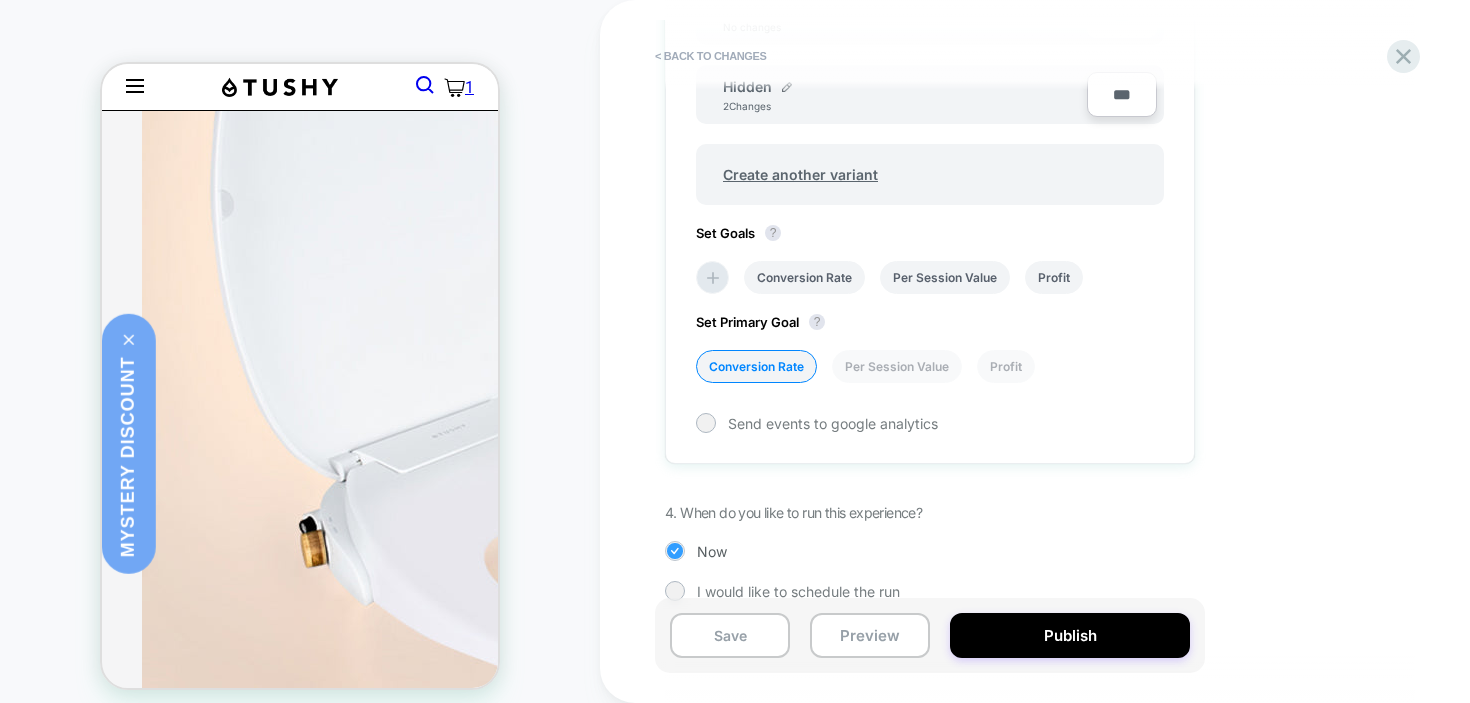 scroll, scrollTop: 738, scrollLeft: 0, axis: vertical 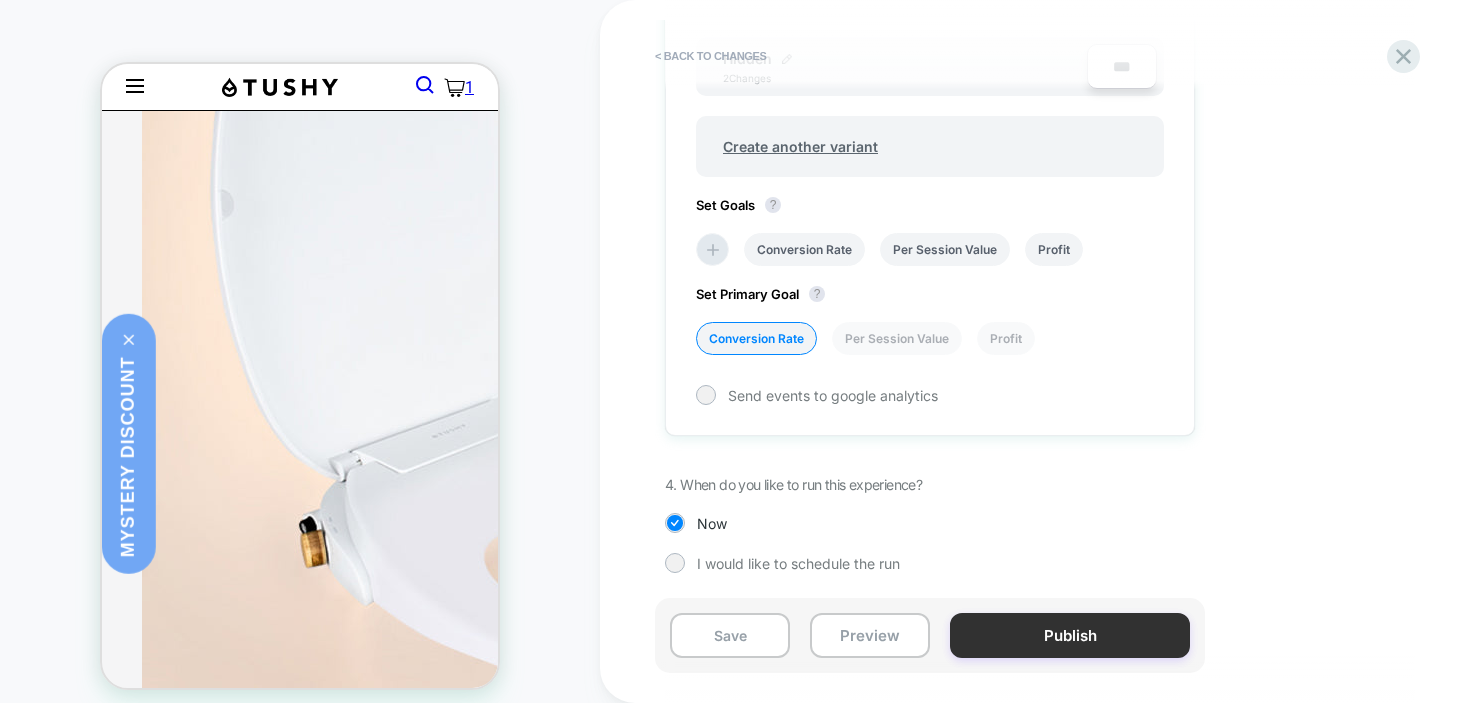 click on "Publish" at bounding box center (1070, 635) 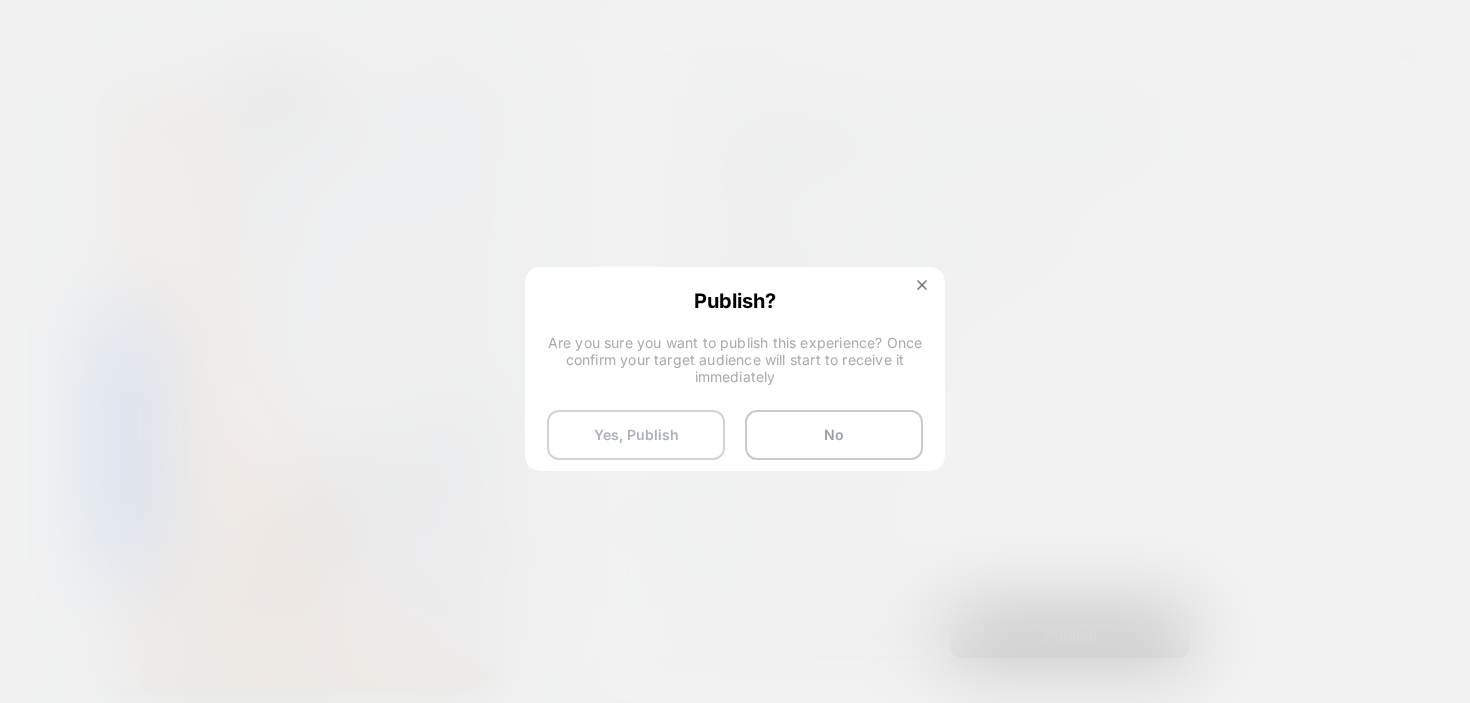 click on "Yes, Publish" at bounding box center (636, 435) 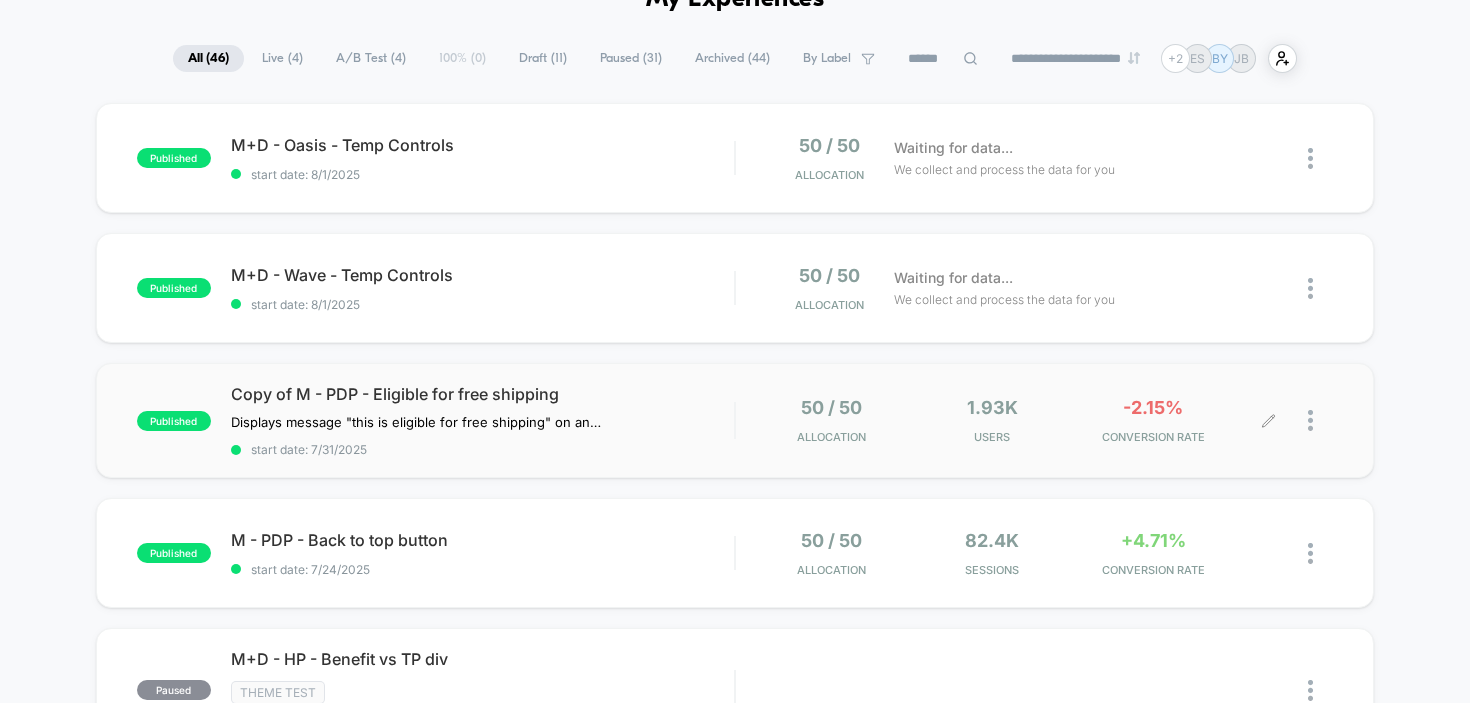scroll, scrollTop: 134, scrollLeft: 0, axis: vertical 